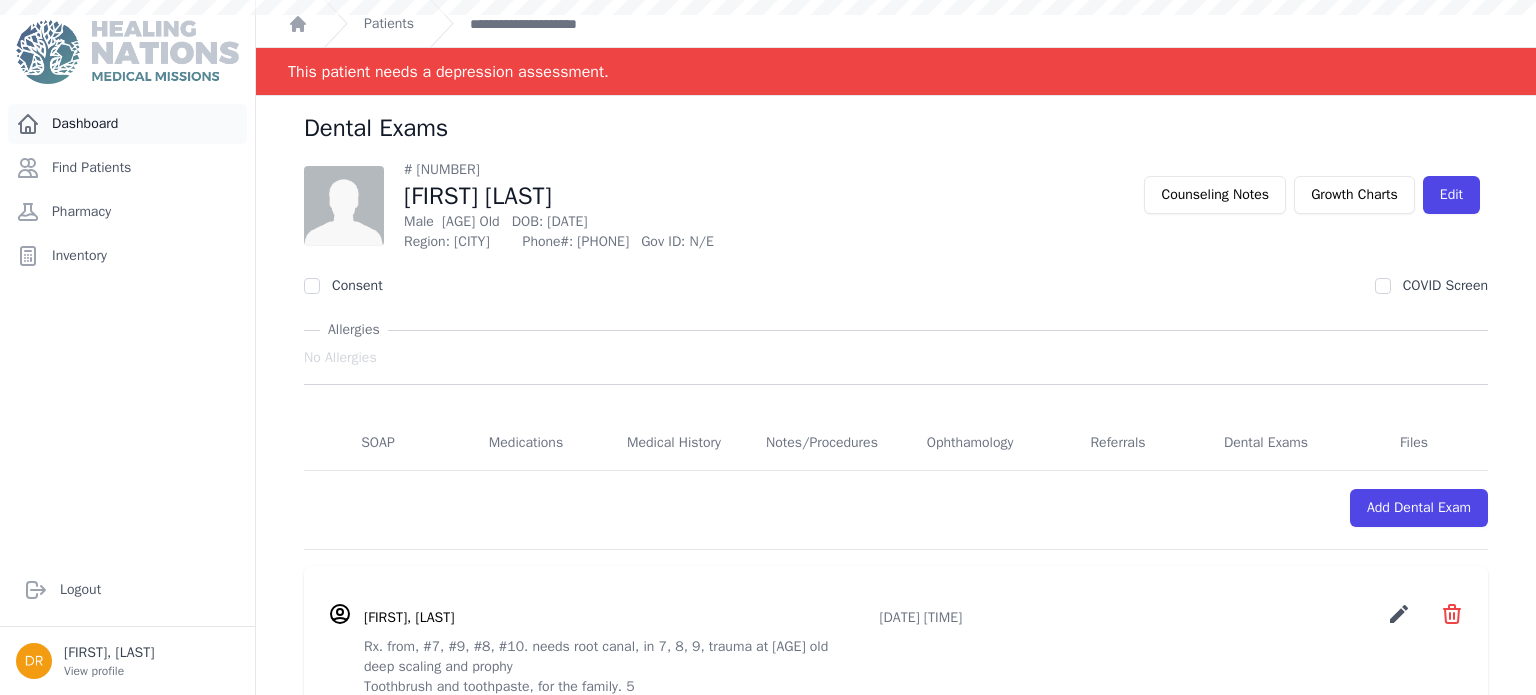 scroll, scrollTop: 0, scrollLeft: 0, axis: both 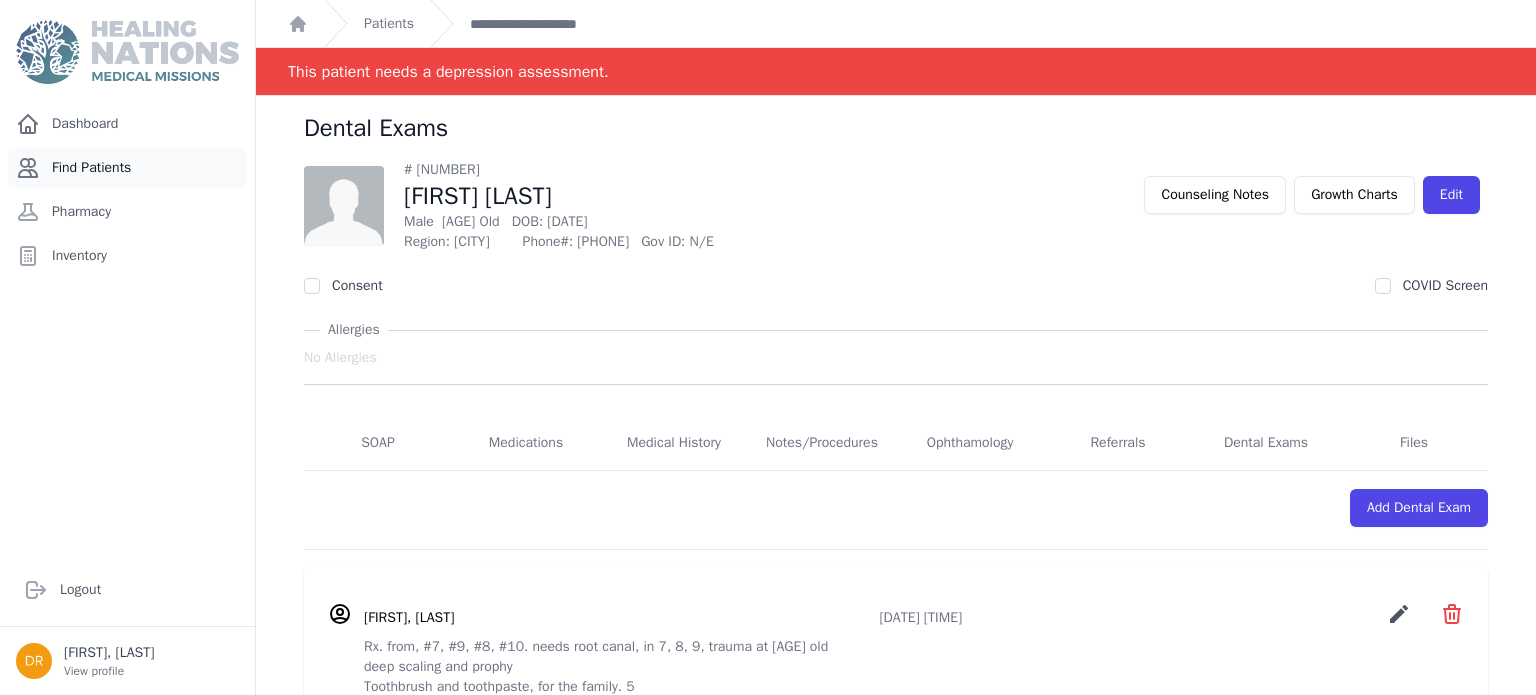 click on "Find Patients" at bounding box center [127, 168] 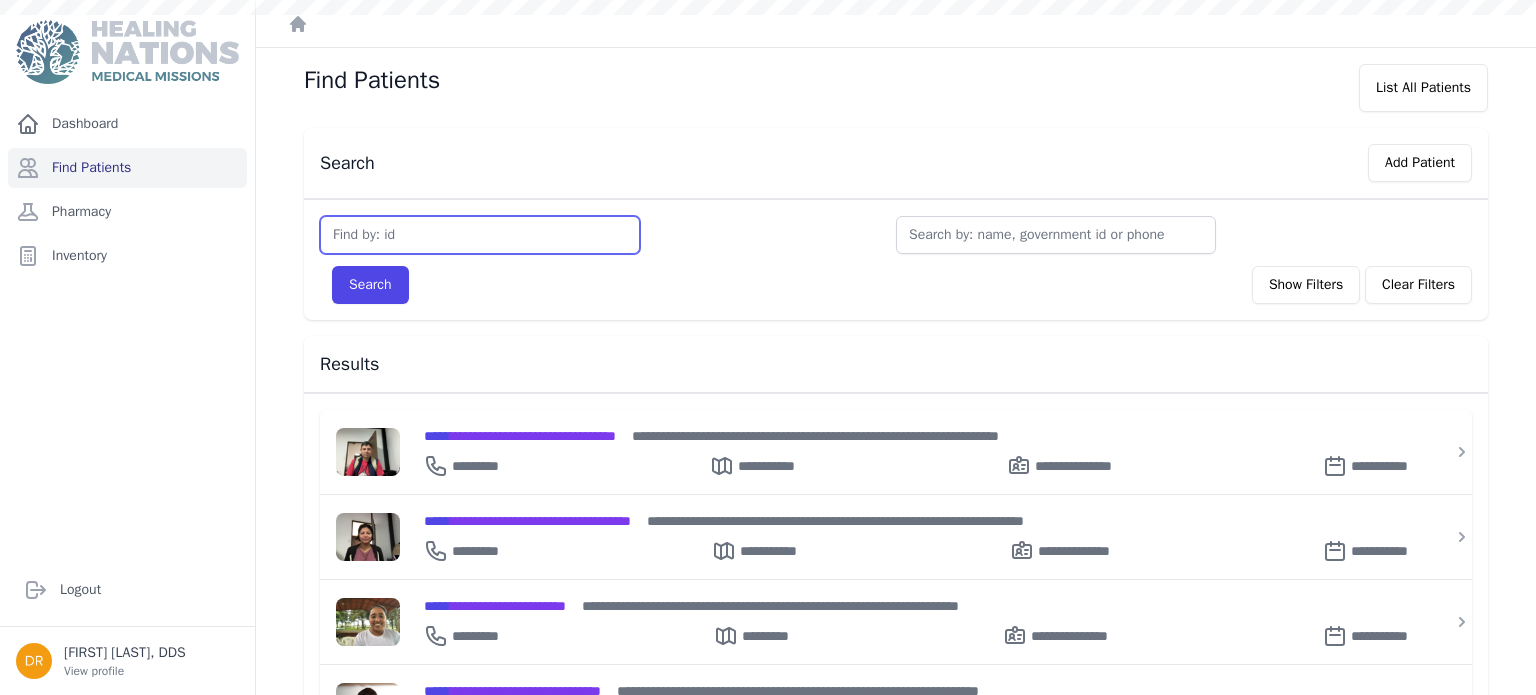 click at bounding box center (480, 235) 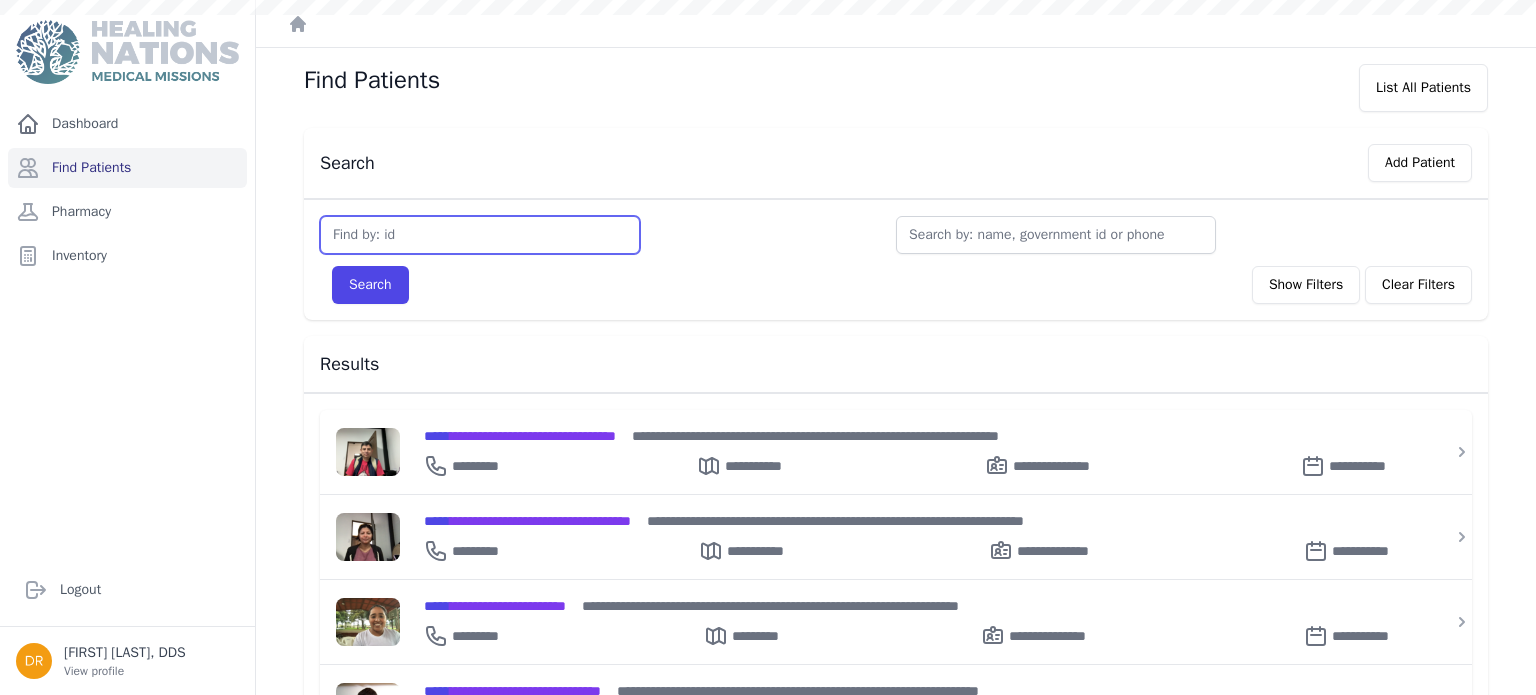 scroll, scrollTop: 0, scrollLeft: 0, axis: both 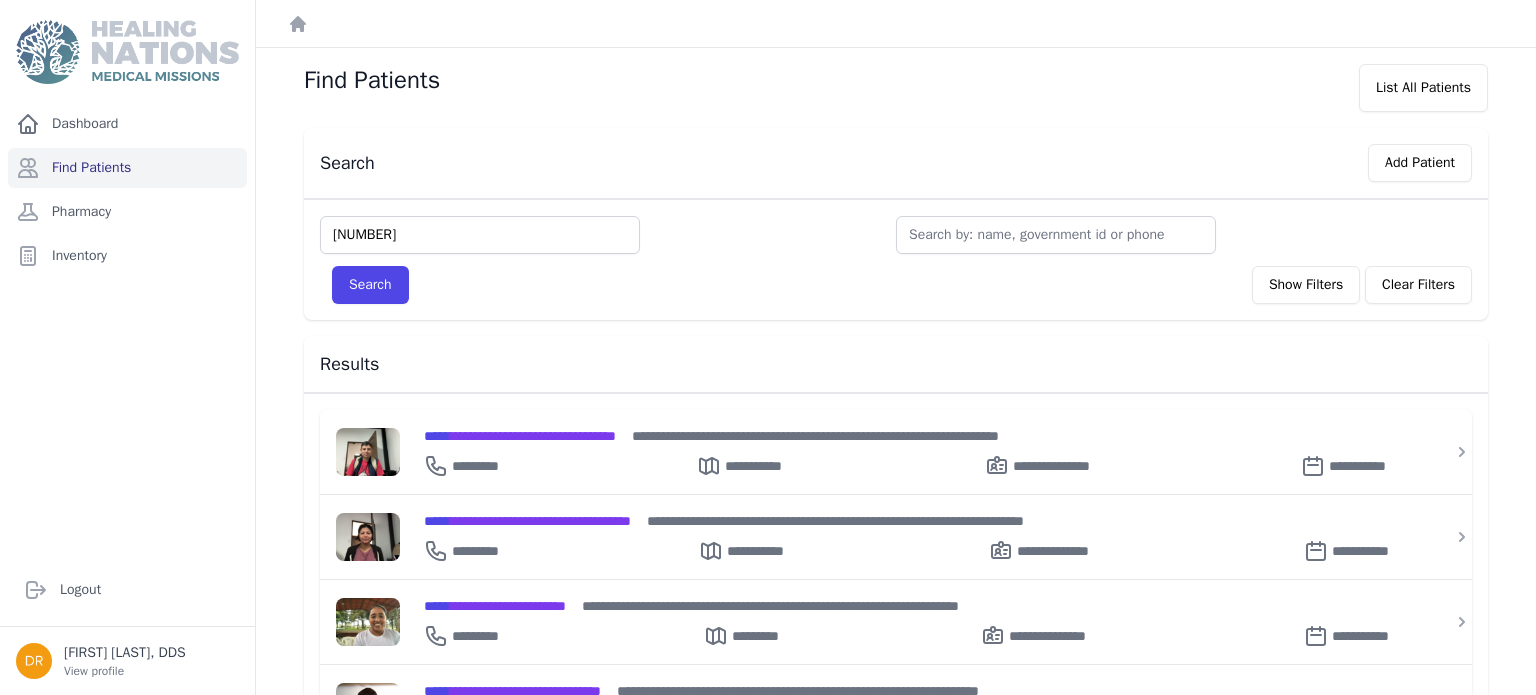 type on "[NUMBER]" 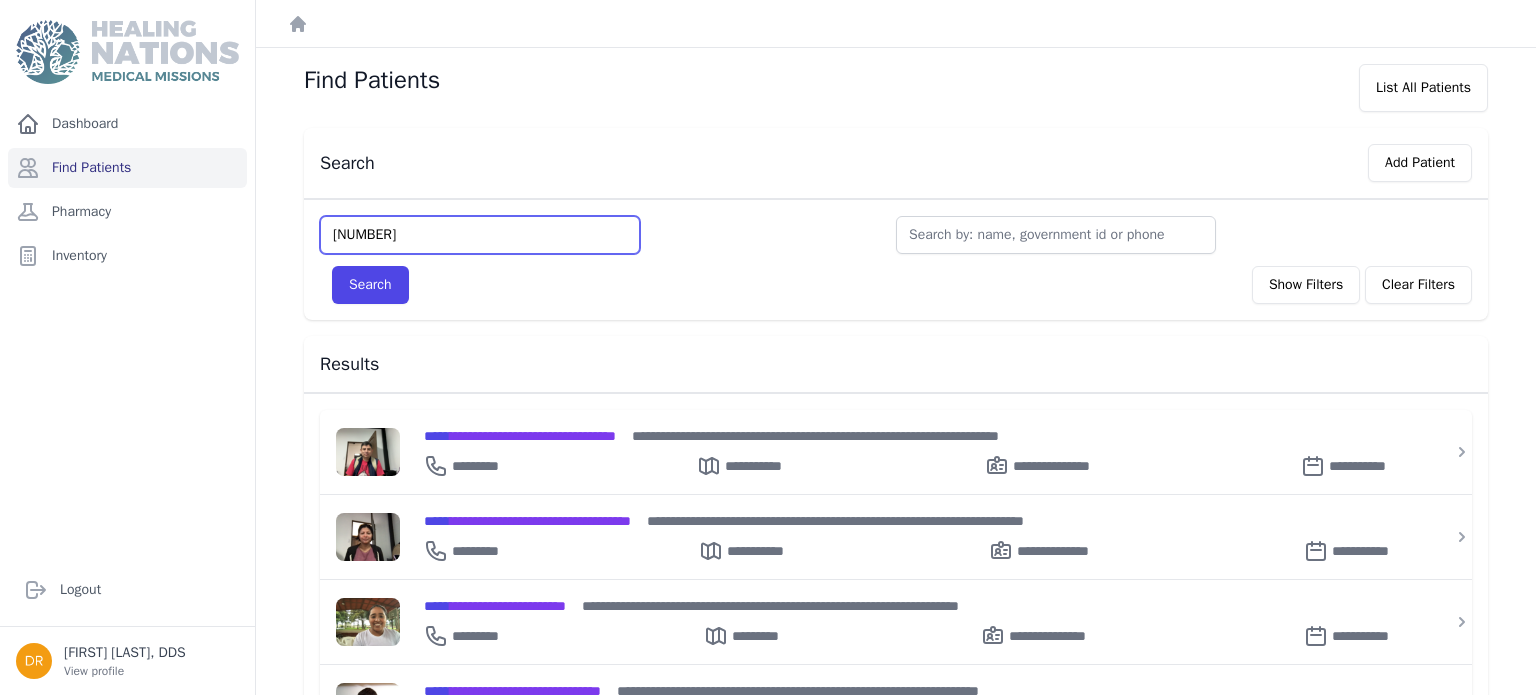 type 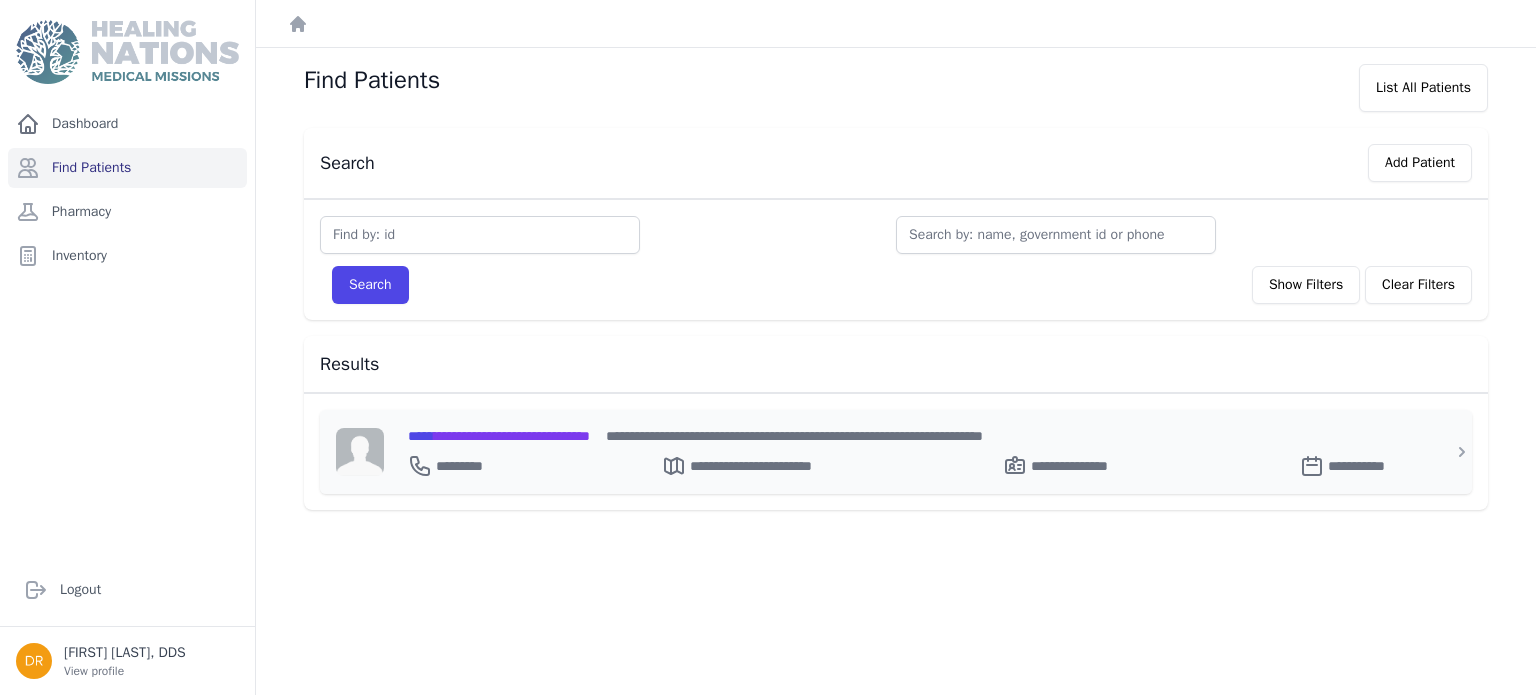 click on "**********" at bounding box center (499, 436) 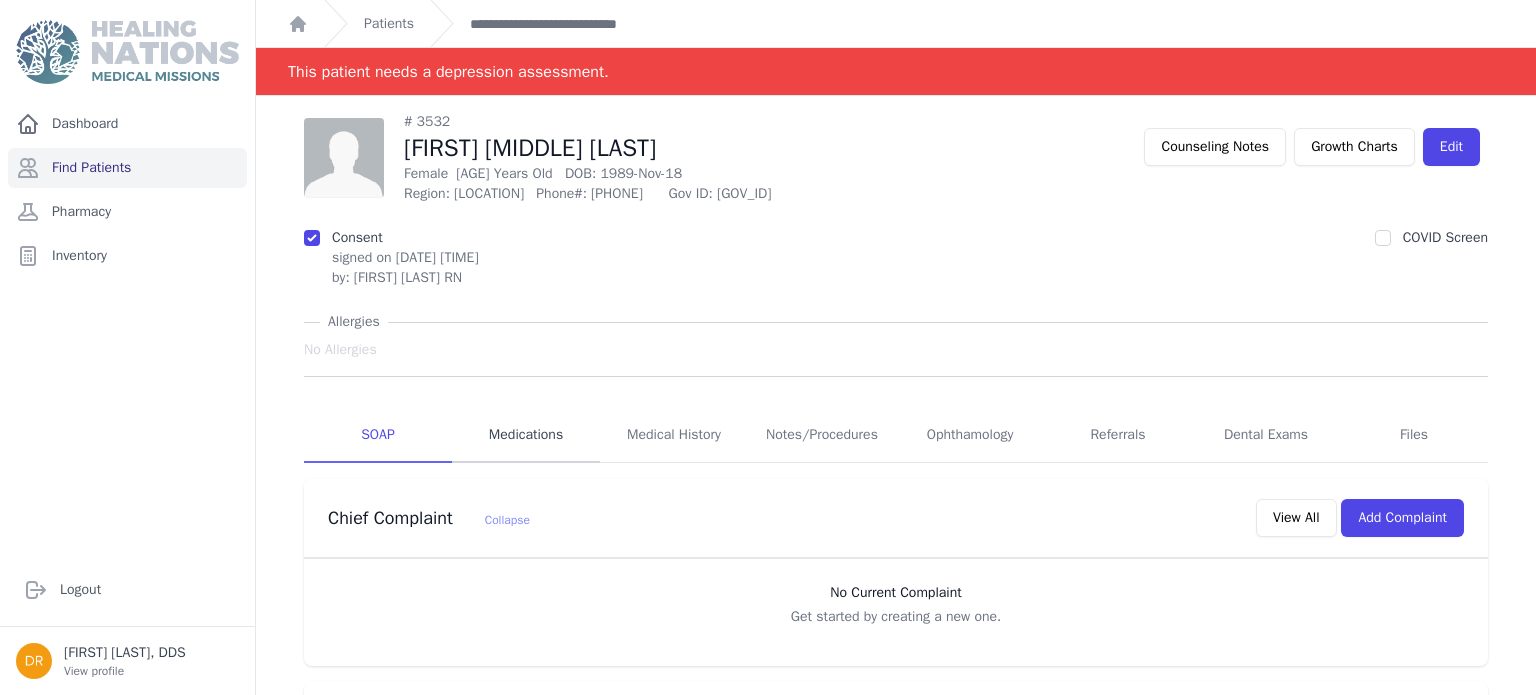click on "Medications" at bounding box center (526, 436) 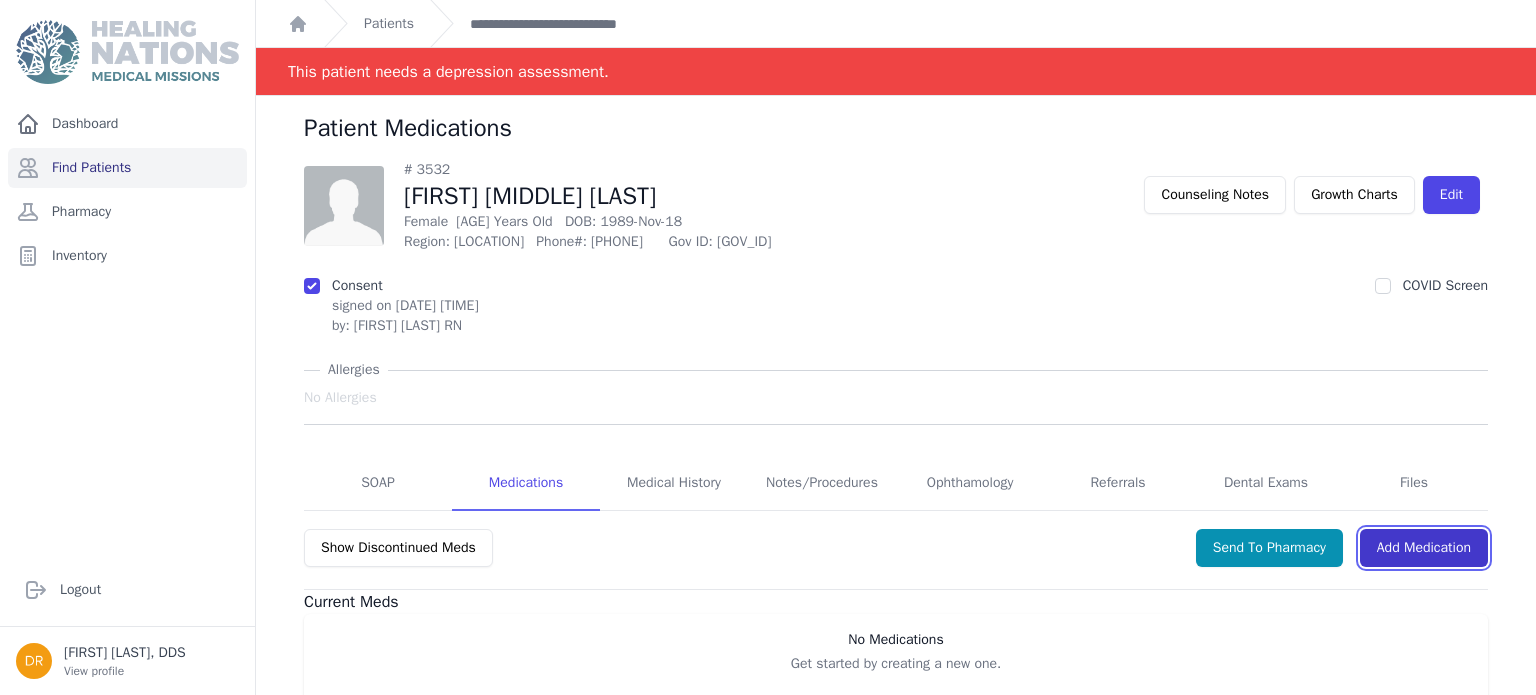 click on "Add Medication" at bounding box center (1424, 548) 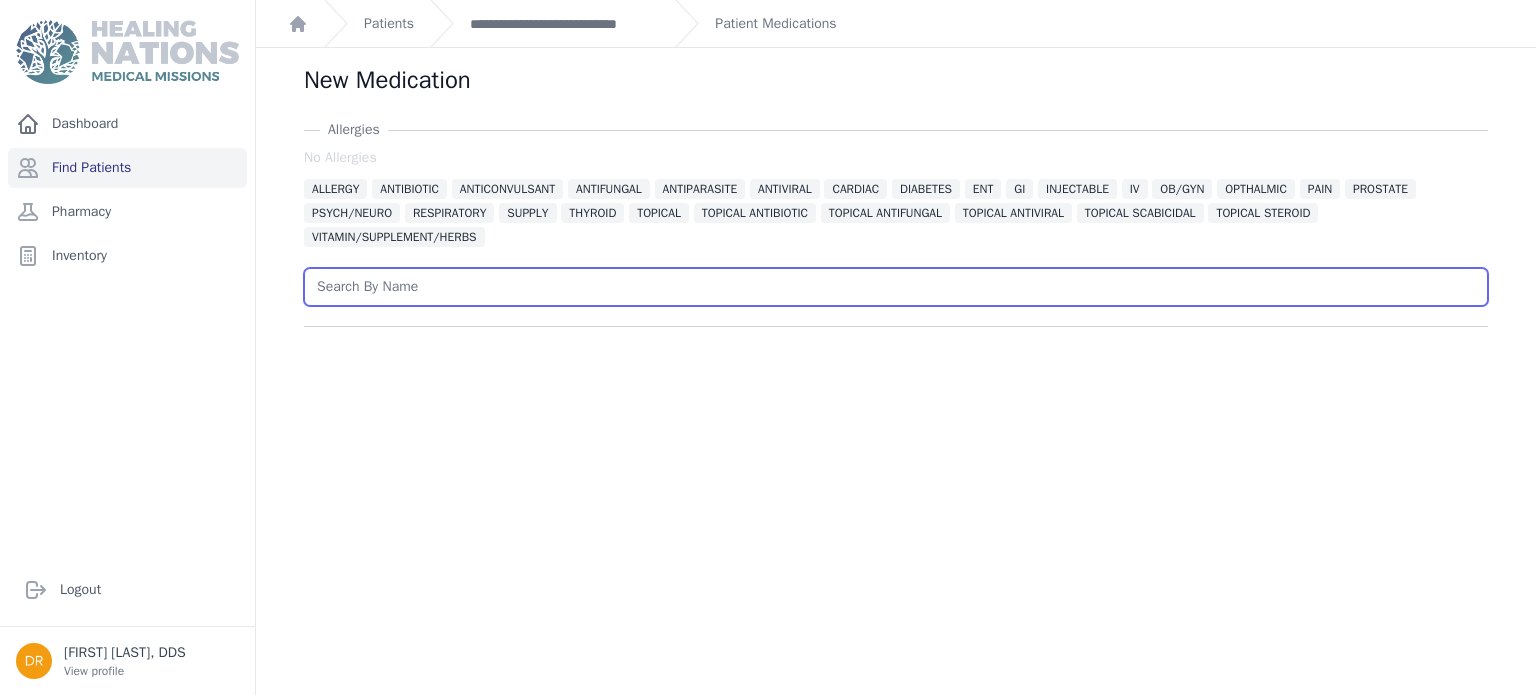 click at bounding box center [896, 287] 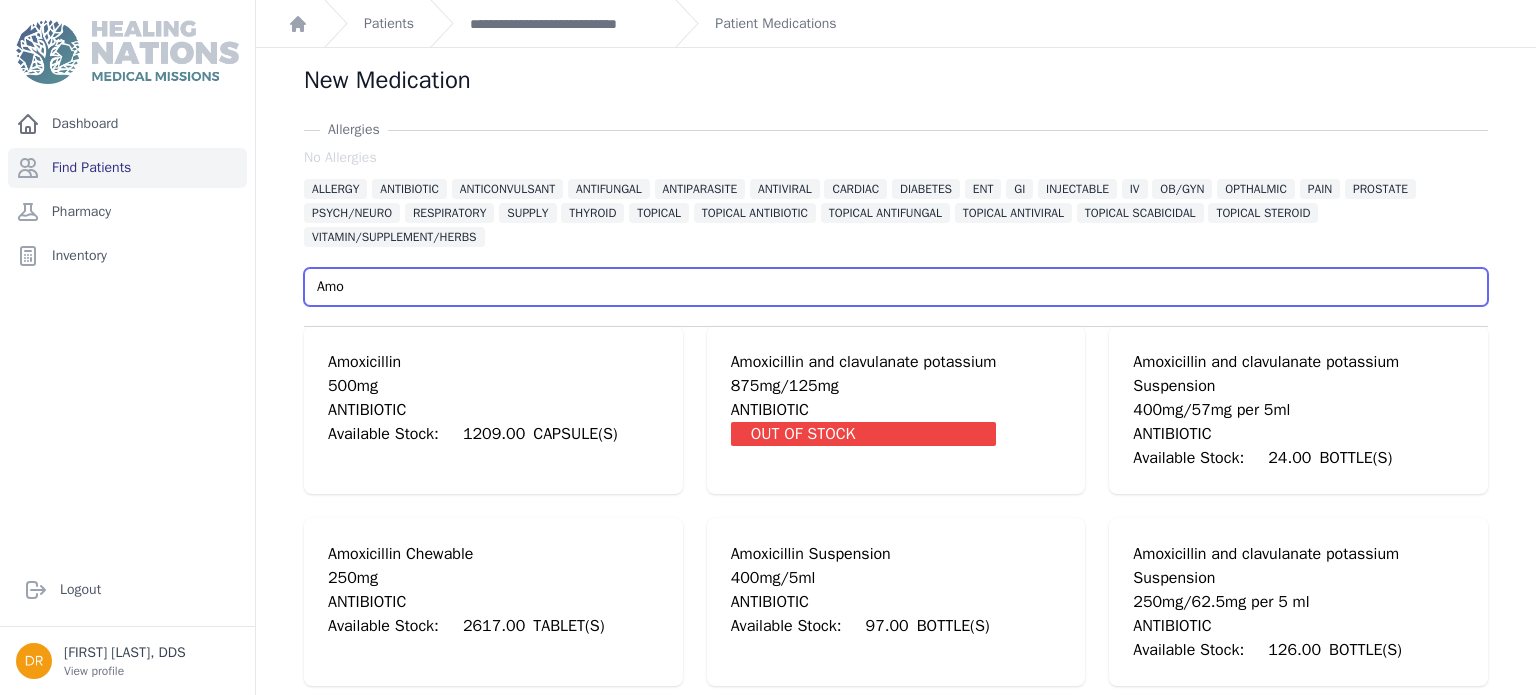 type on "Amo" 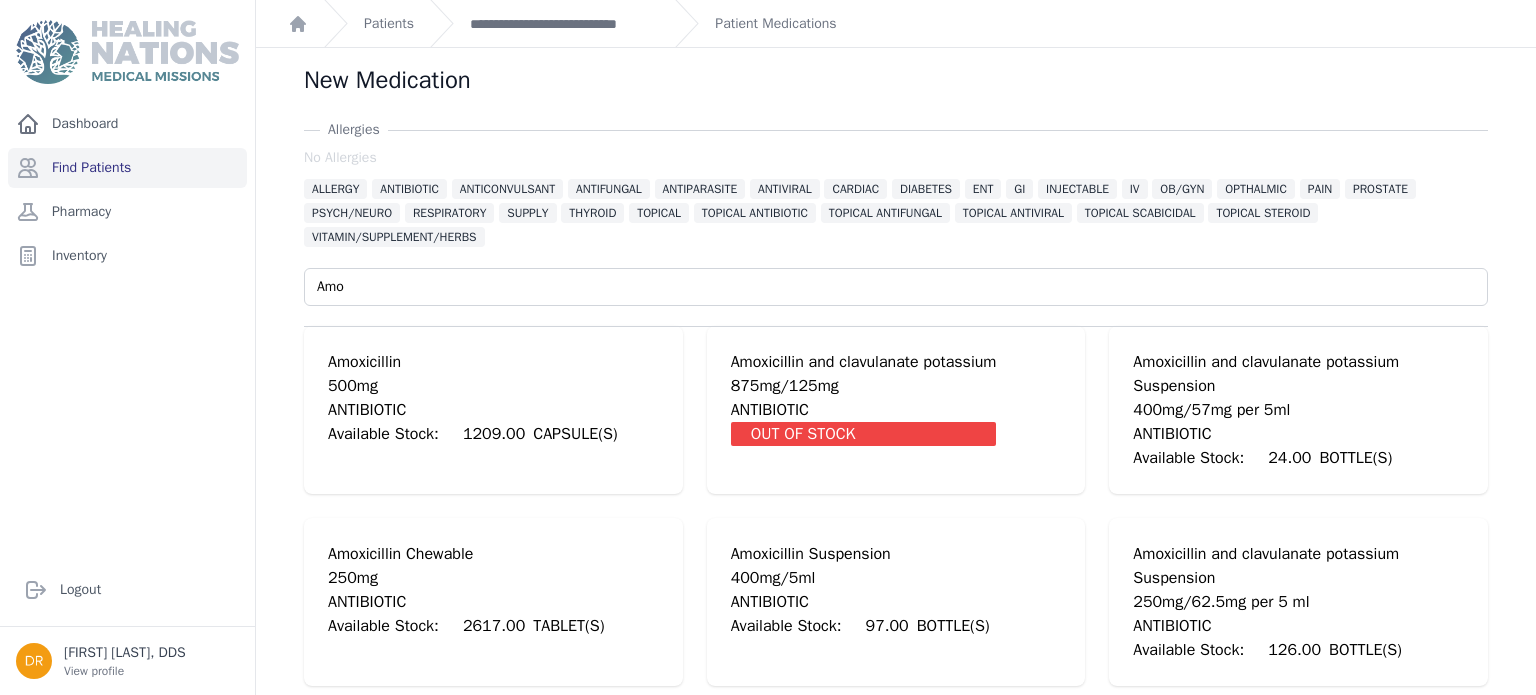 click on "500mg" at bounding box center [473, 386] 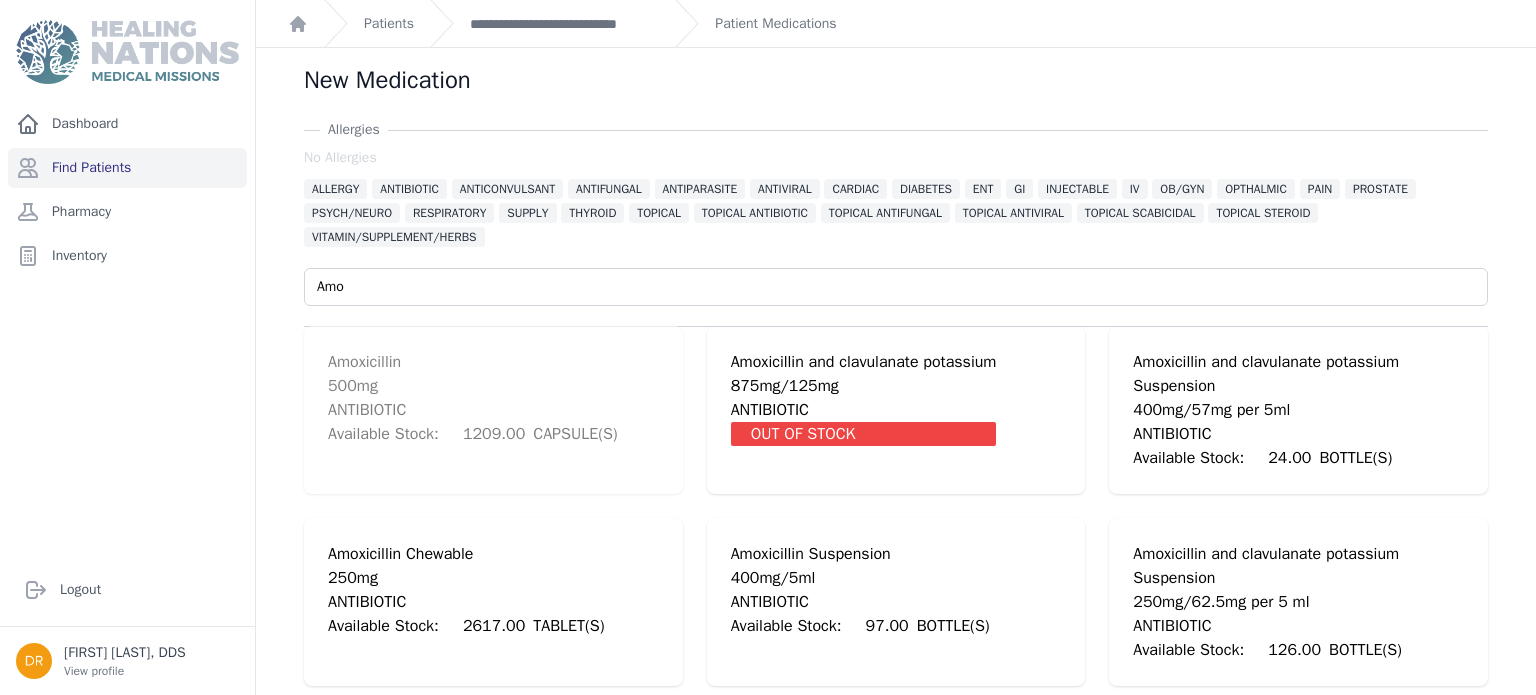 type 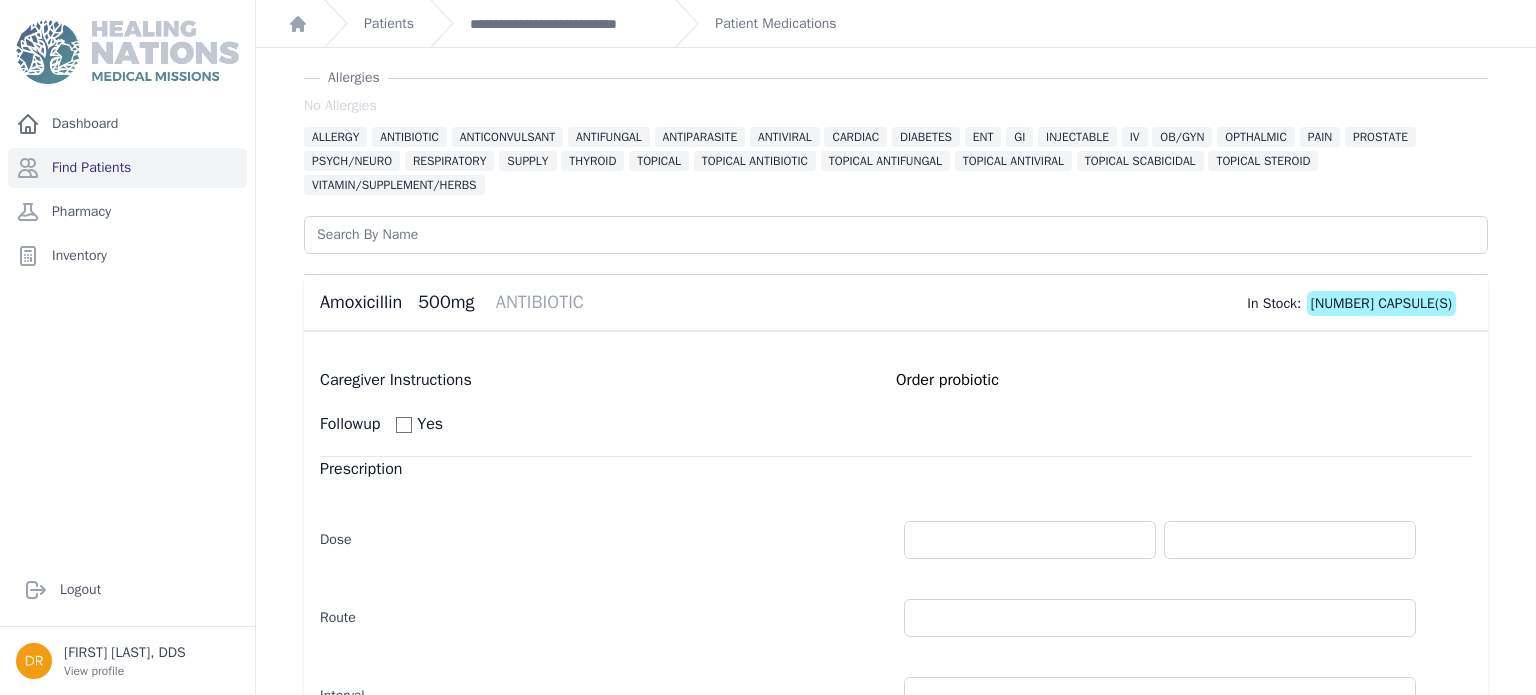 scroll, scrollTop: 54, scrollLeft: 0, axis: vertical 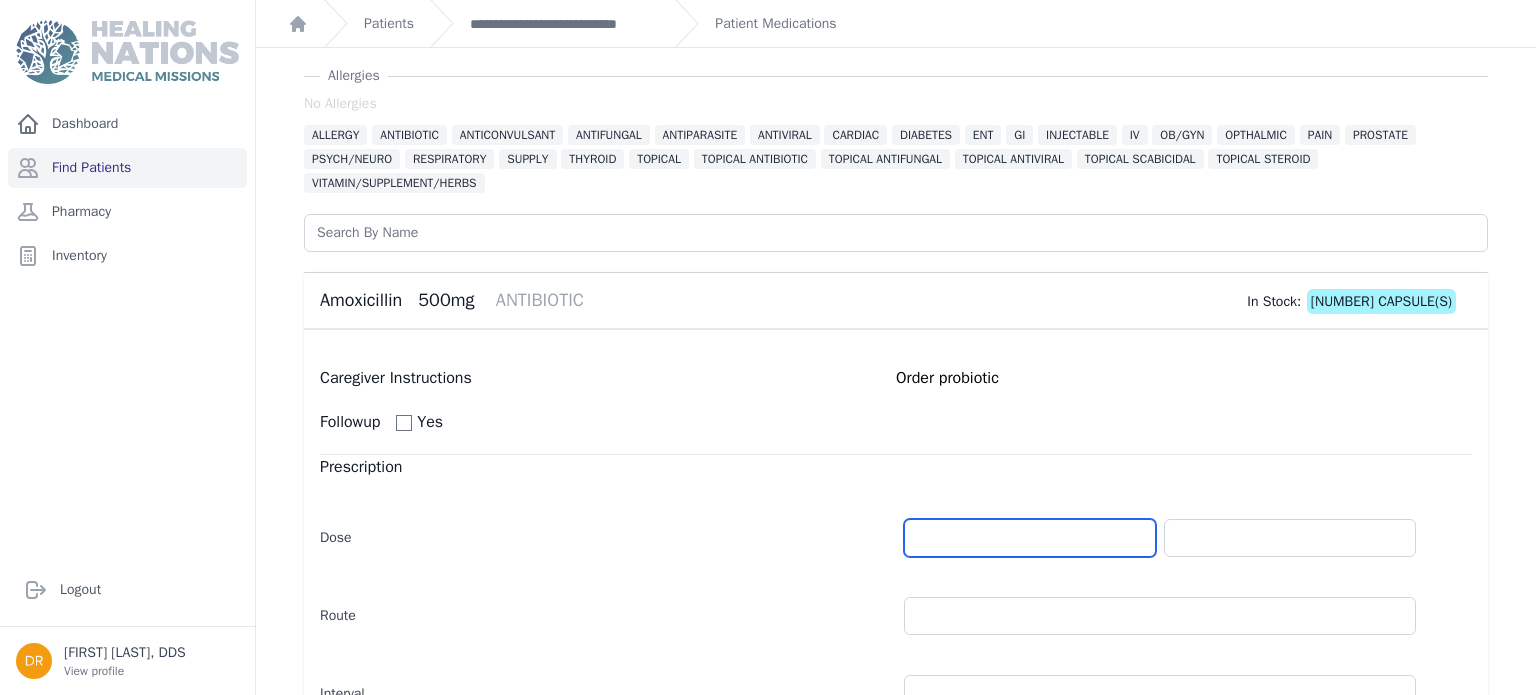 click at bounding box center [1030, 538] 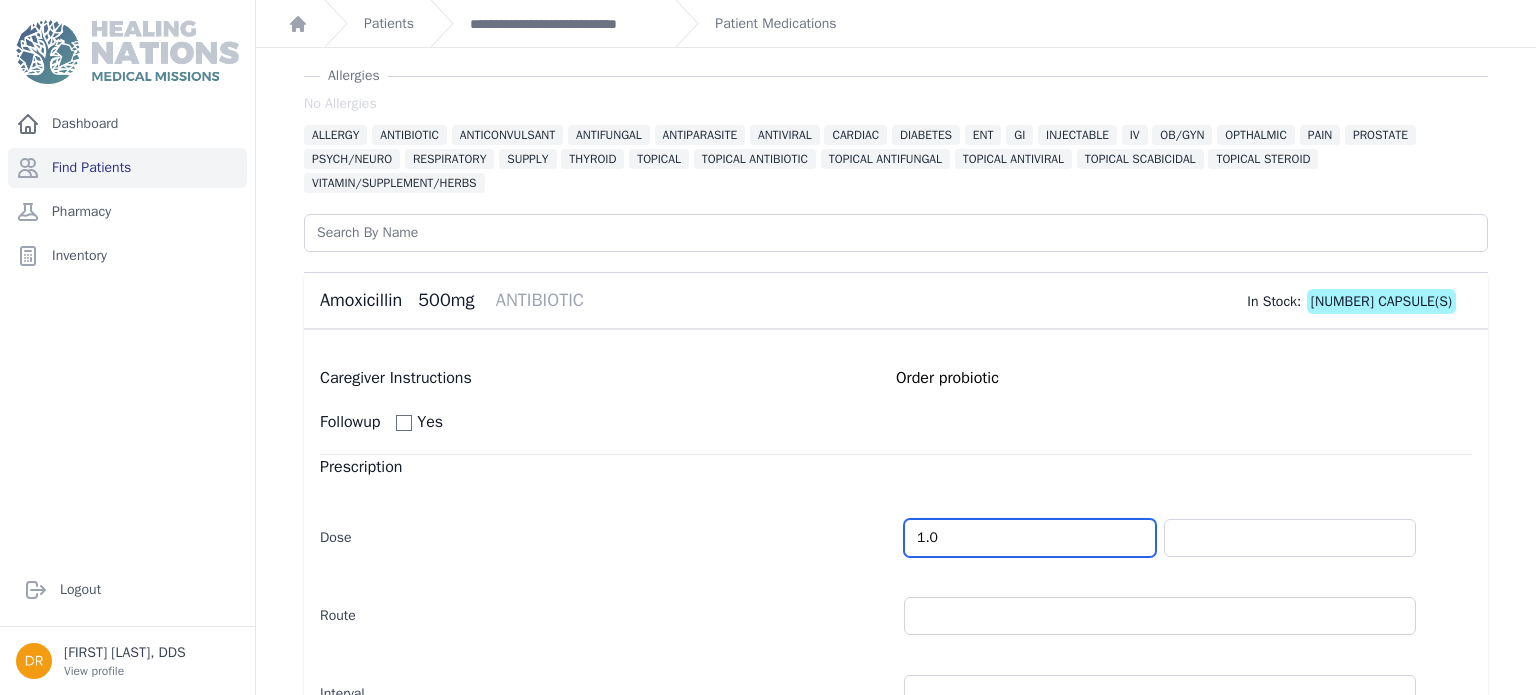 type on "1.0" 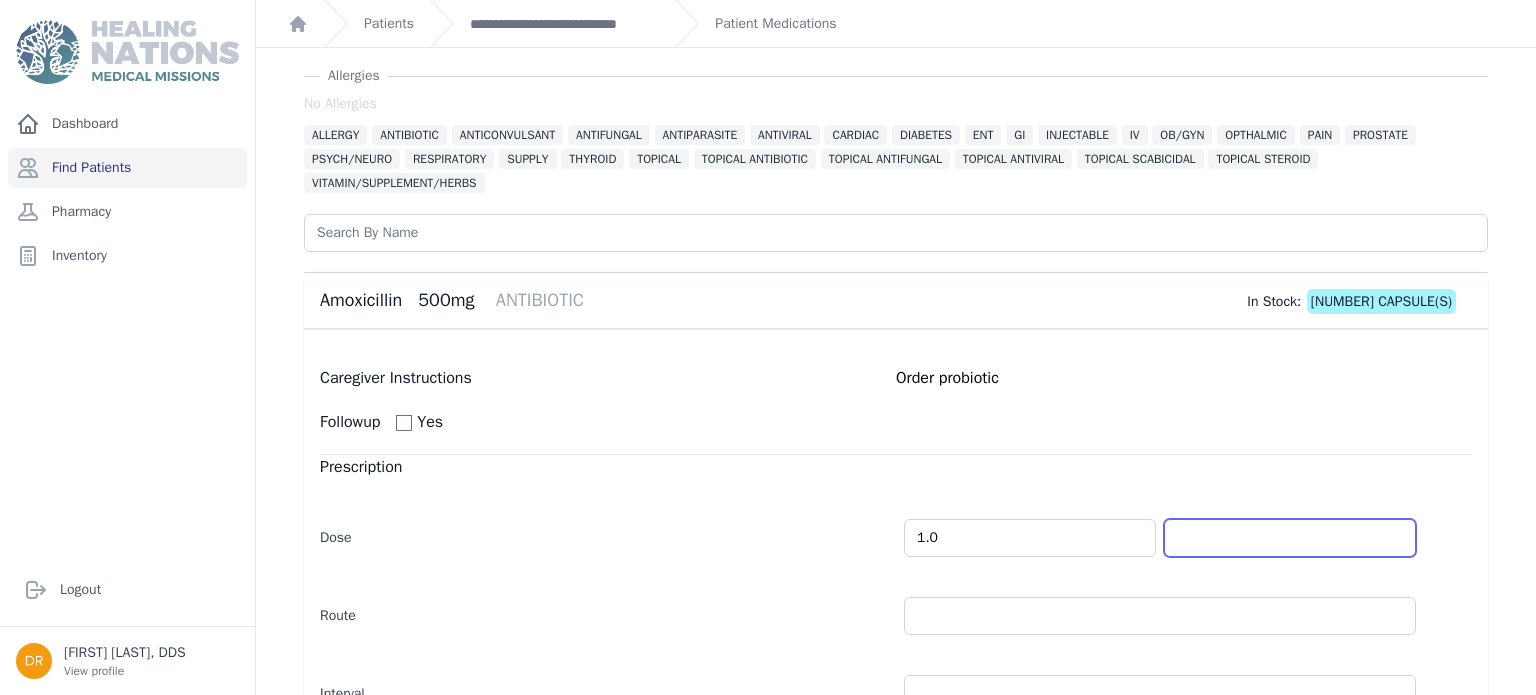 select on "MONTH(S)" 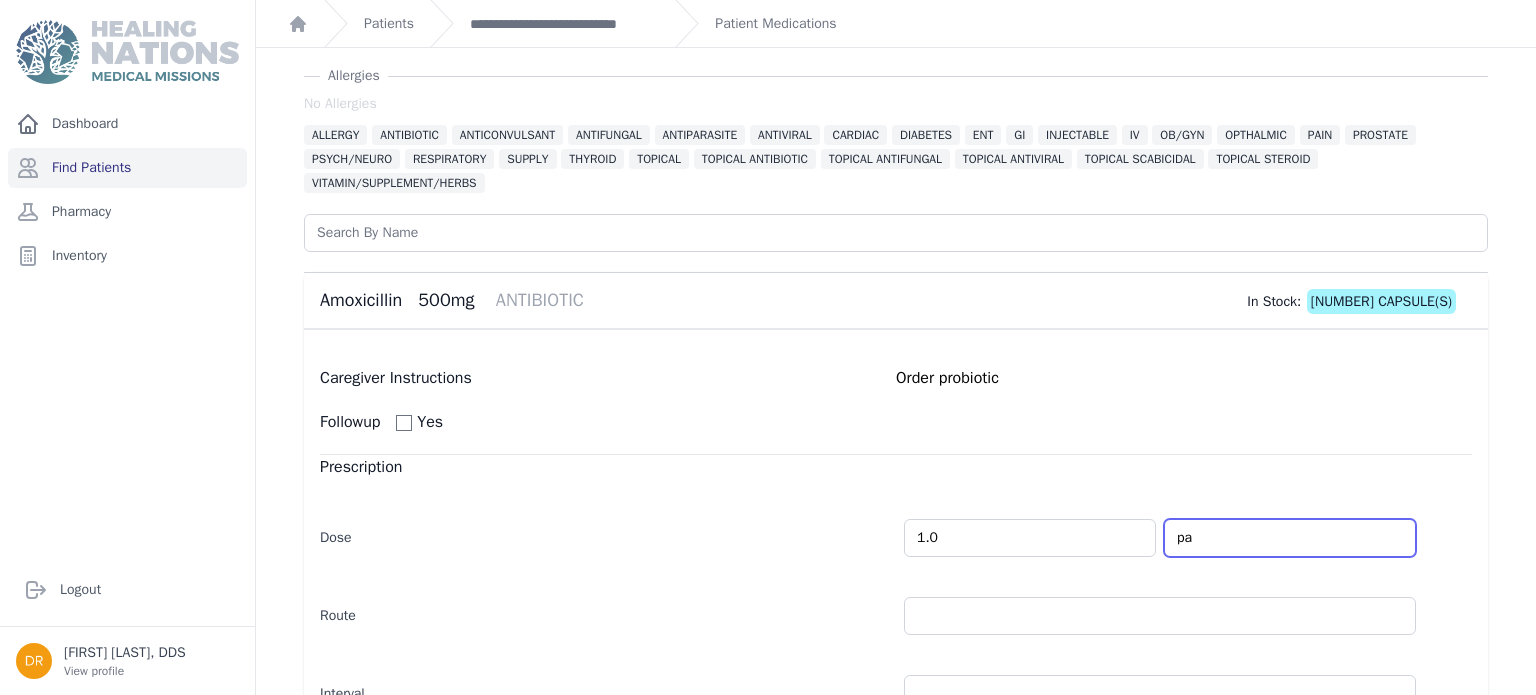type on "p" 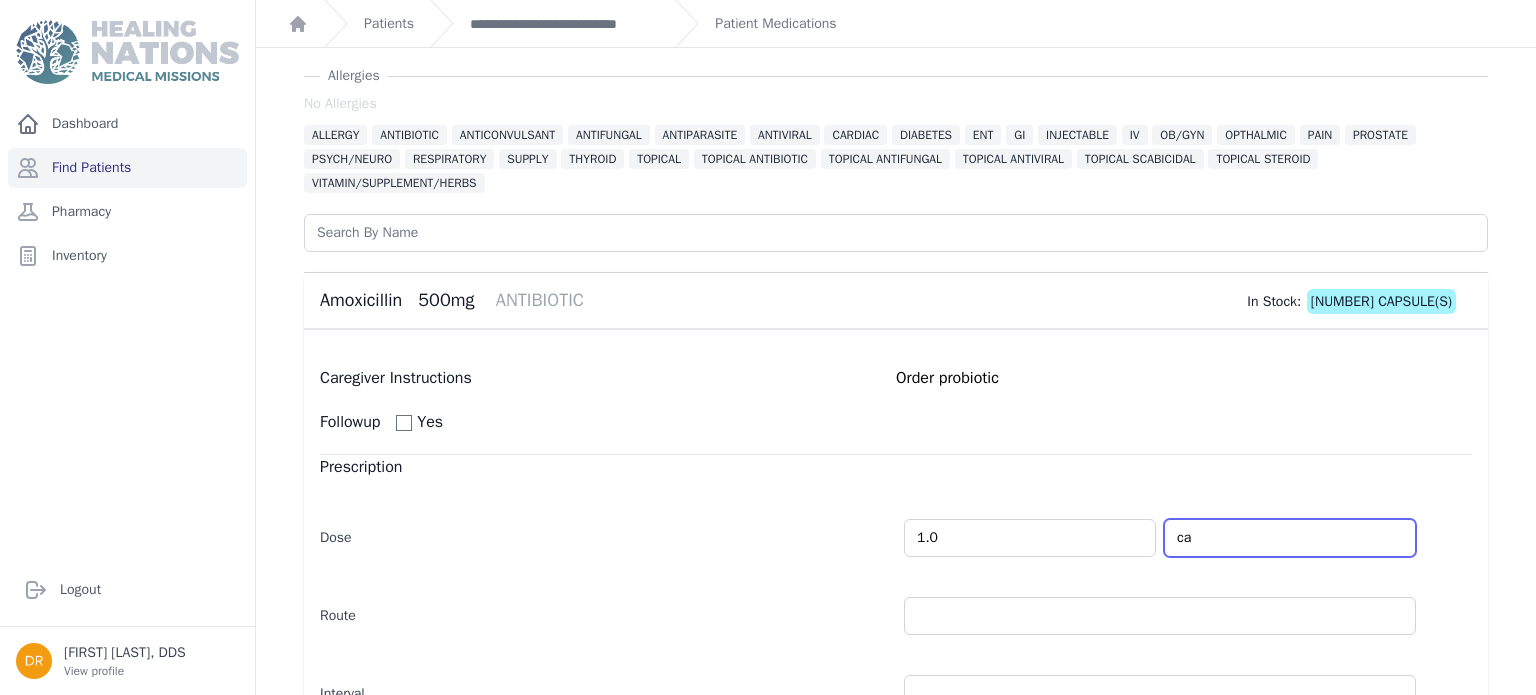 type on "CAPSULE(S)" 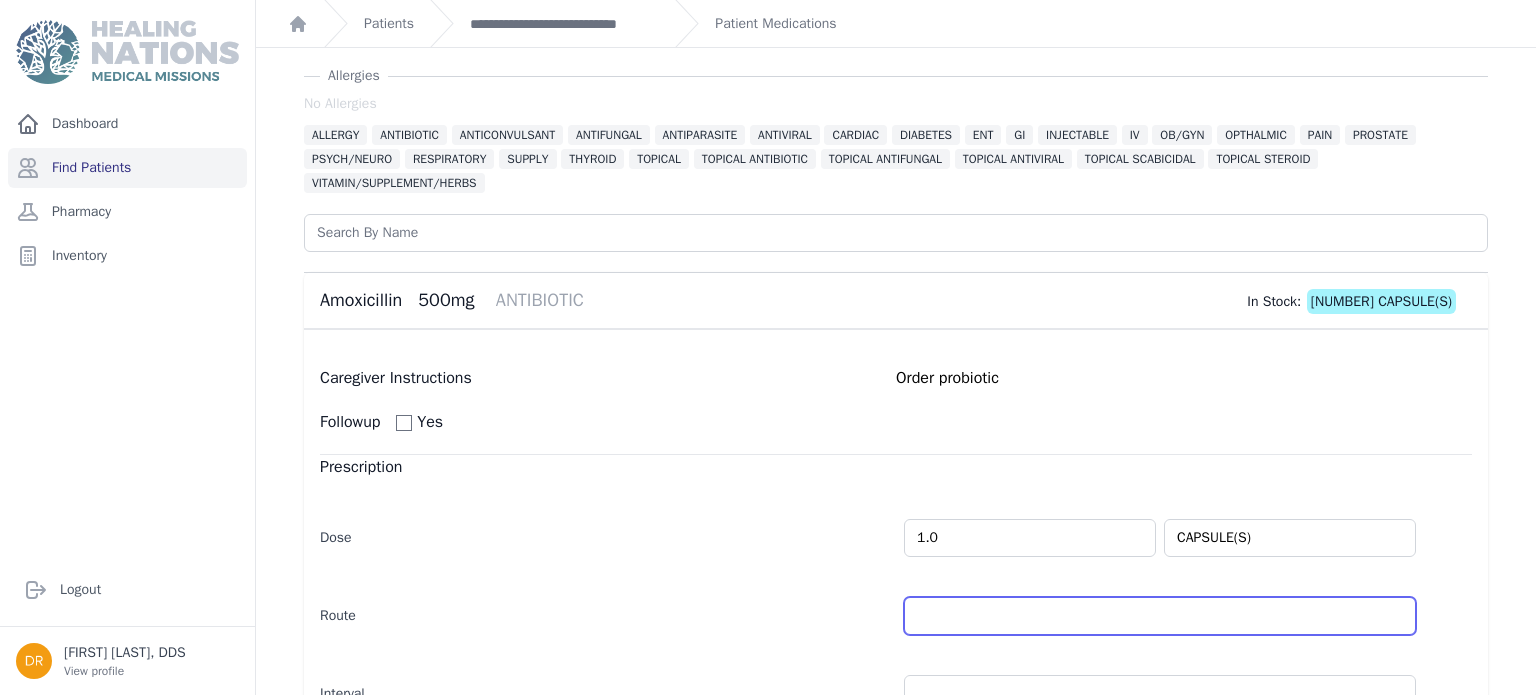 click at bounding box center (1160, 616) 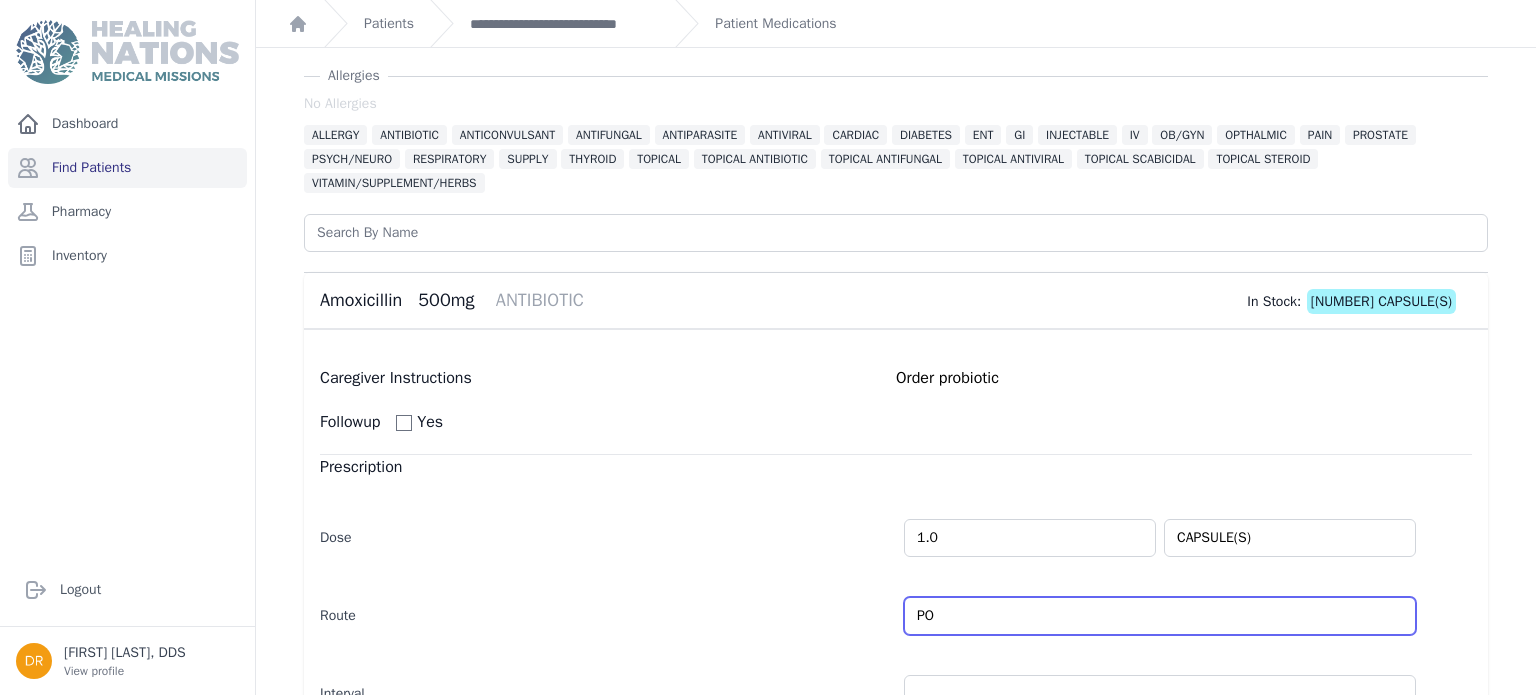 type on "PO" 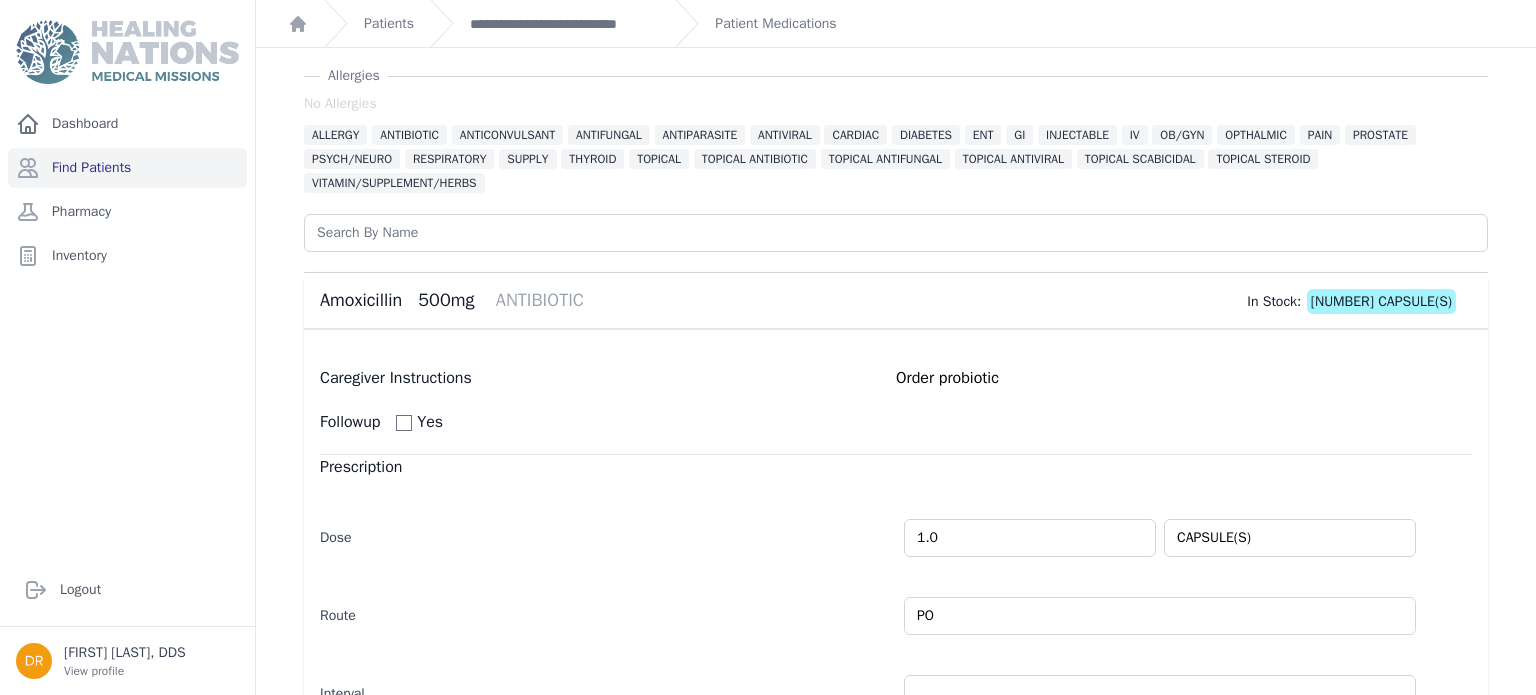 click on "Dose
1.0
CAPSULE(S)
Route
PO" at bounding box center (896, 645) 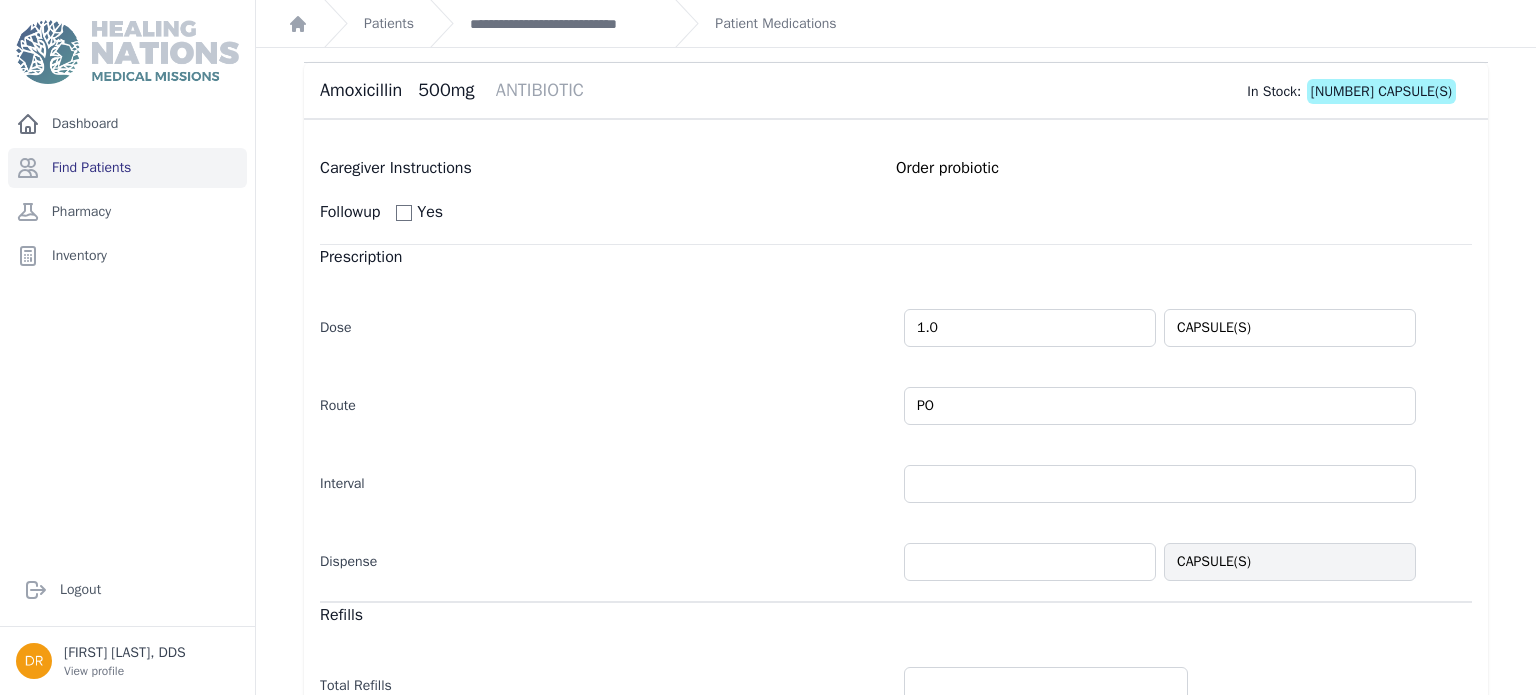 scroll, scrollTop: 265, scrollLeft: 0, axis: vertical 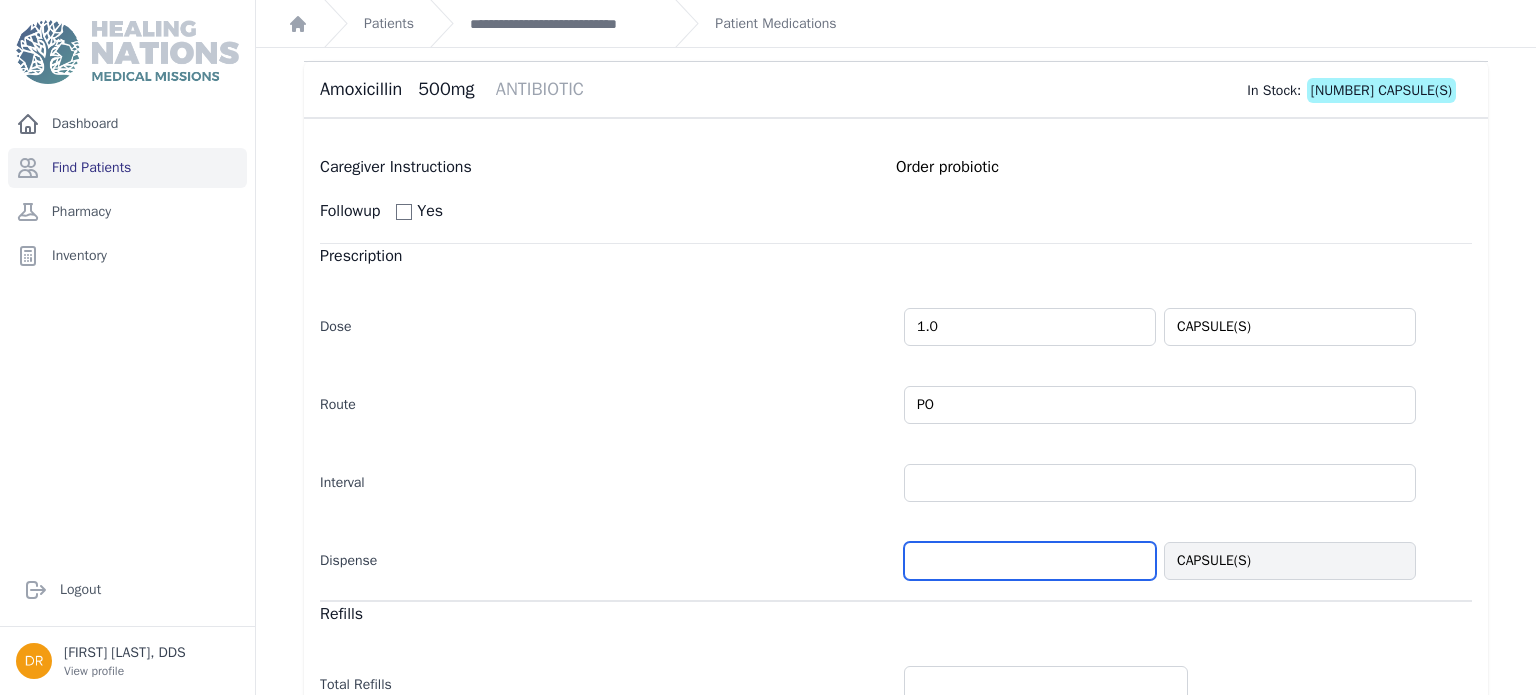 click at bounding box center (1030, 561) 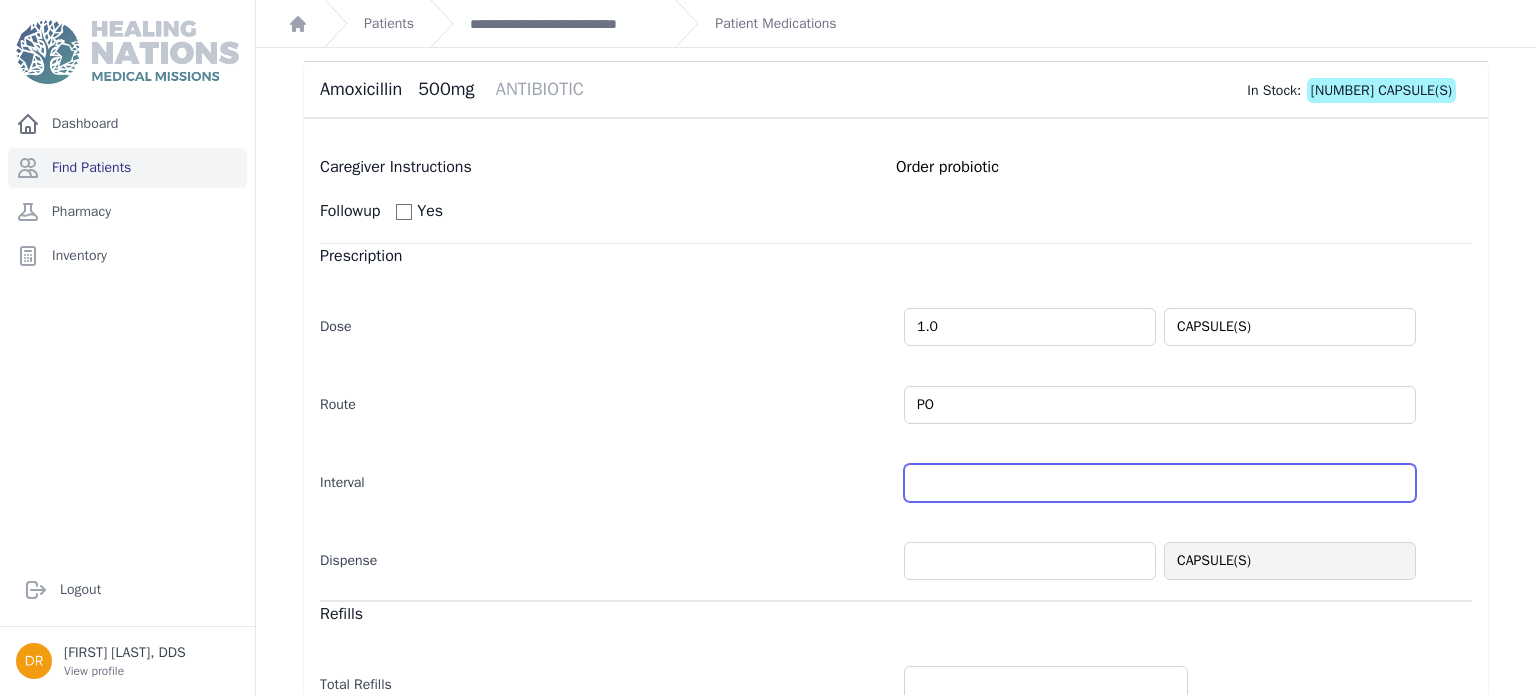 click at bounding box center [1160, 483] 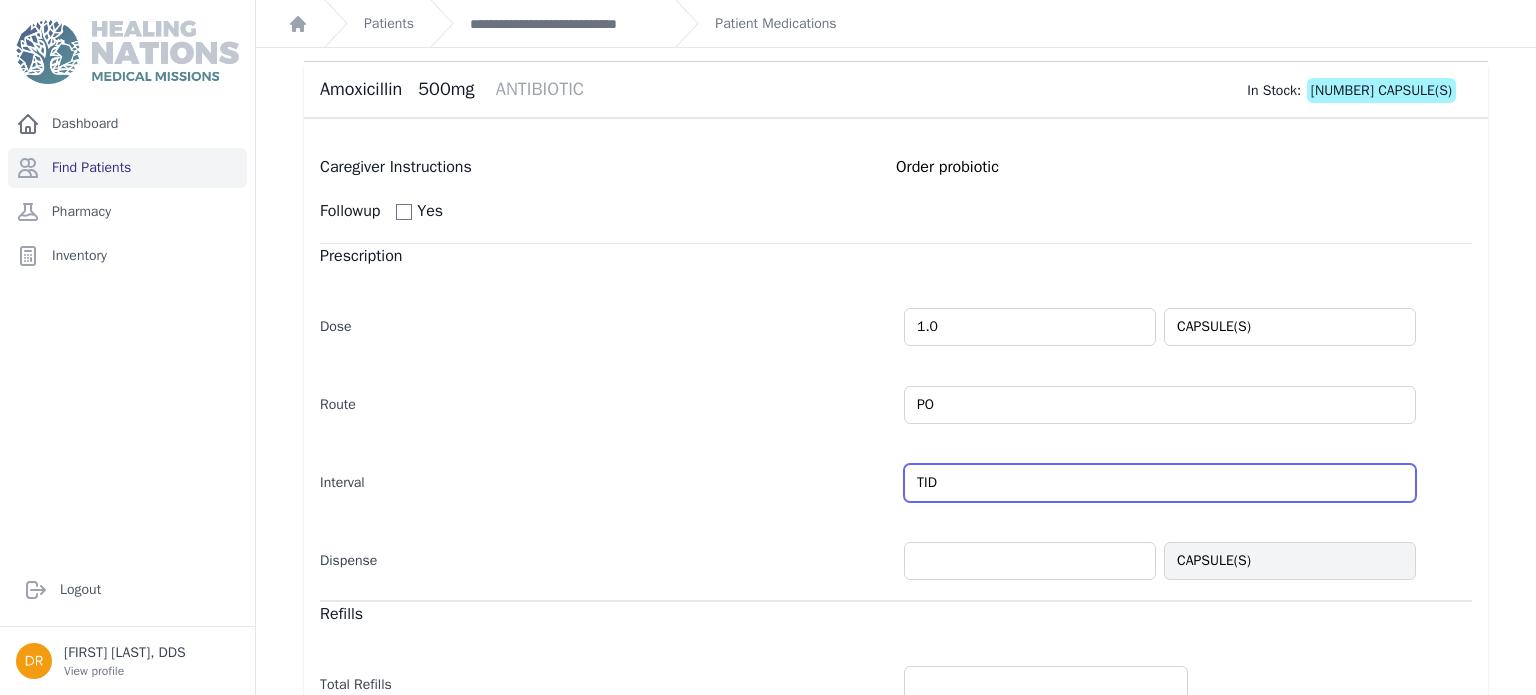 type on "tid" 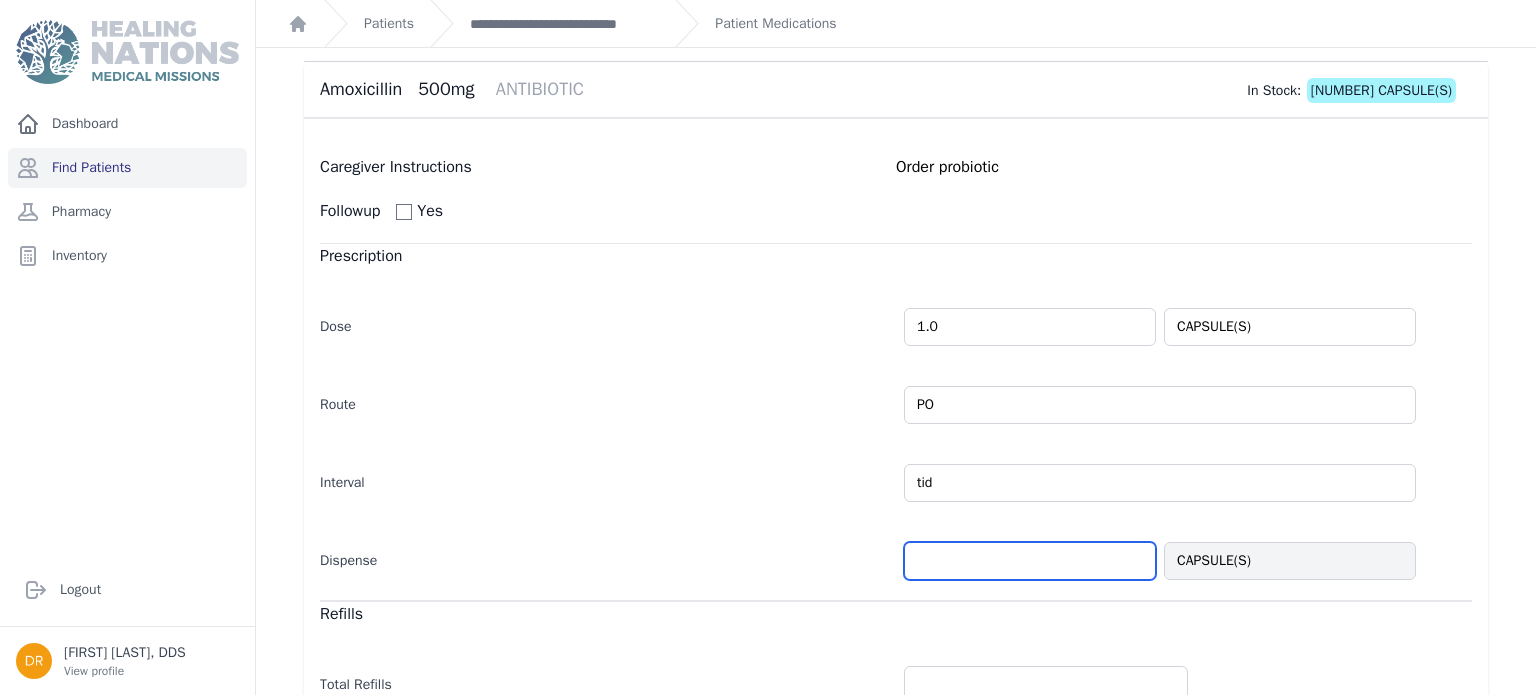 click at bounding box center (1030, 561) 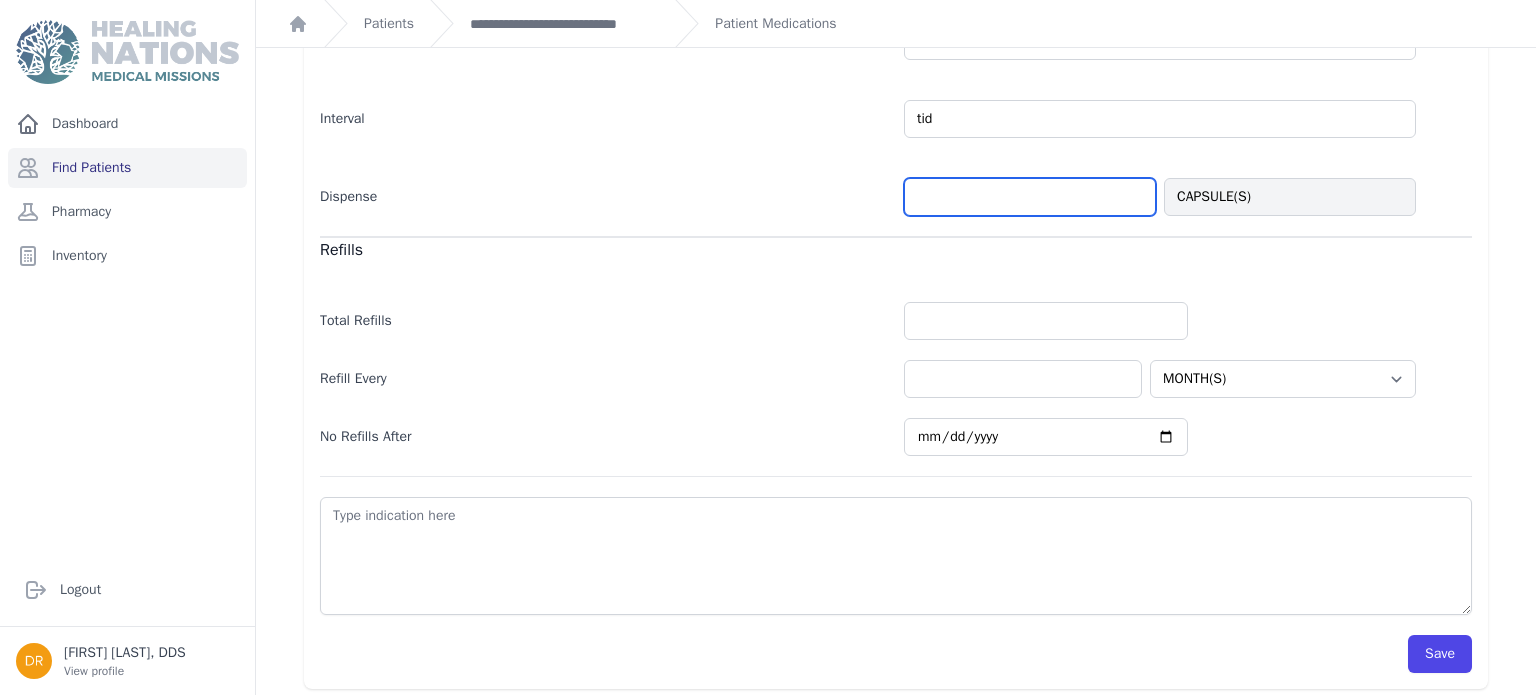 scroll, scrollTop: 633, scrollLeft: 0, axis: vertical 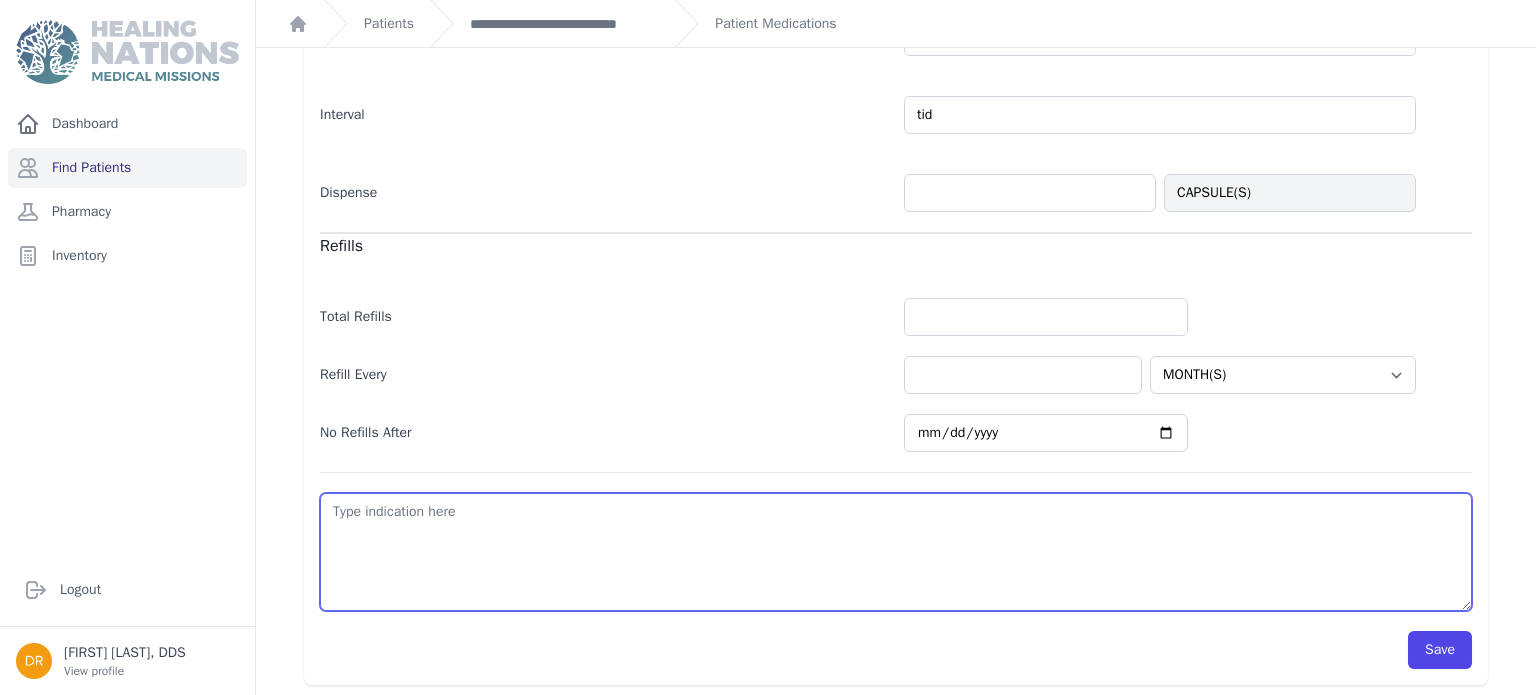 click at bounding box center [896, 552] 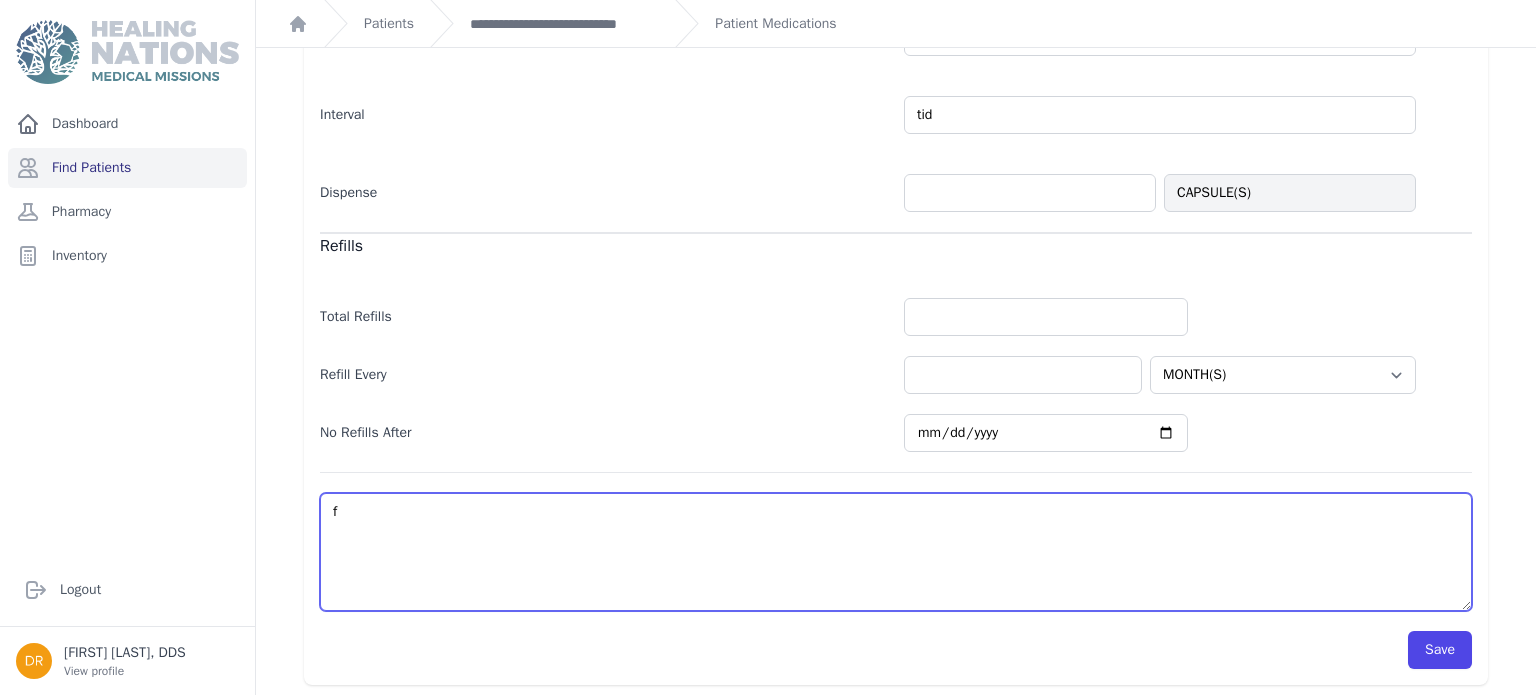 select on "MONTH(S)" 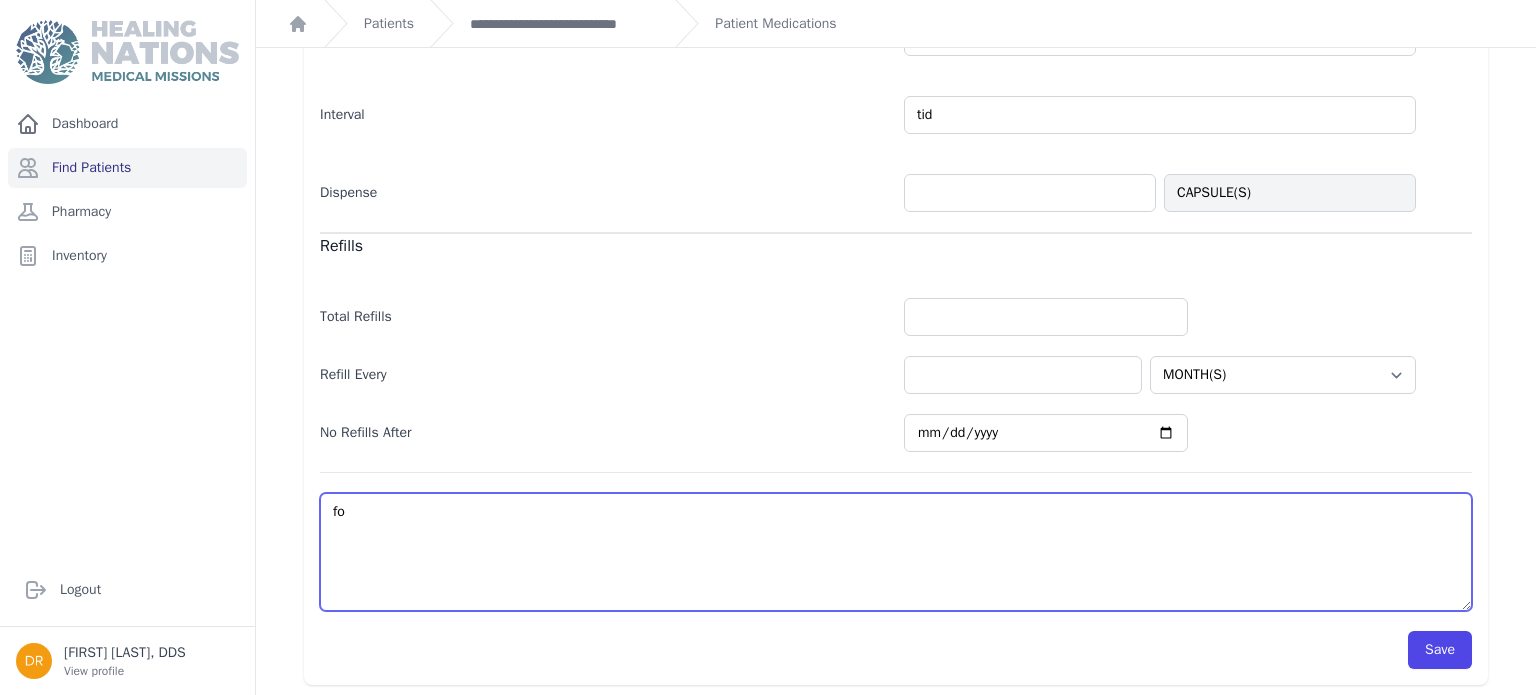 type on "for" 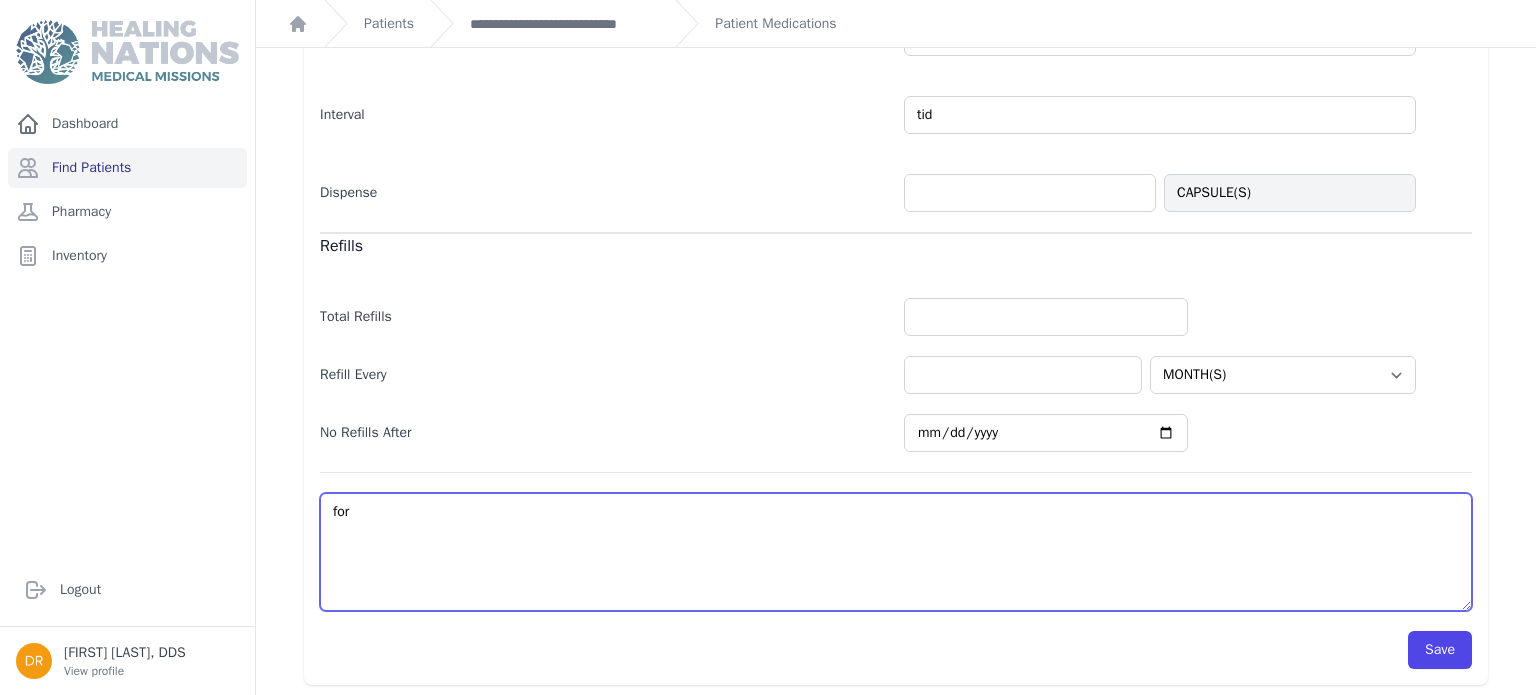 select on "MONTH(S)" 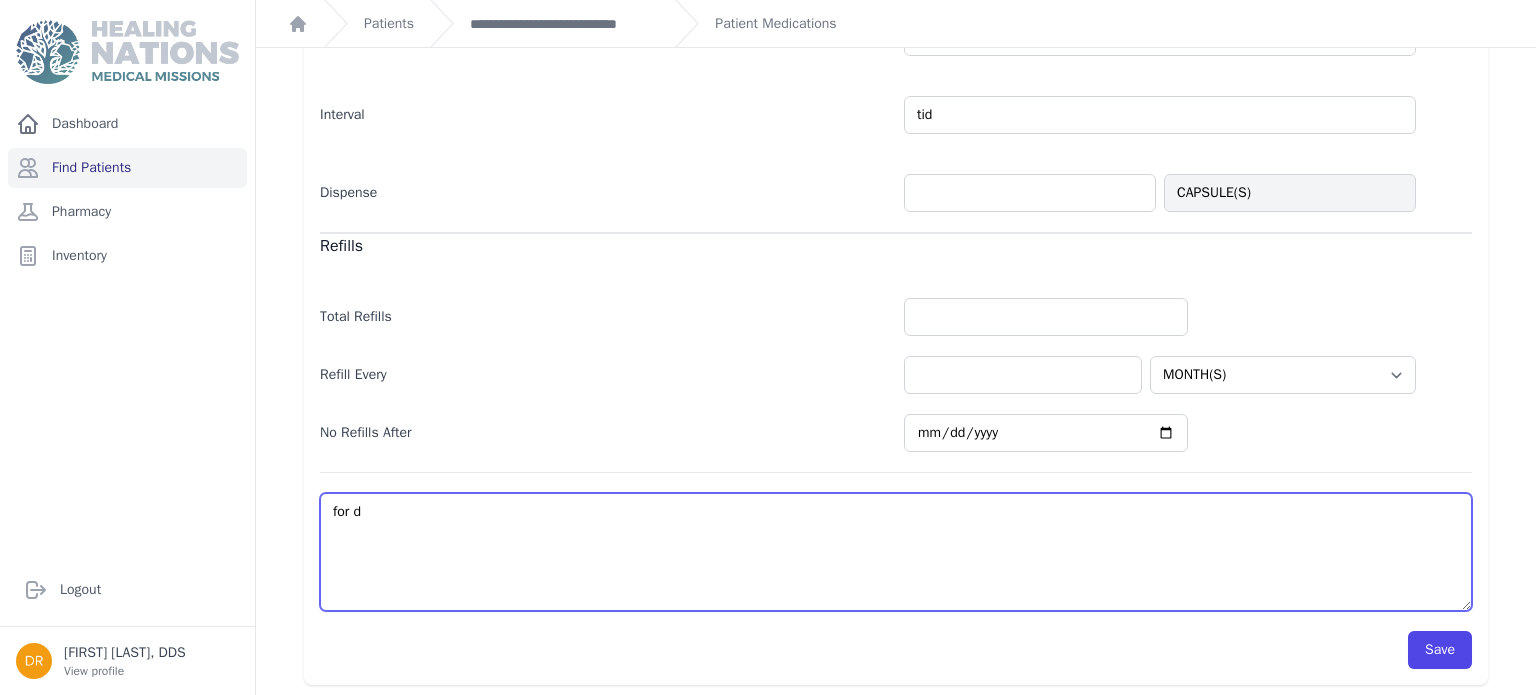 select on "MONTH(S)" 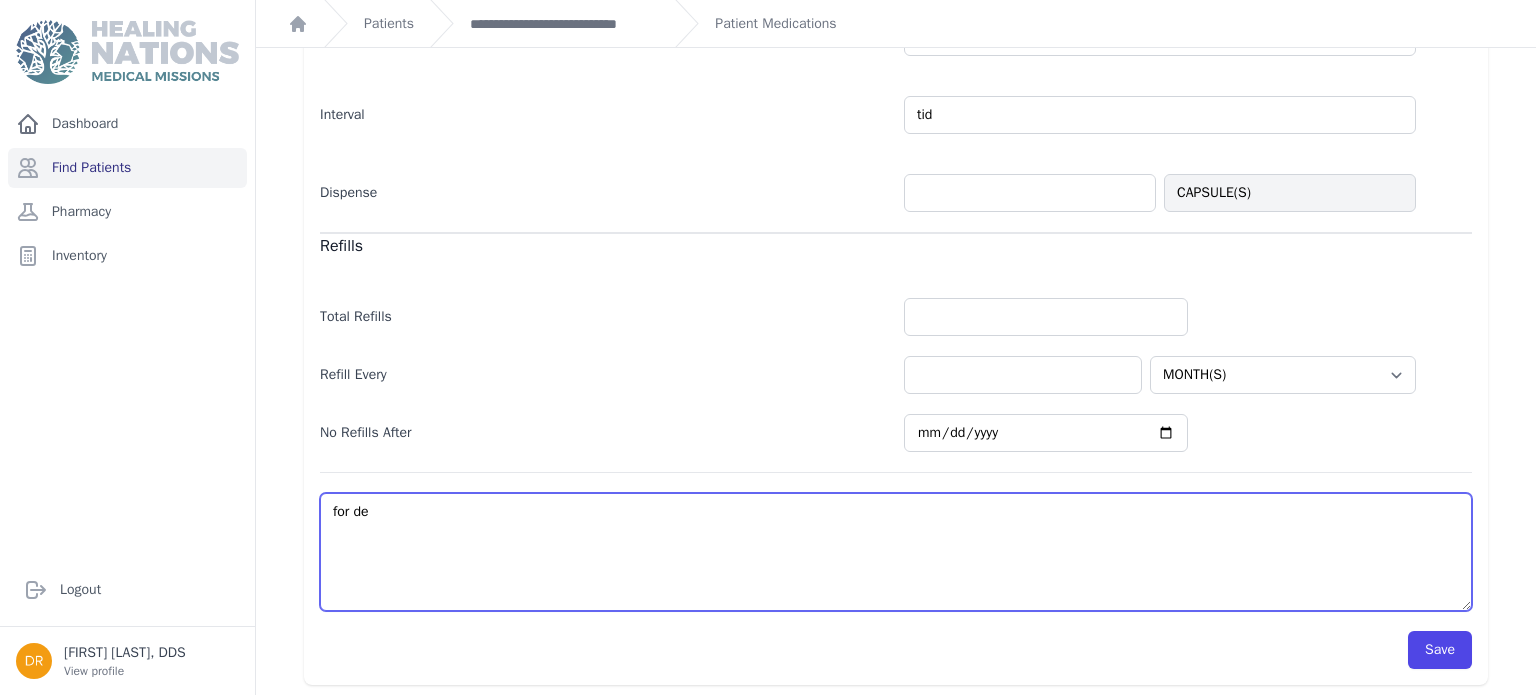 select on "MONTH(S)" 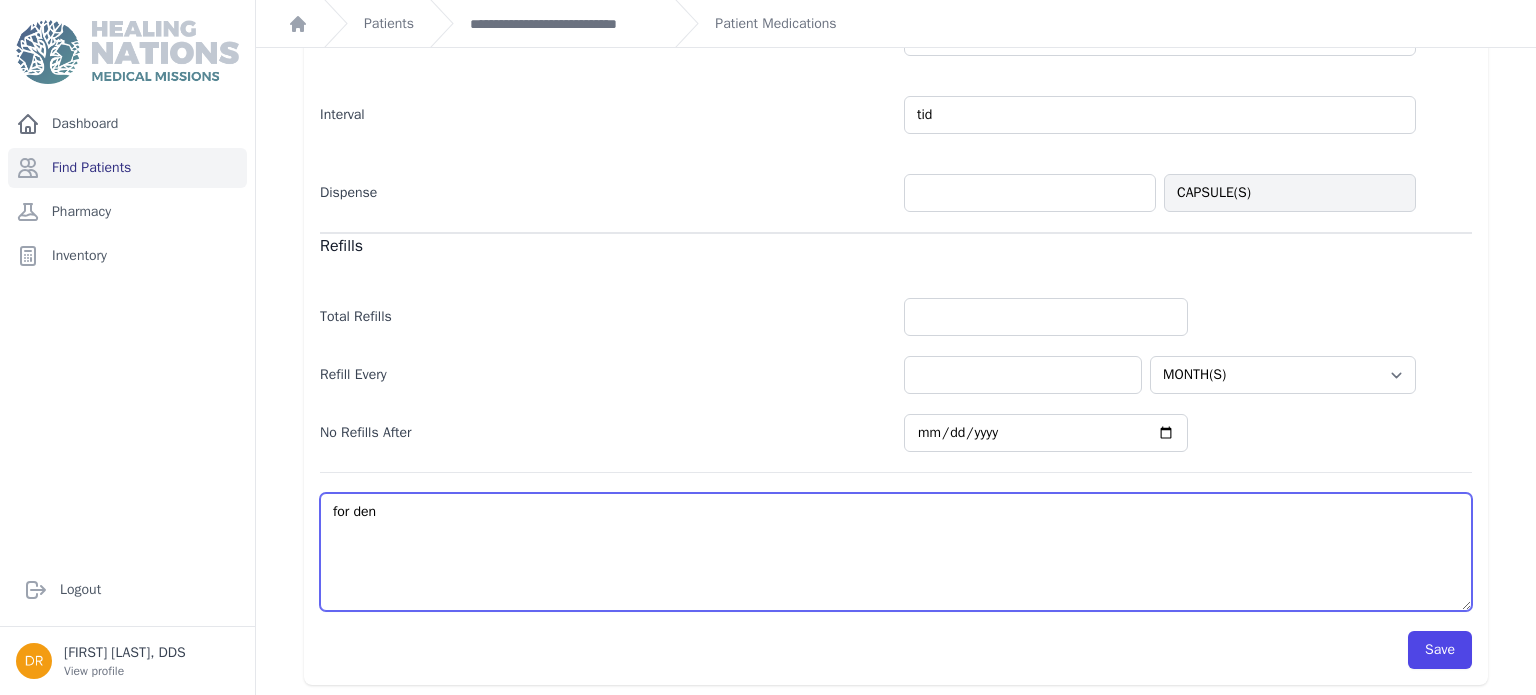 select on "MONTH(S)" 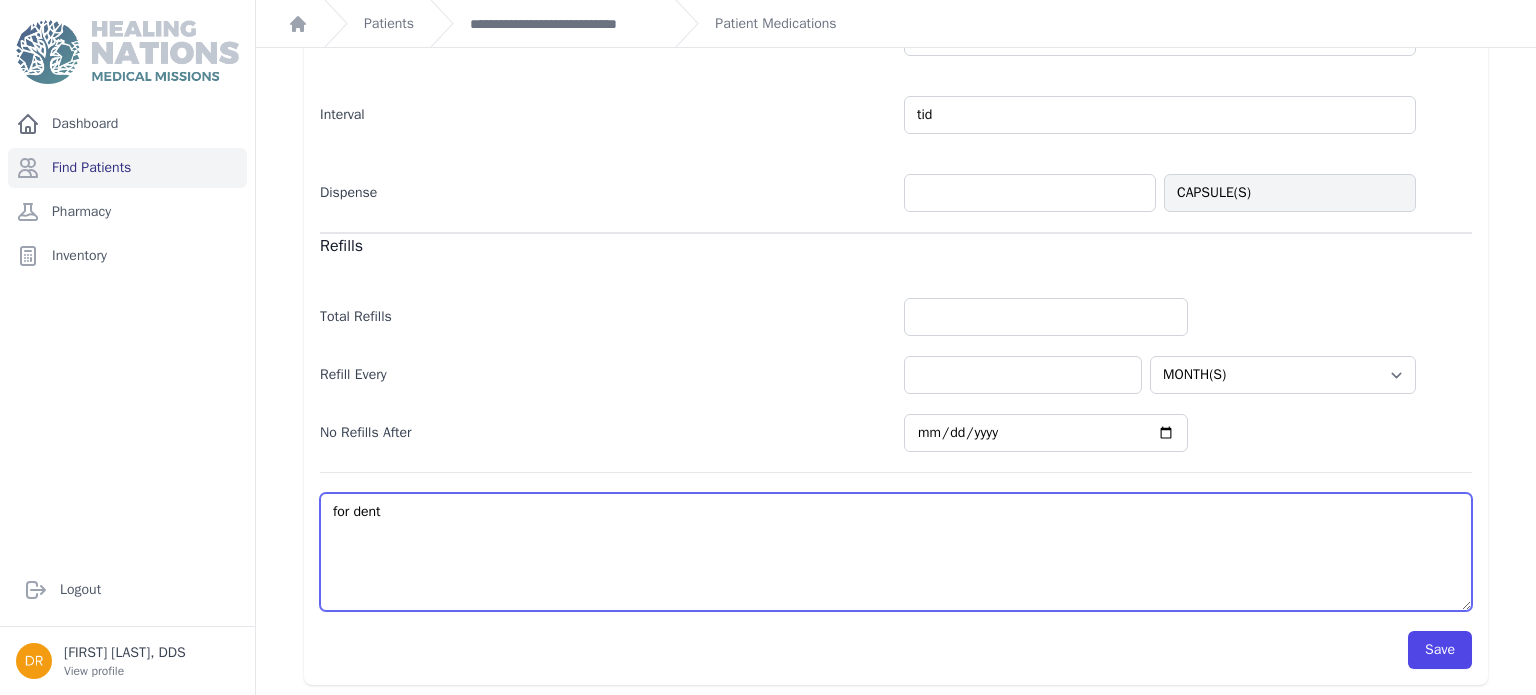 select on "MONTH(S)" 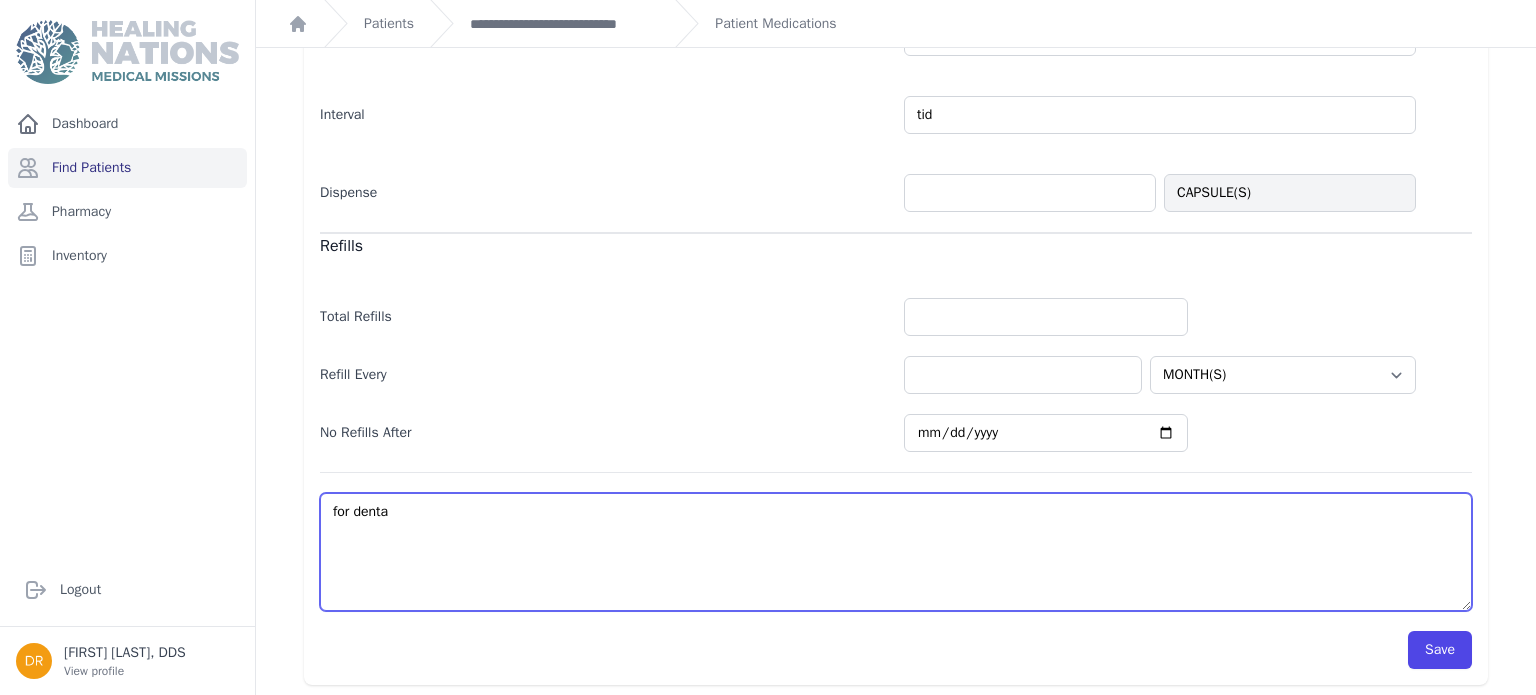 select on "MONTH(S)" 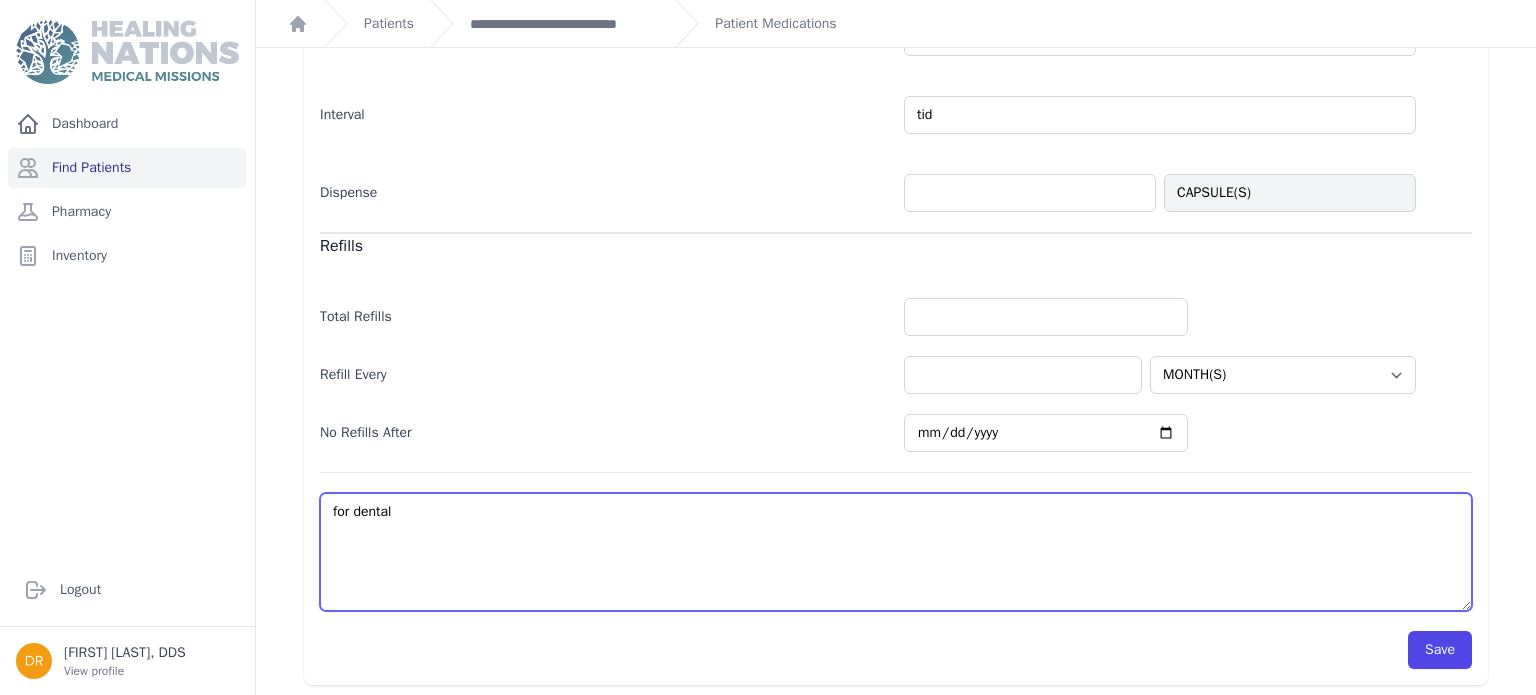 select on "MONTH(S)" 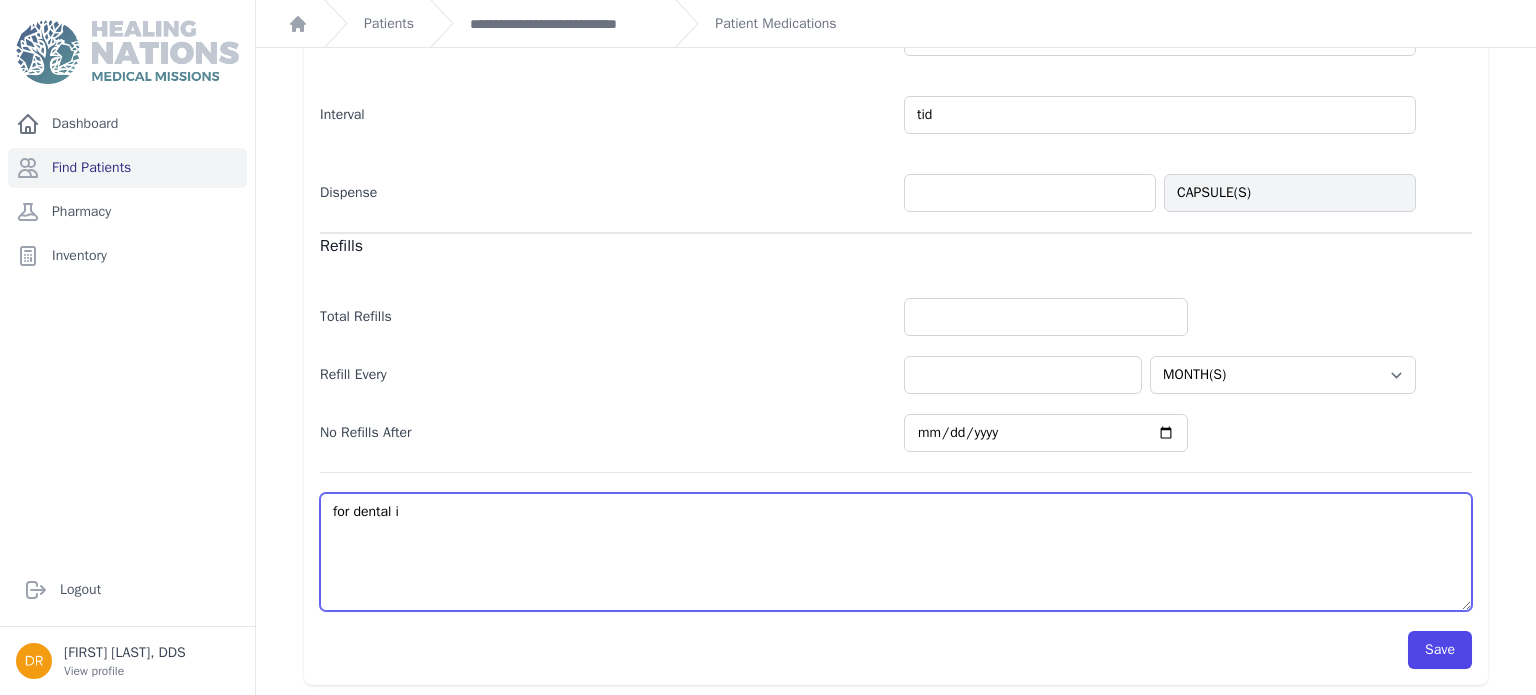 type on "for dental in" 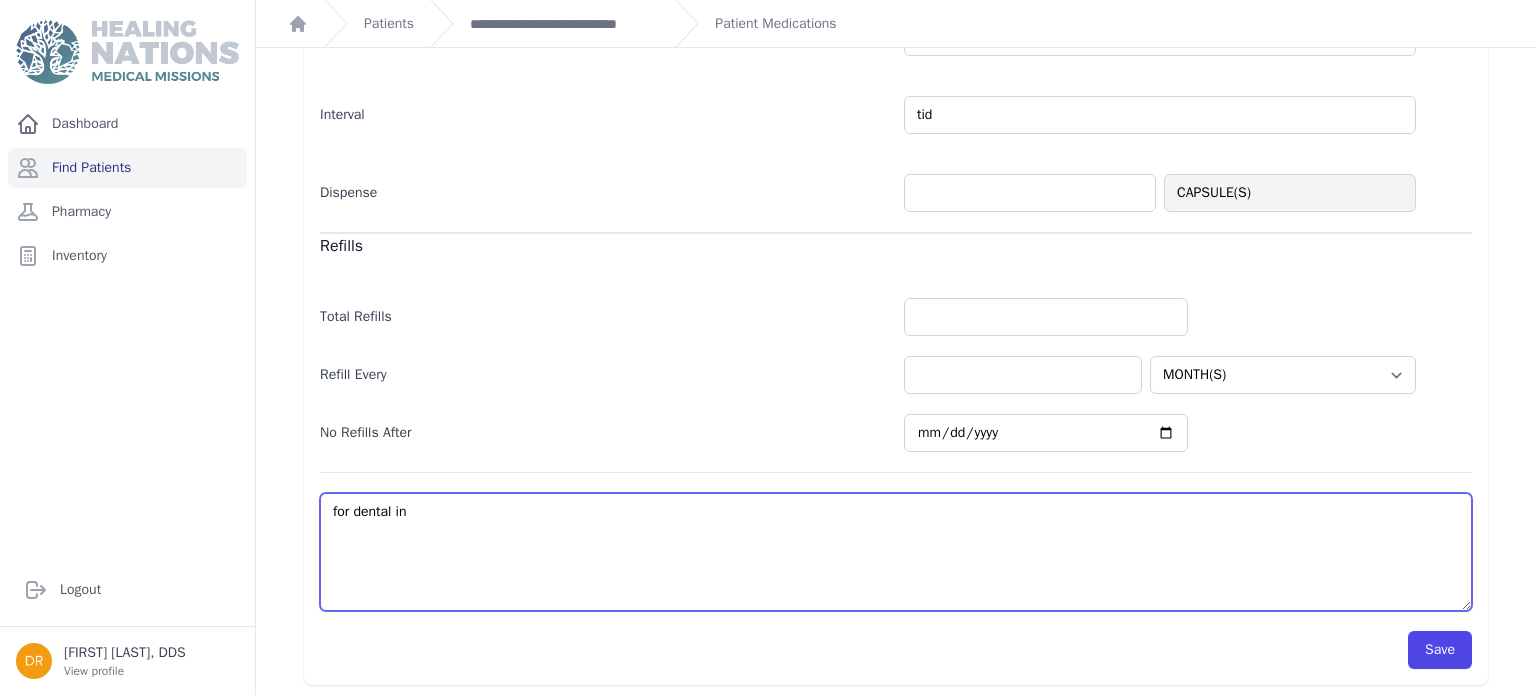select on "MONTH(S)" 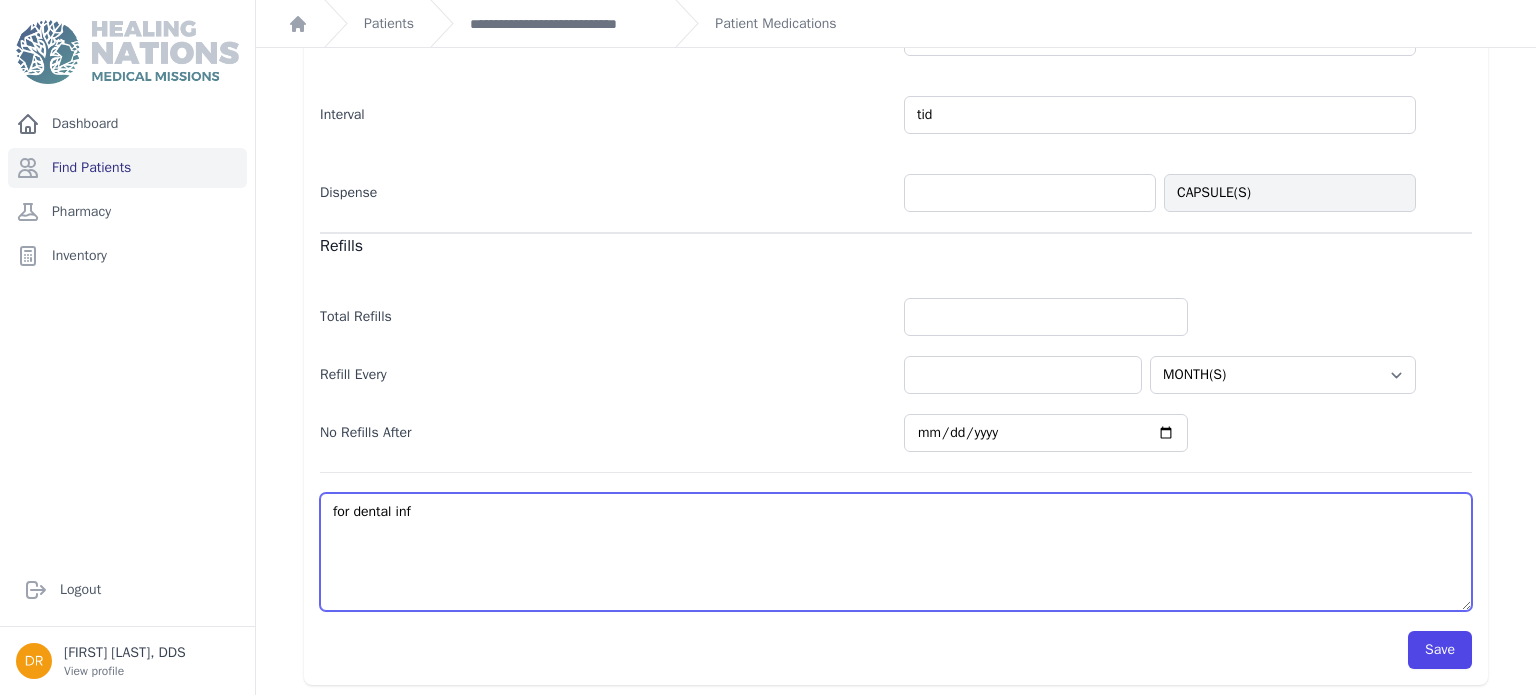 select on "MONTH(S)" 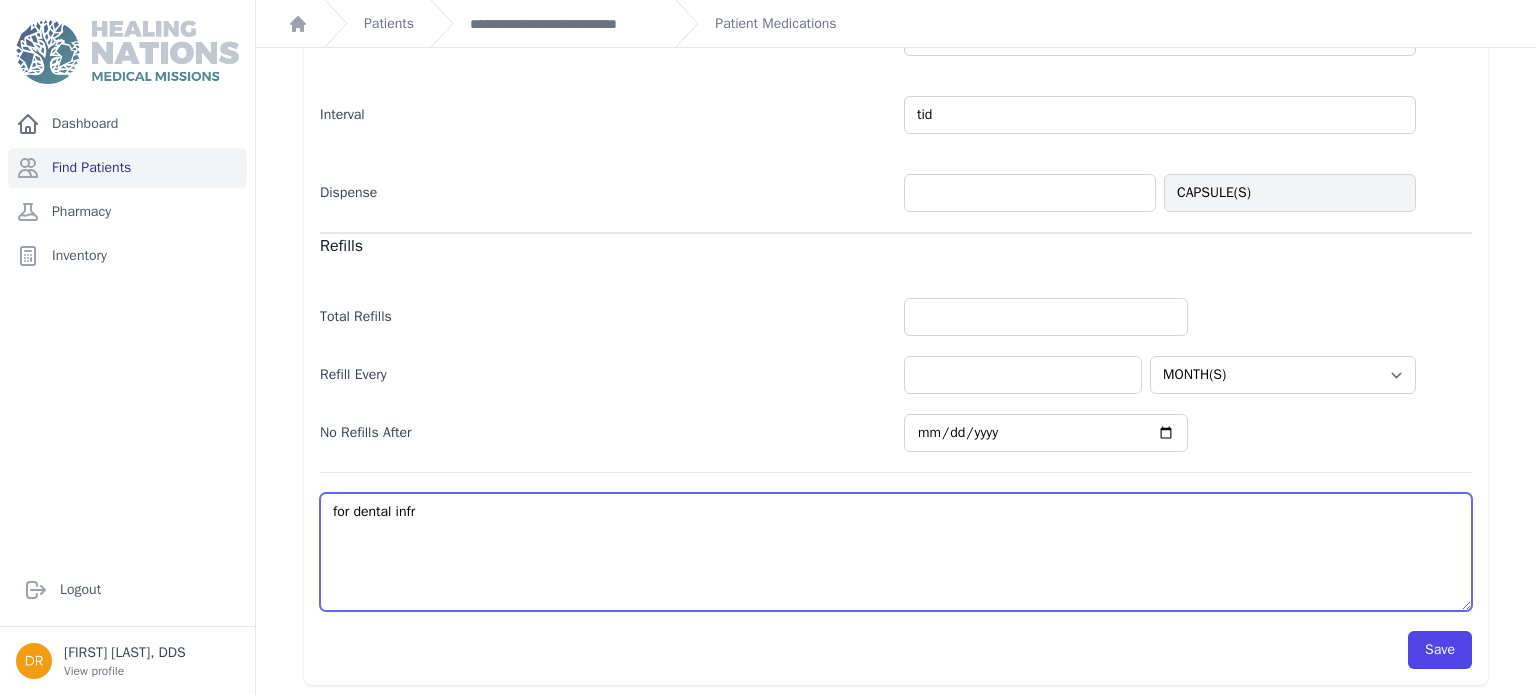 select on "MONTH(S)" 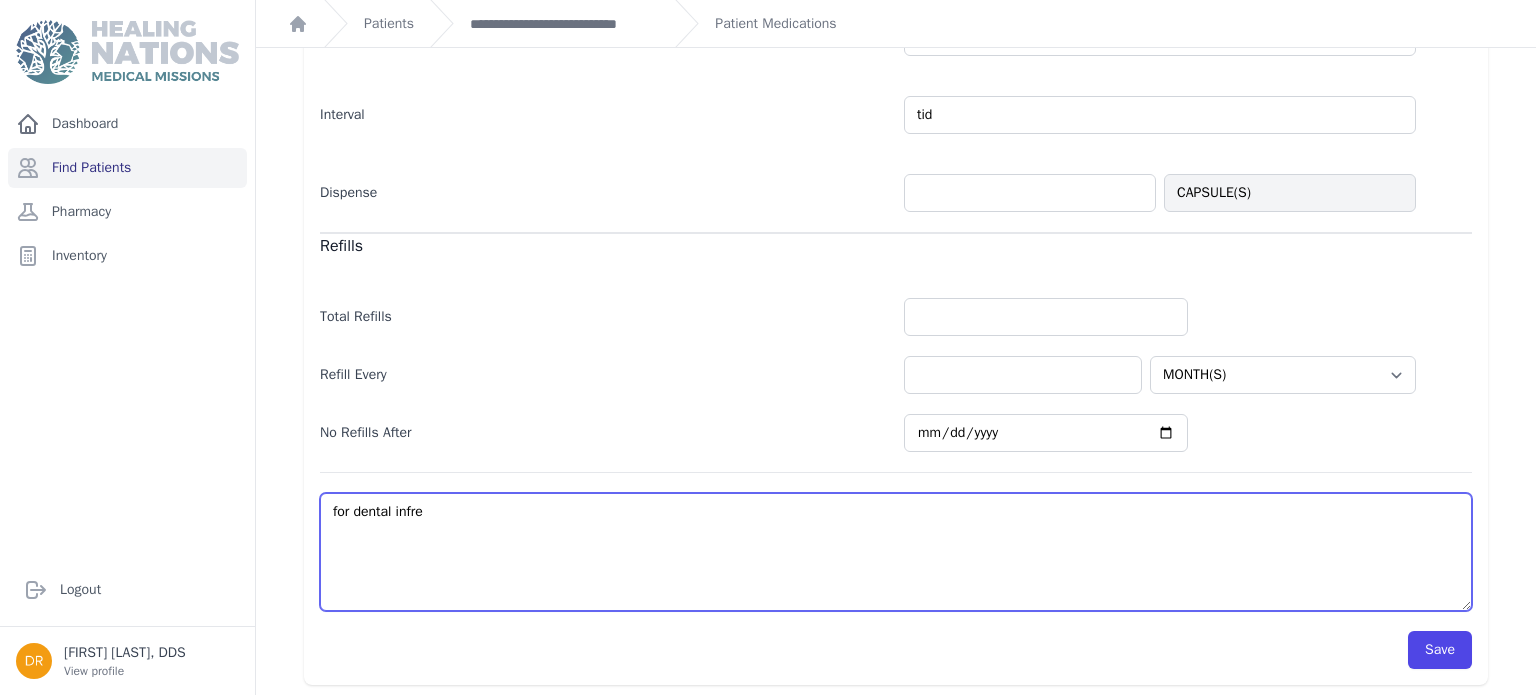 select on "MONTH(S)" 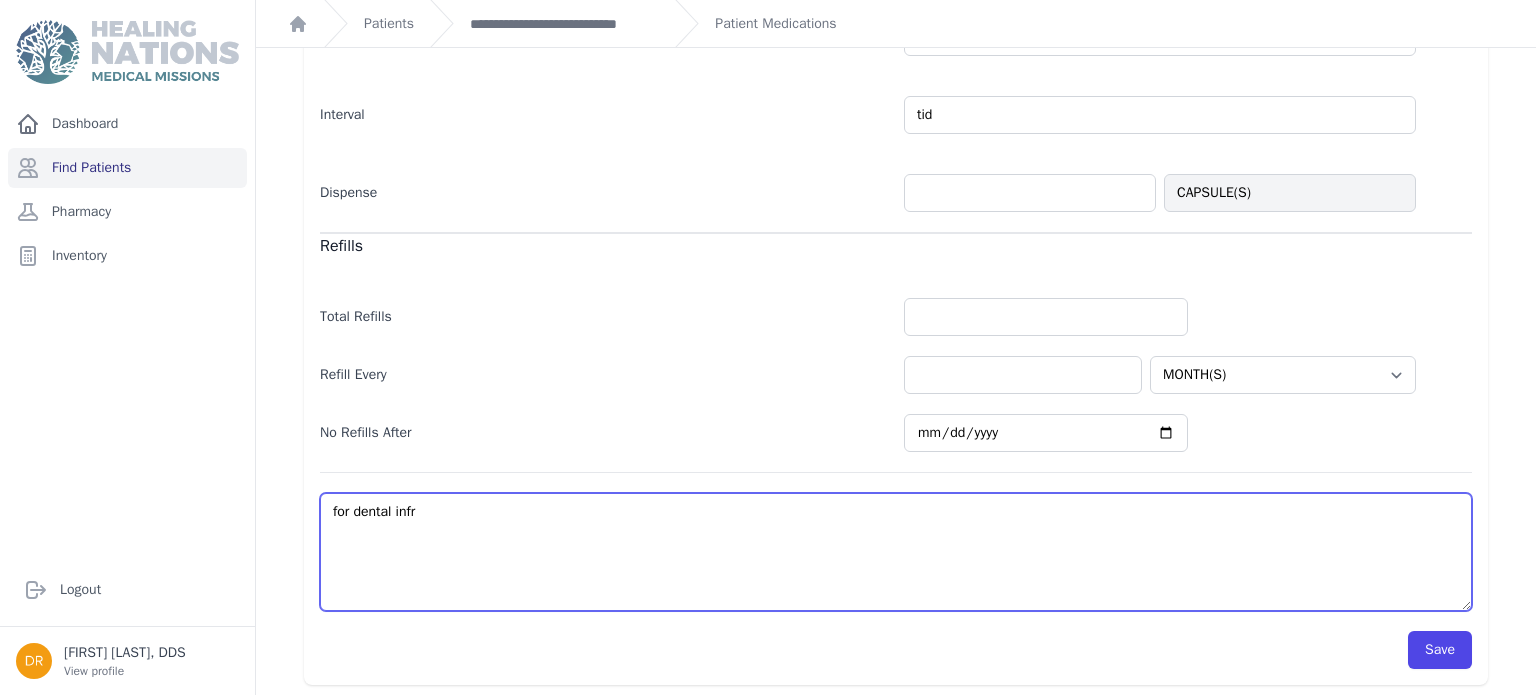 select on "MONTH(S)" 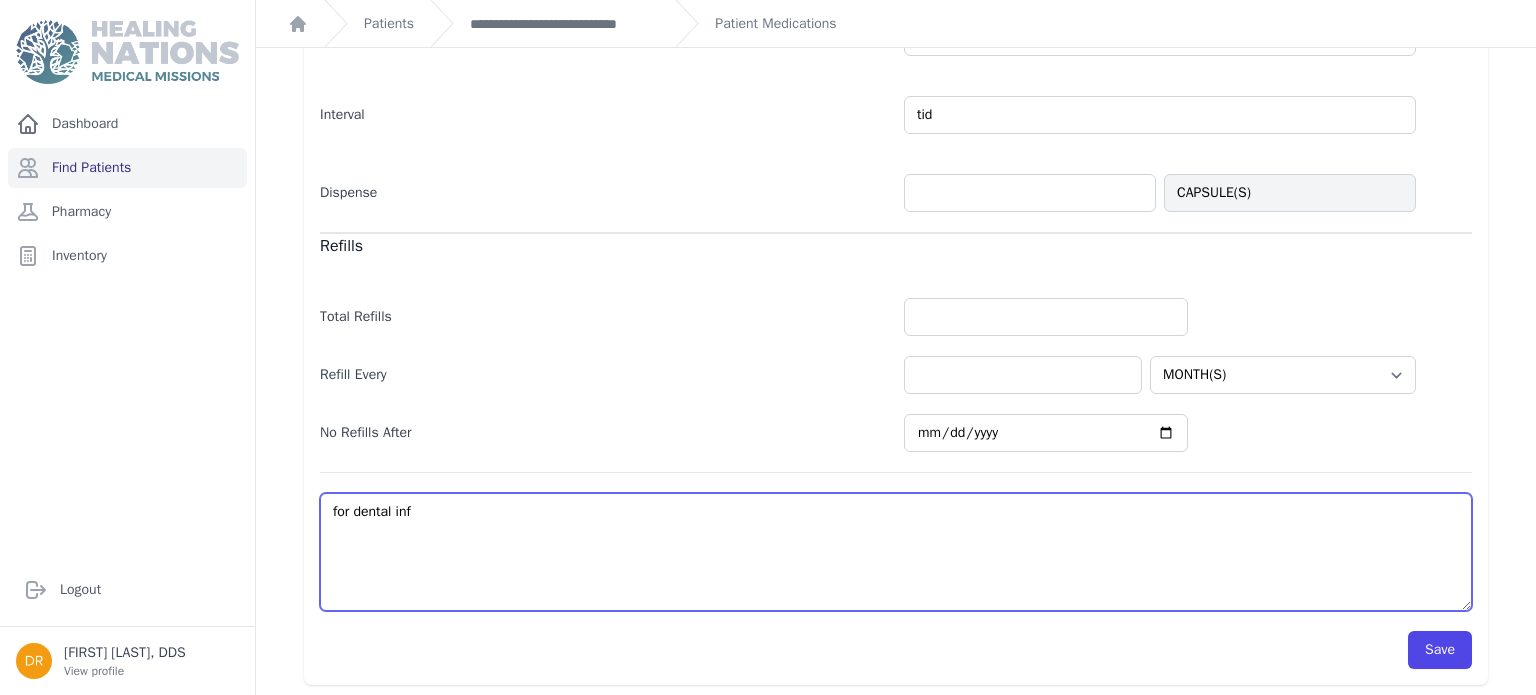 select on "MONTH(S)" 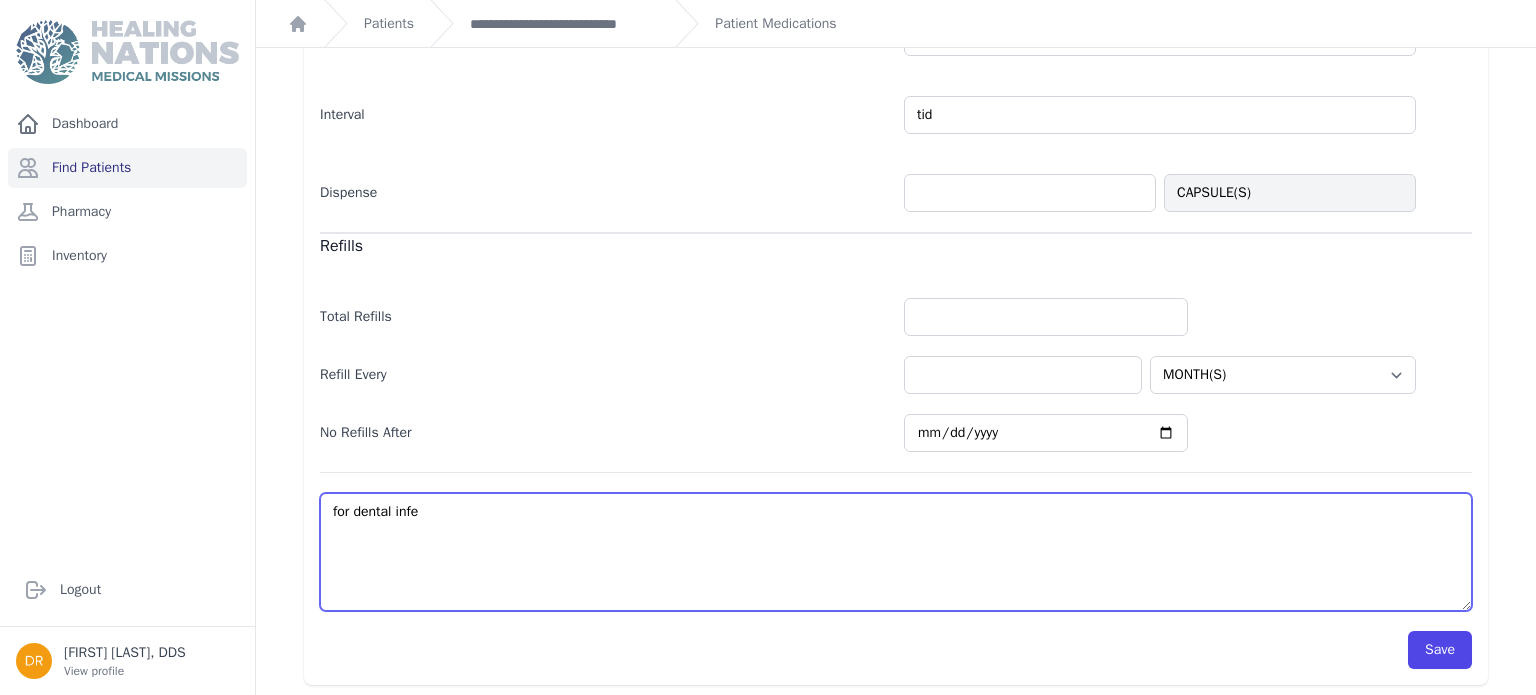select on "MONTH(S)" 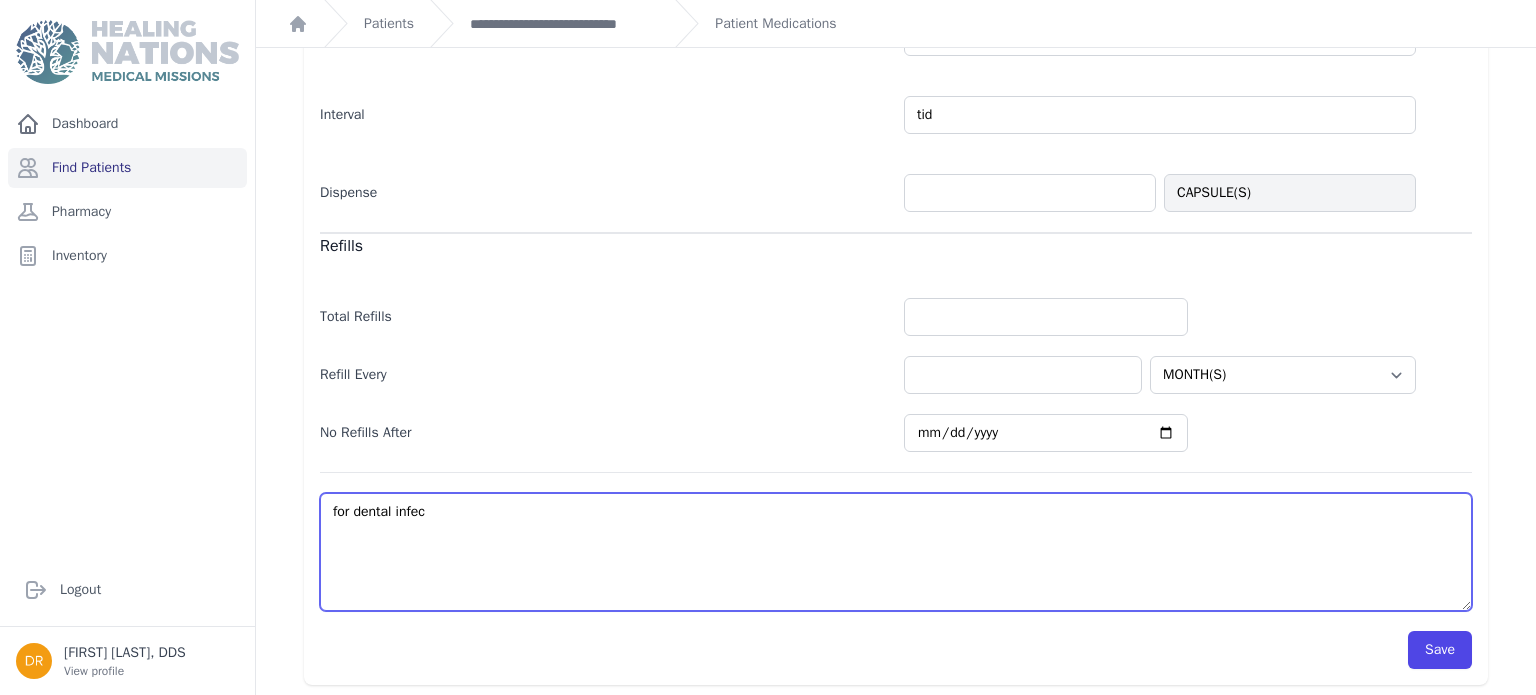 select on "MONTH(S)" 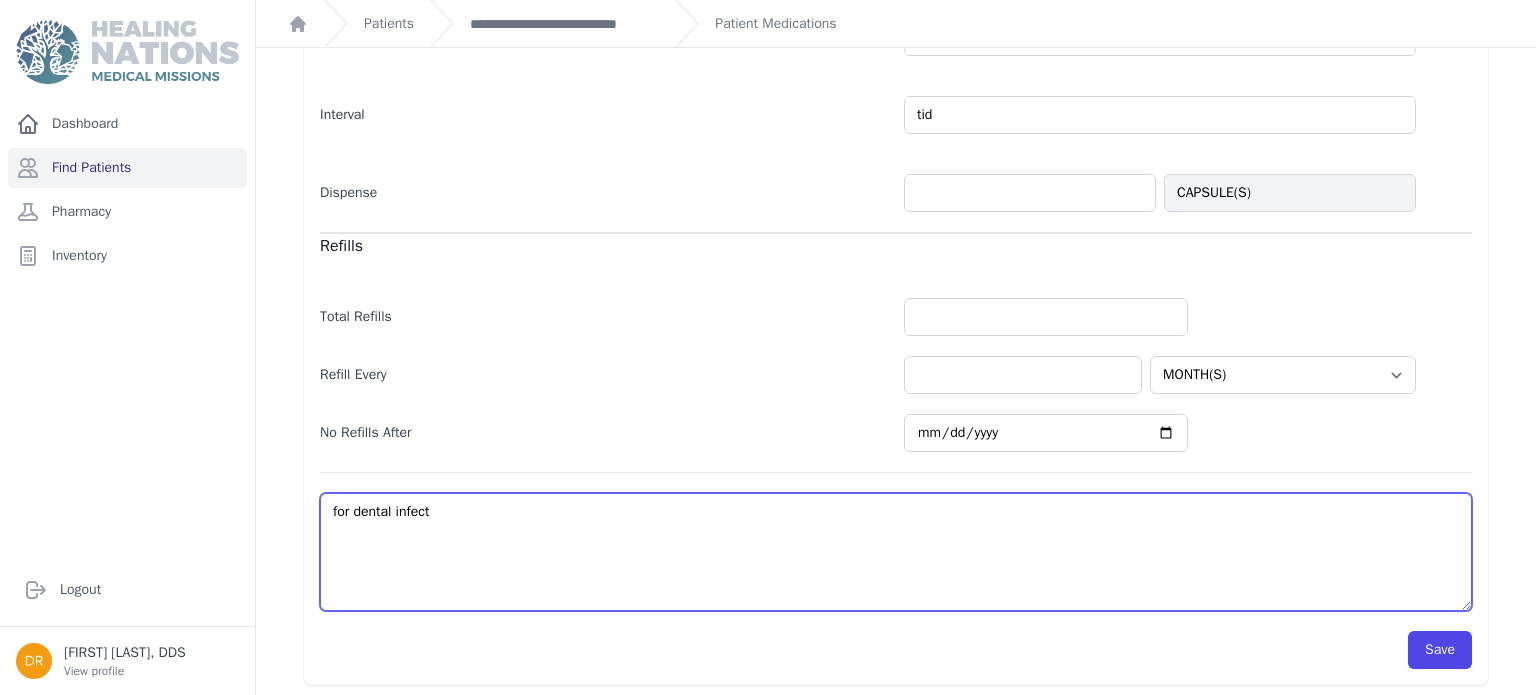 type on "for dental infecti" 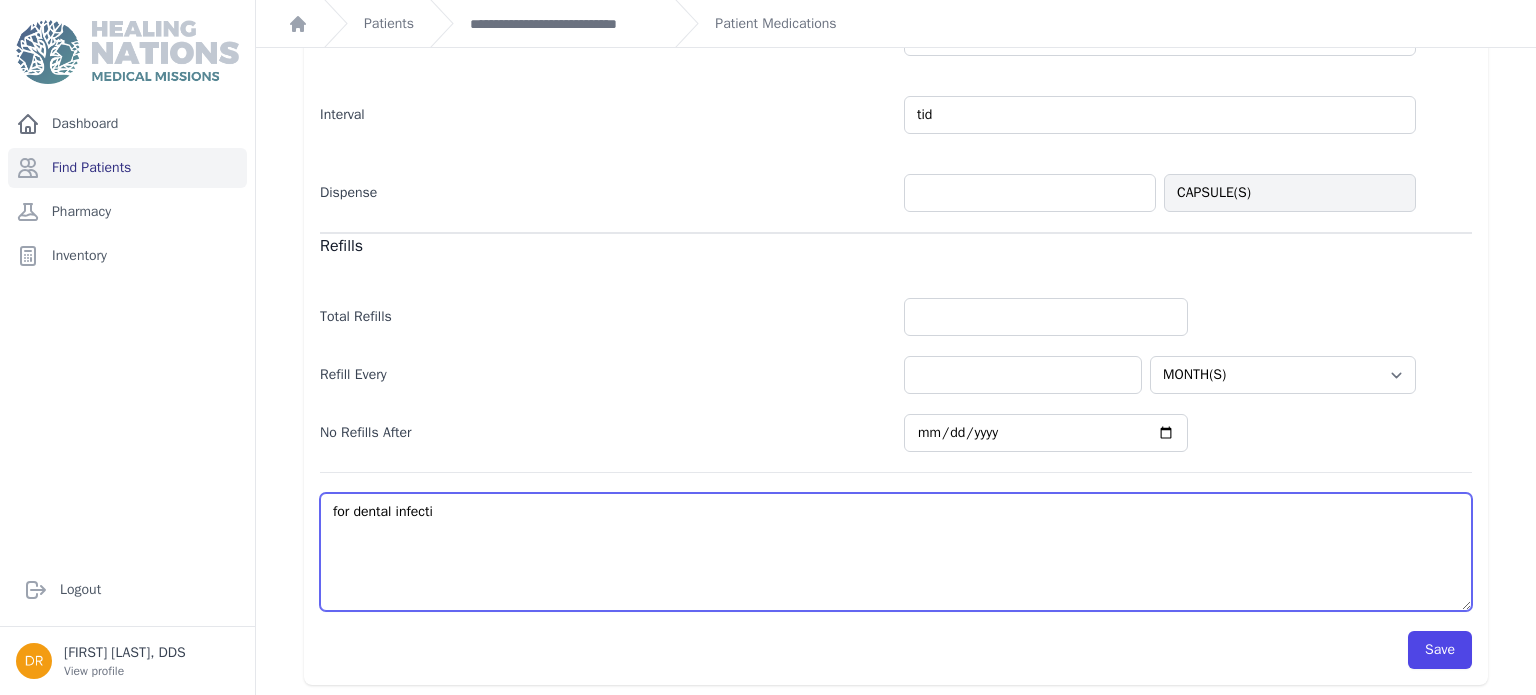 select on "MONTH(S)" 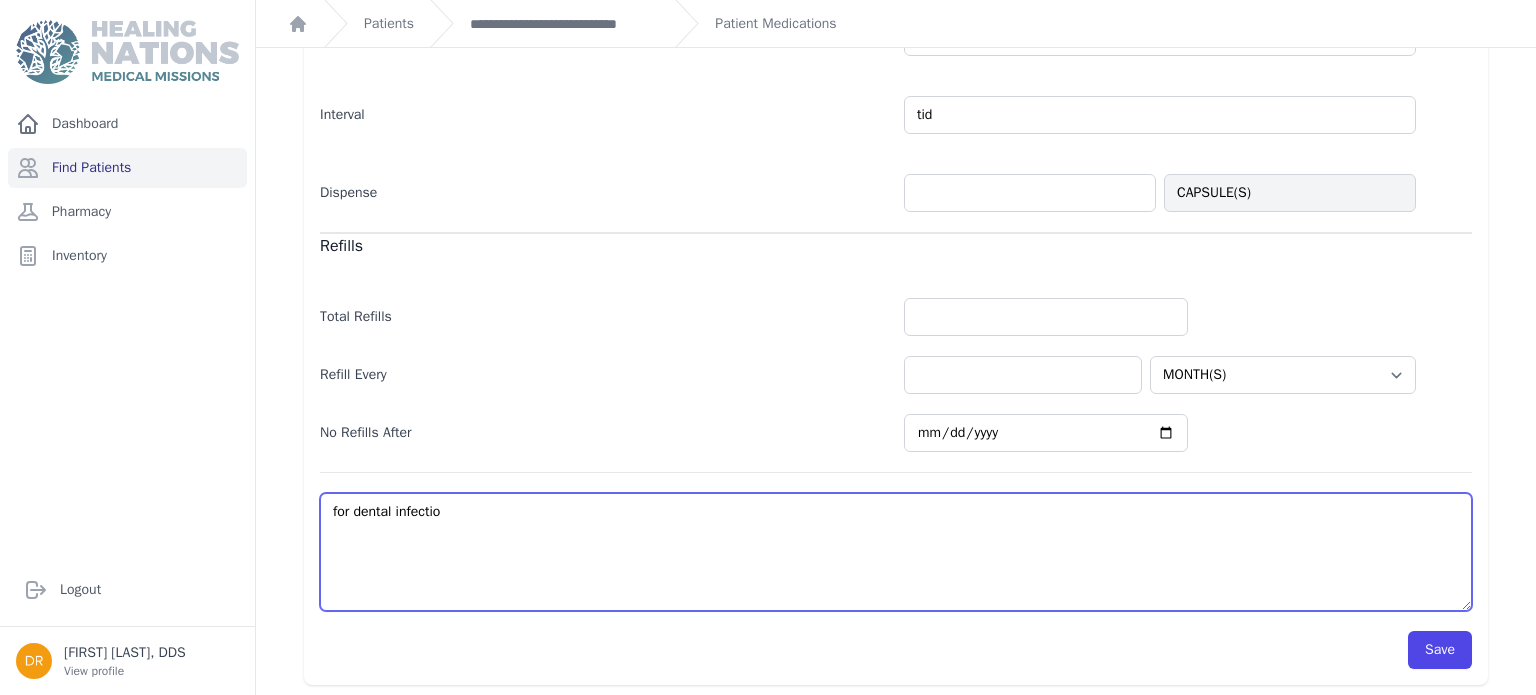 select on "MONTH(S)" 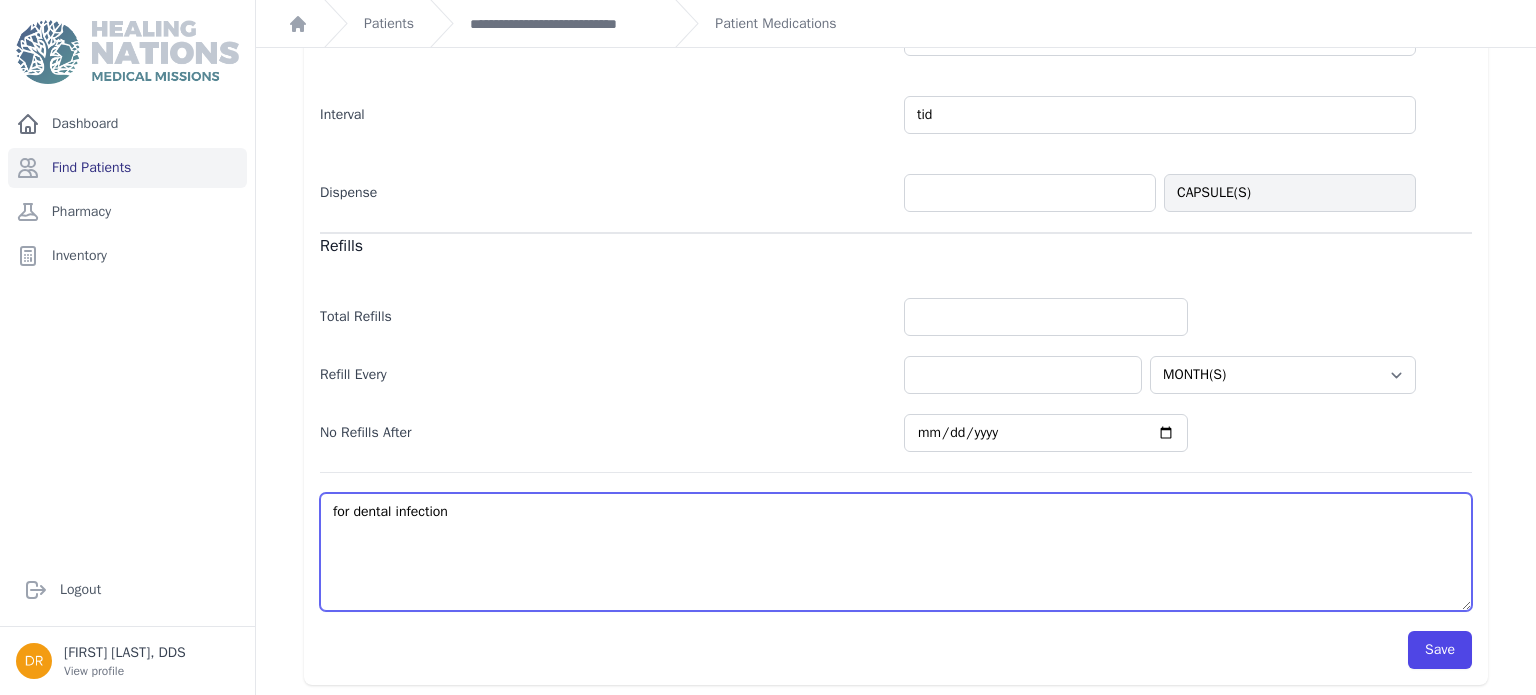select on "MONTH(S)" 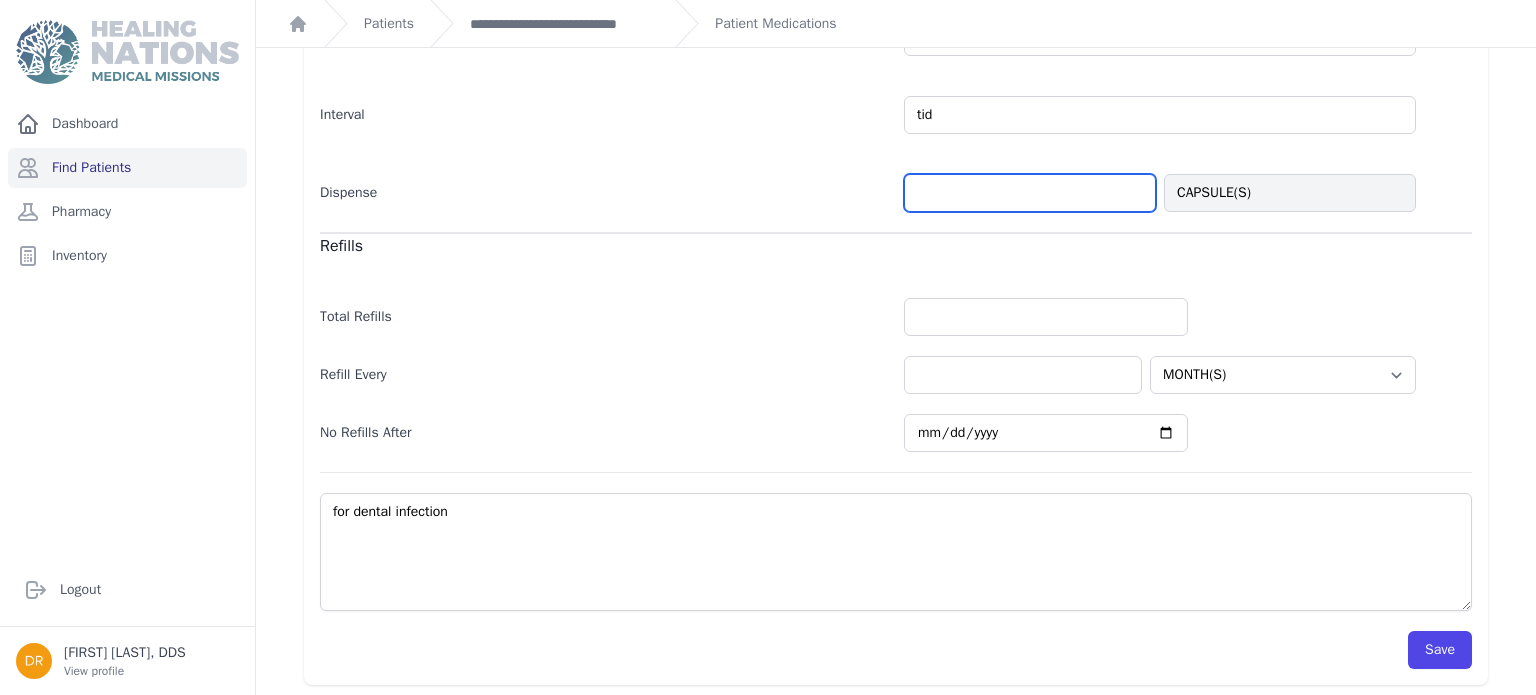 click at bounding box center [1030, 193] 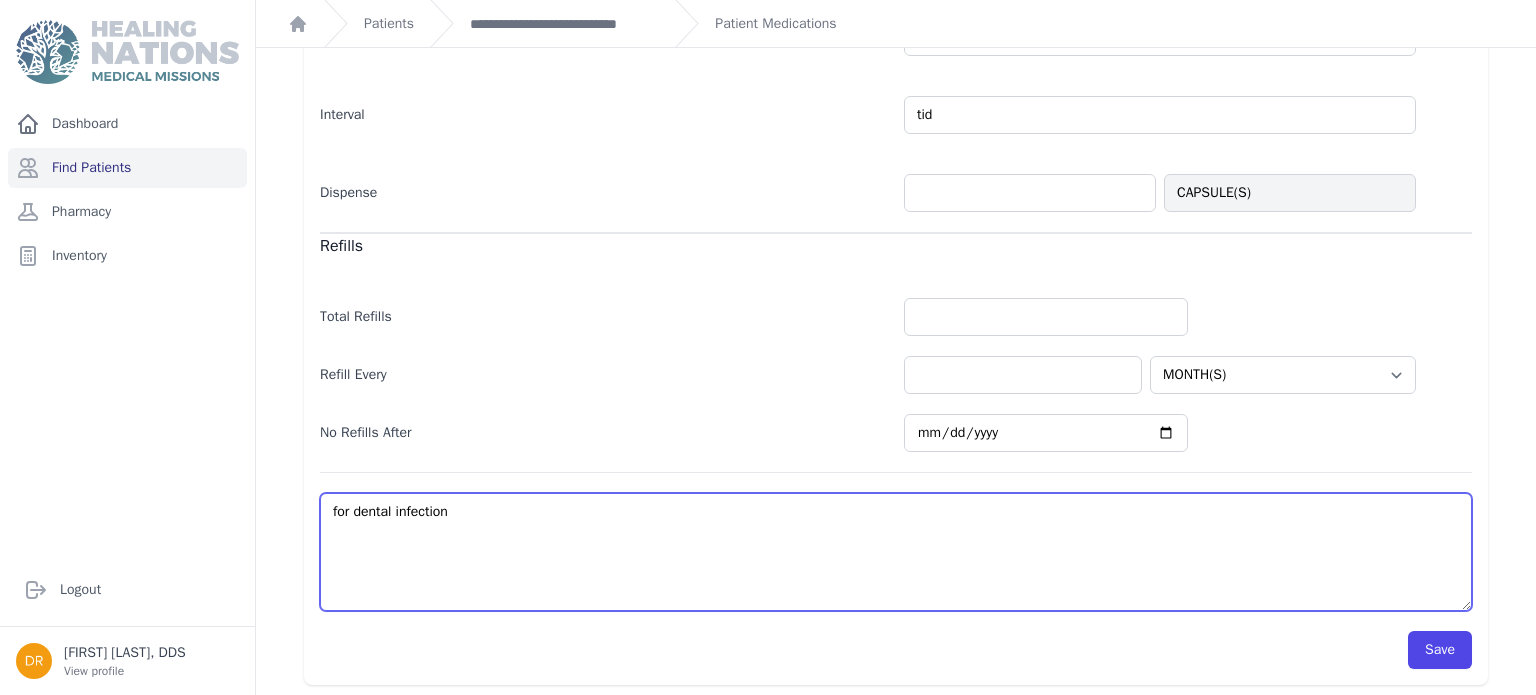 click on "for dental infection" at bounding box center (896, 552) 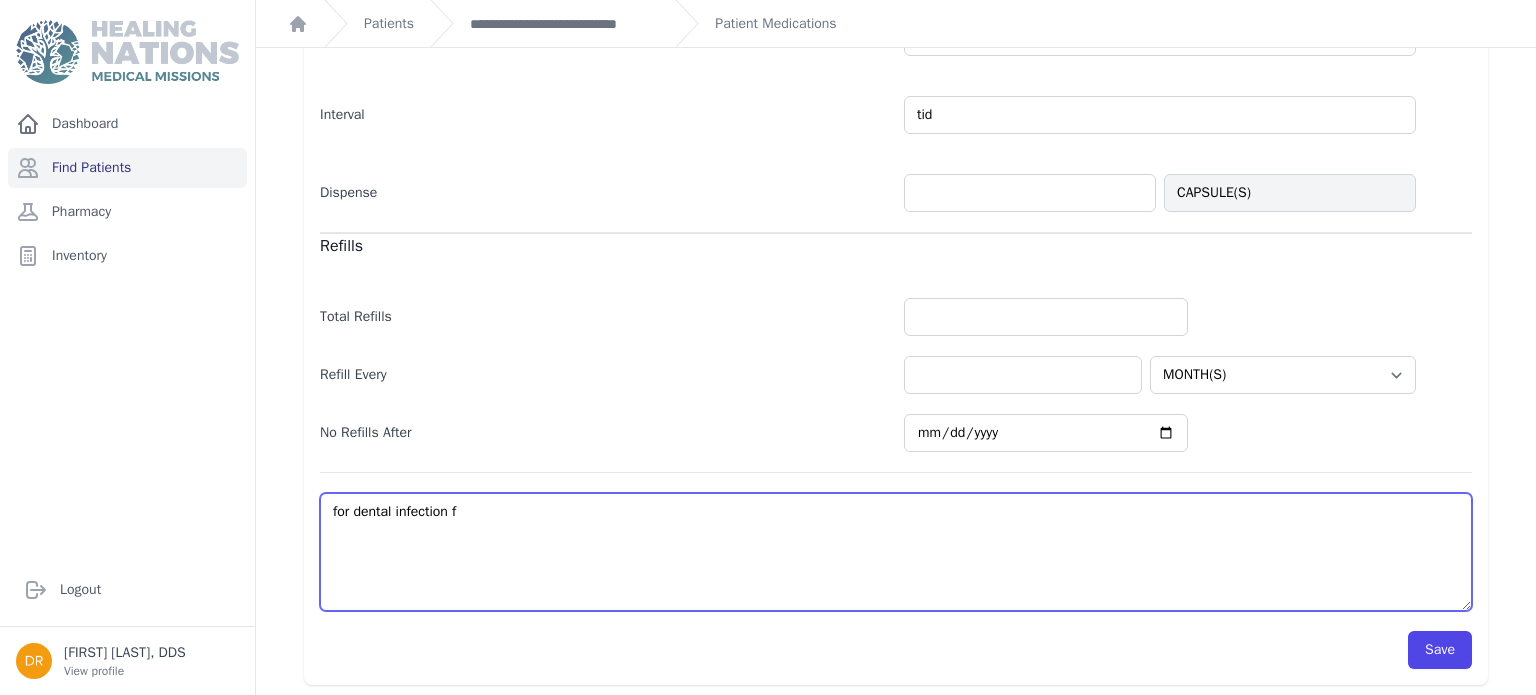 select on "MONTH(S)" 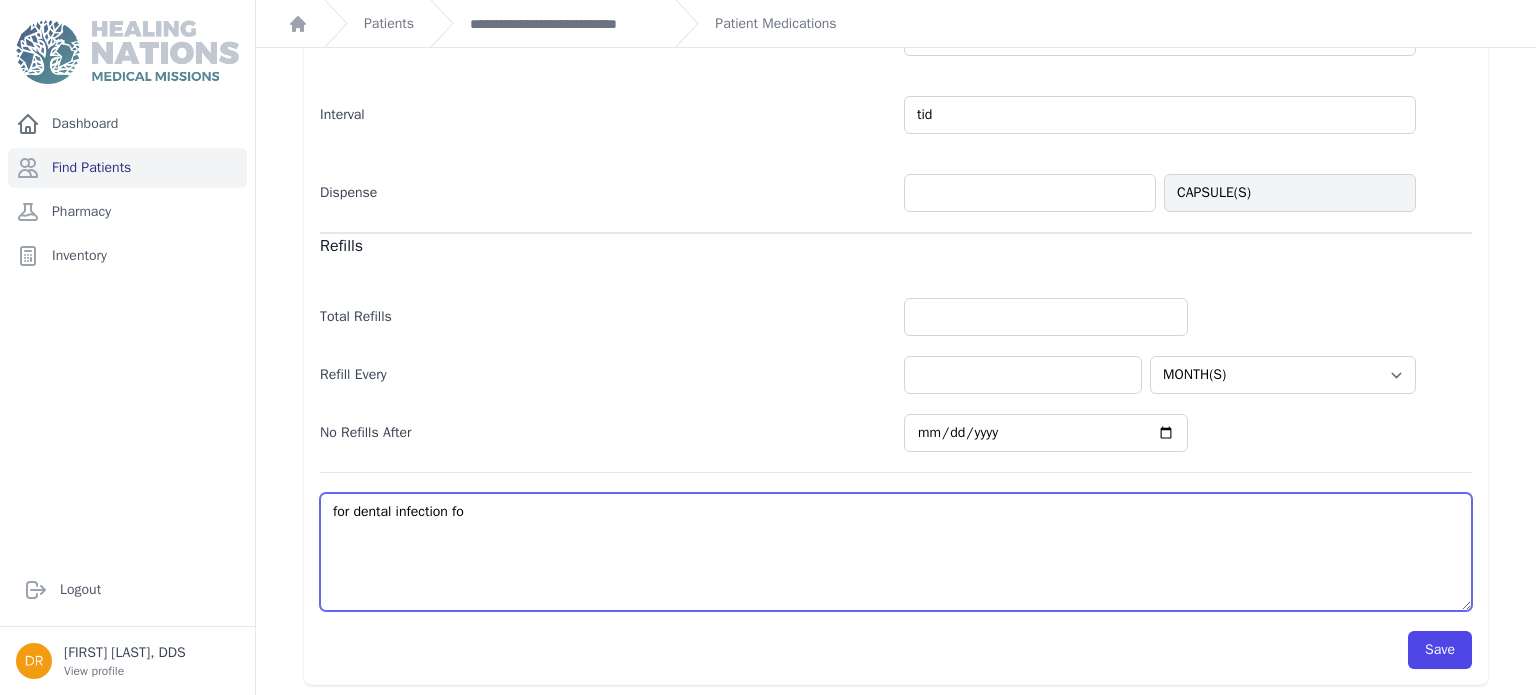 select on "MONTH(S)" 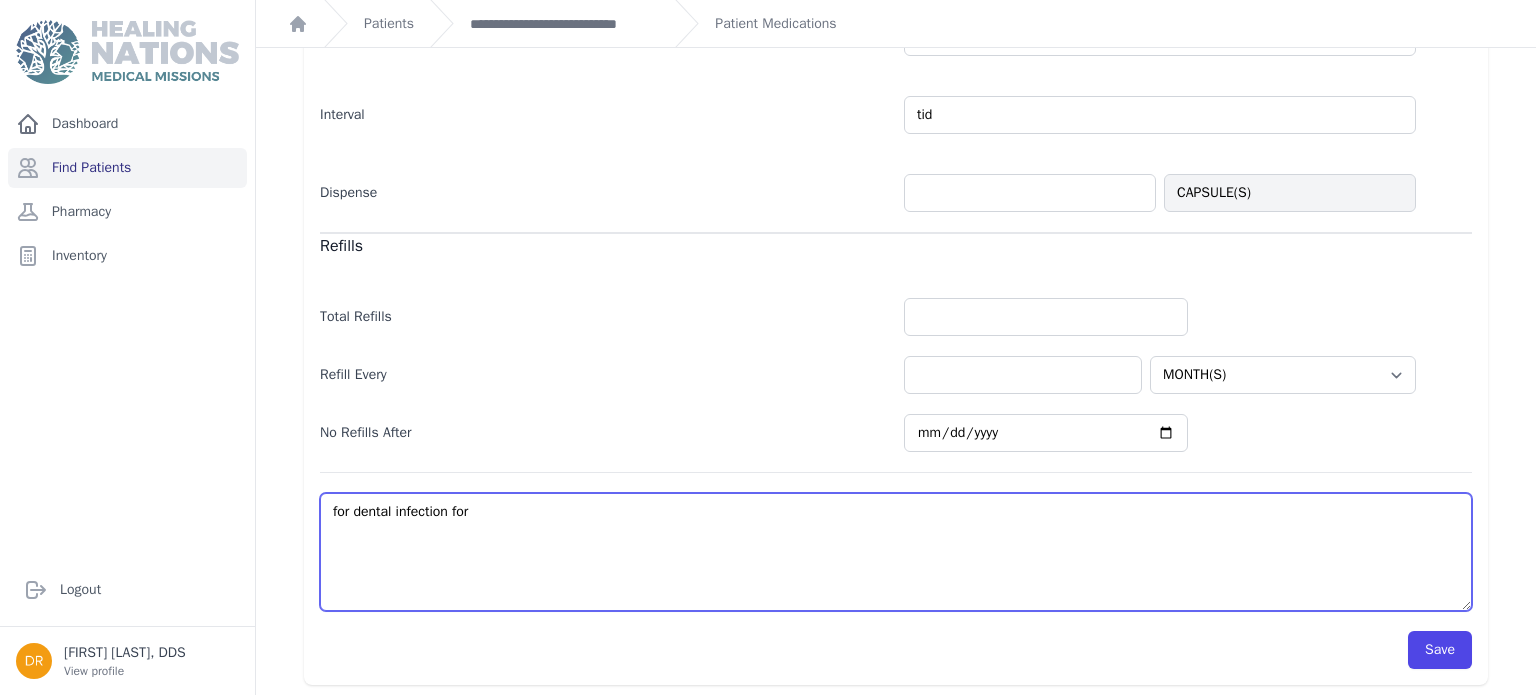 select on "MONTH(S)" 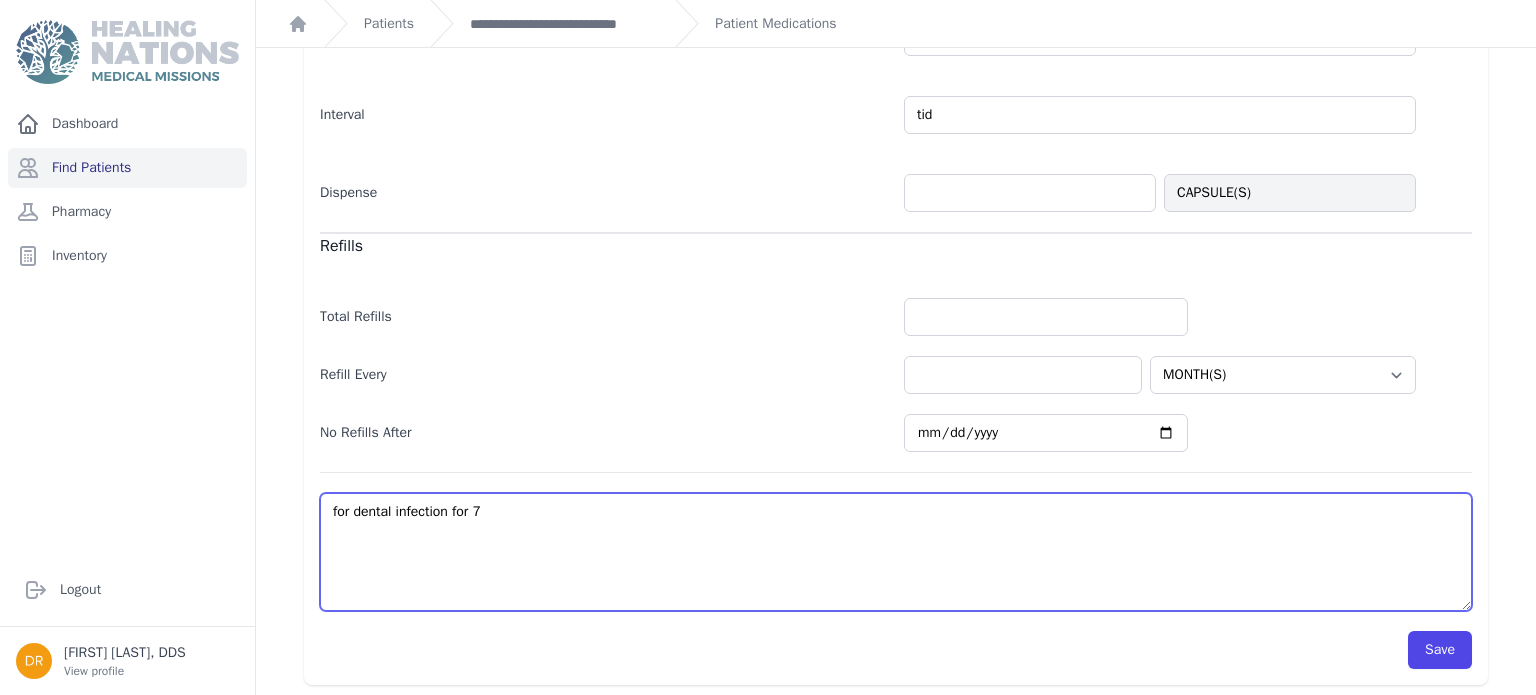 select on "MONTH(S)" 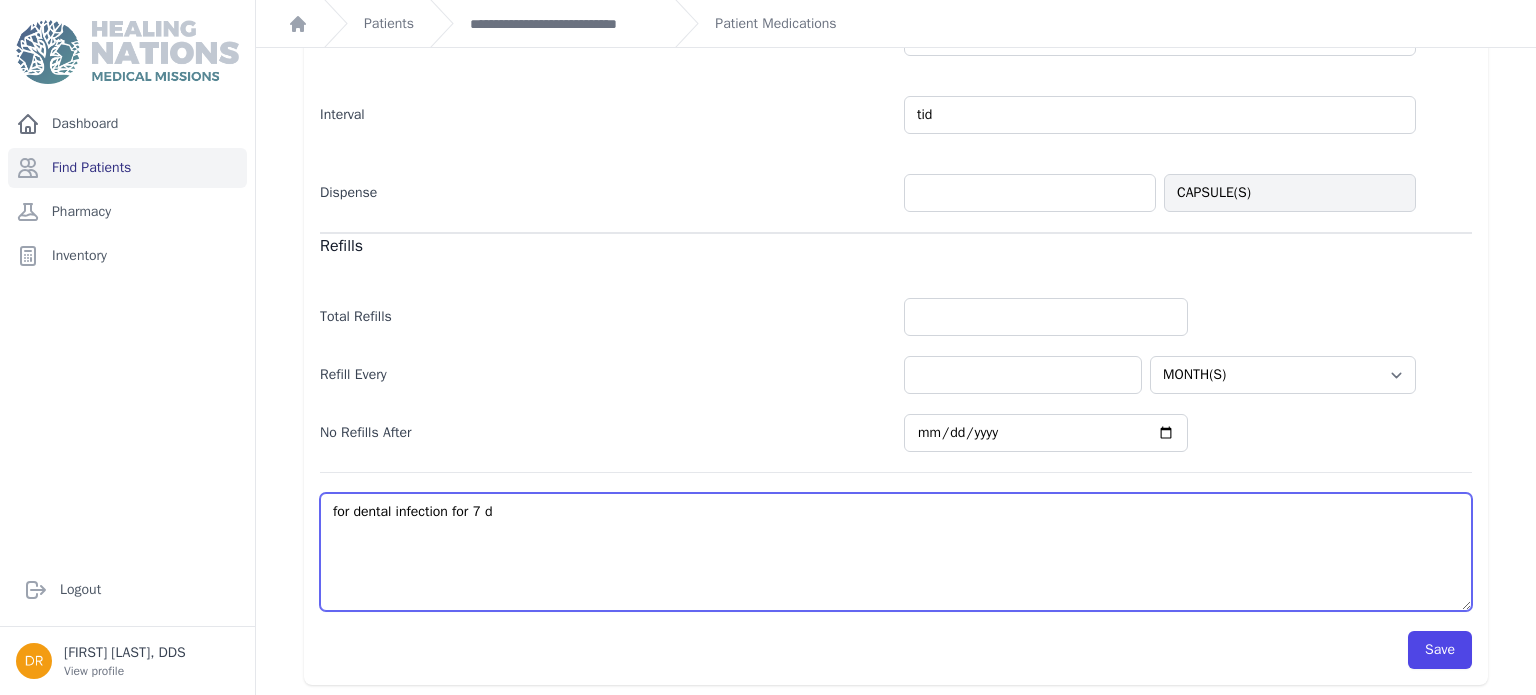 select on "MONTH(S)" 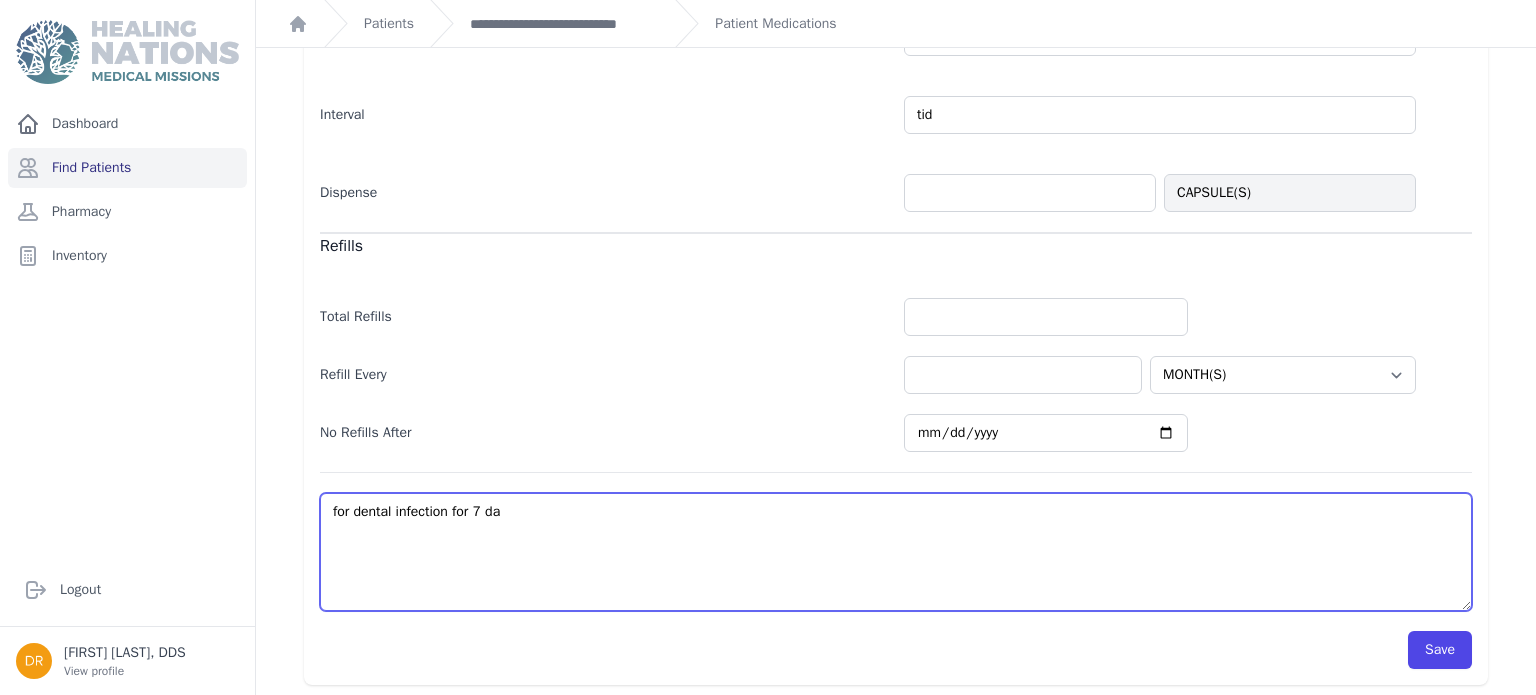 select on "MONTH(S)" 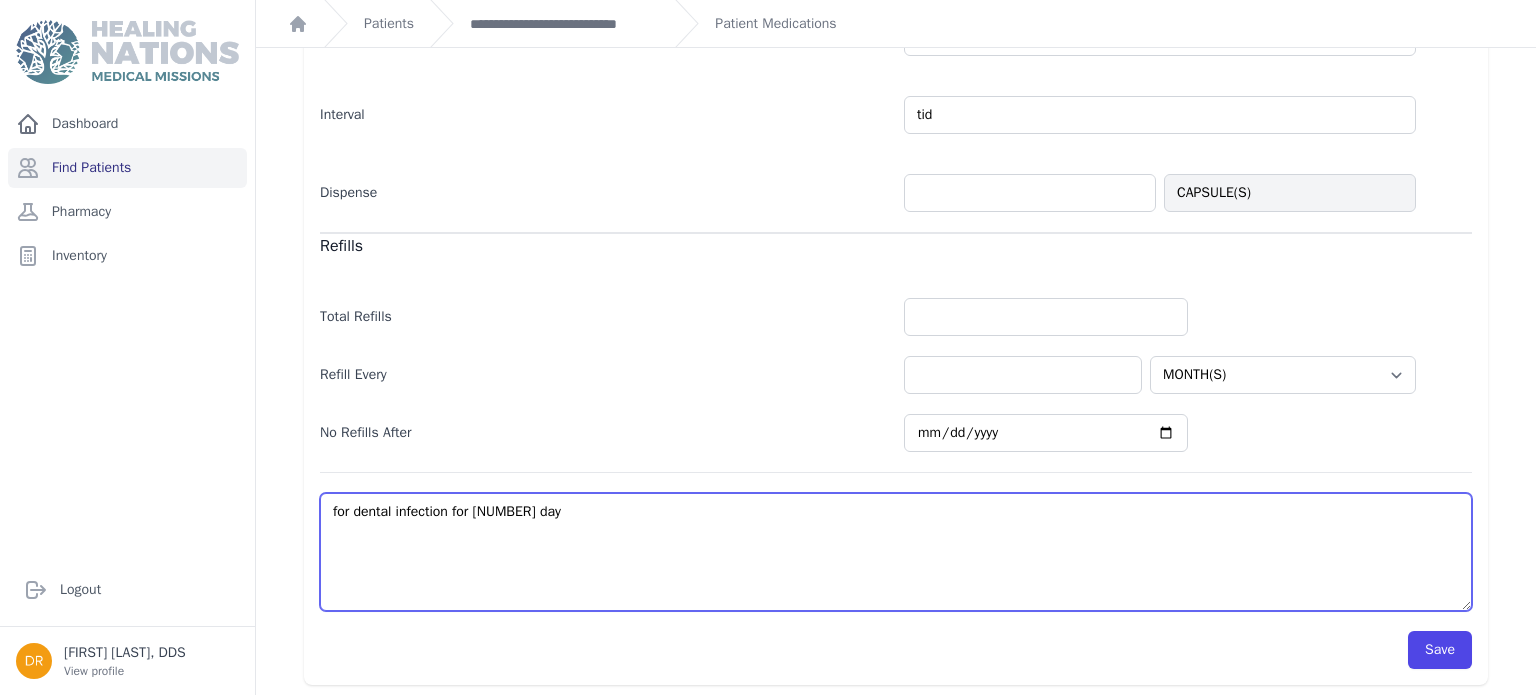 select on "MONTH(S)" 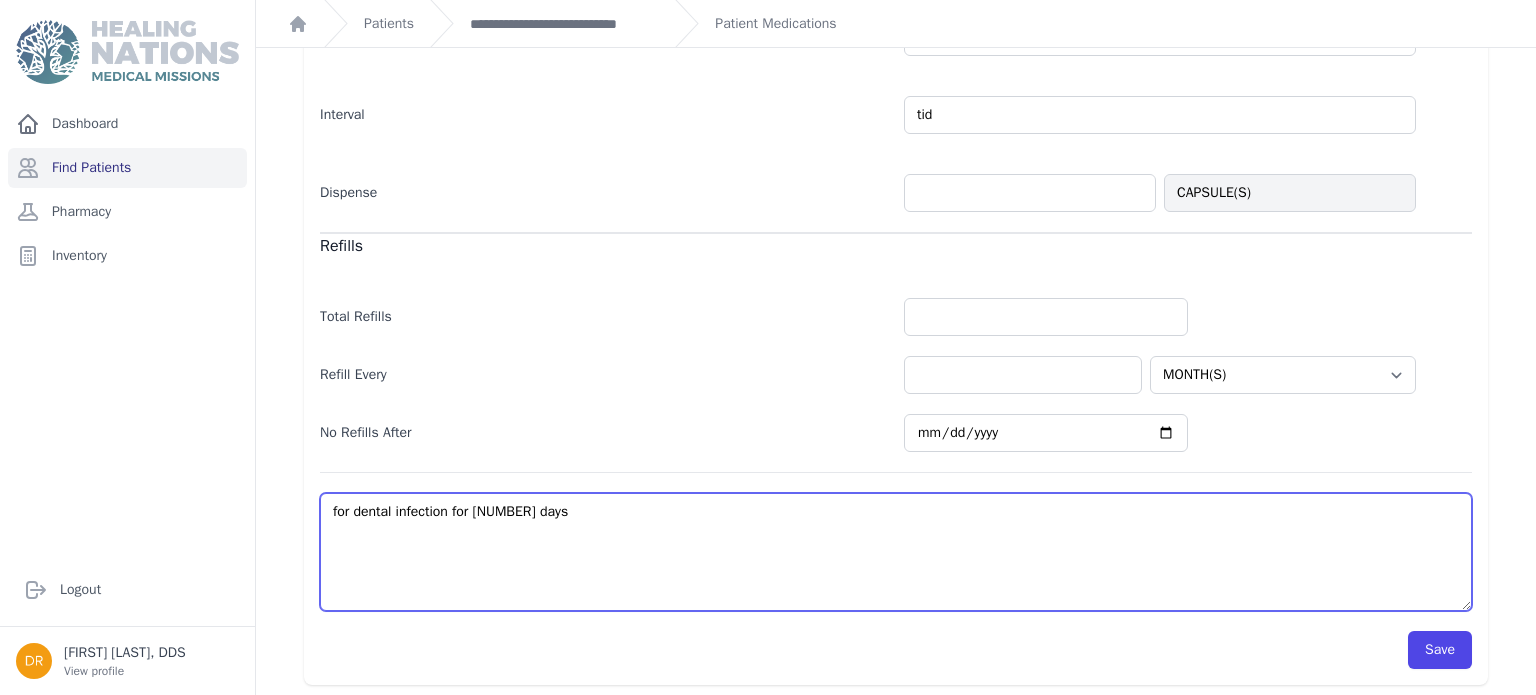 select on "MONTH(S)" 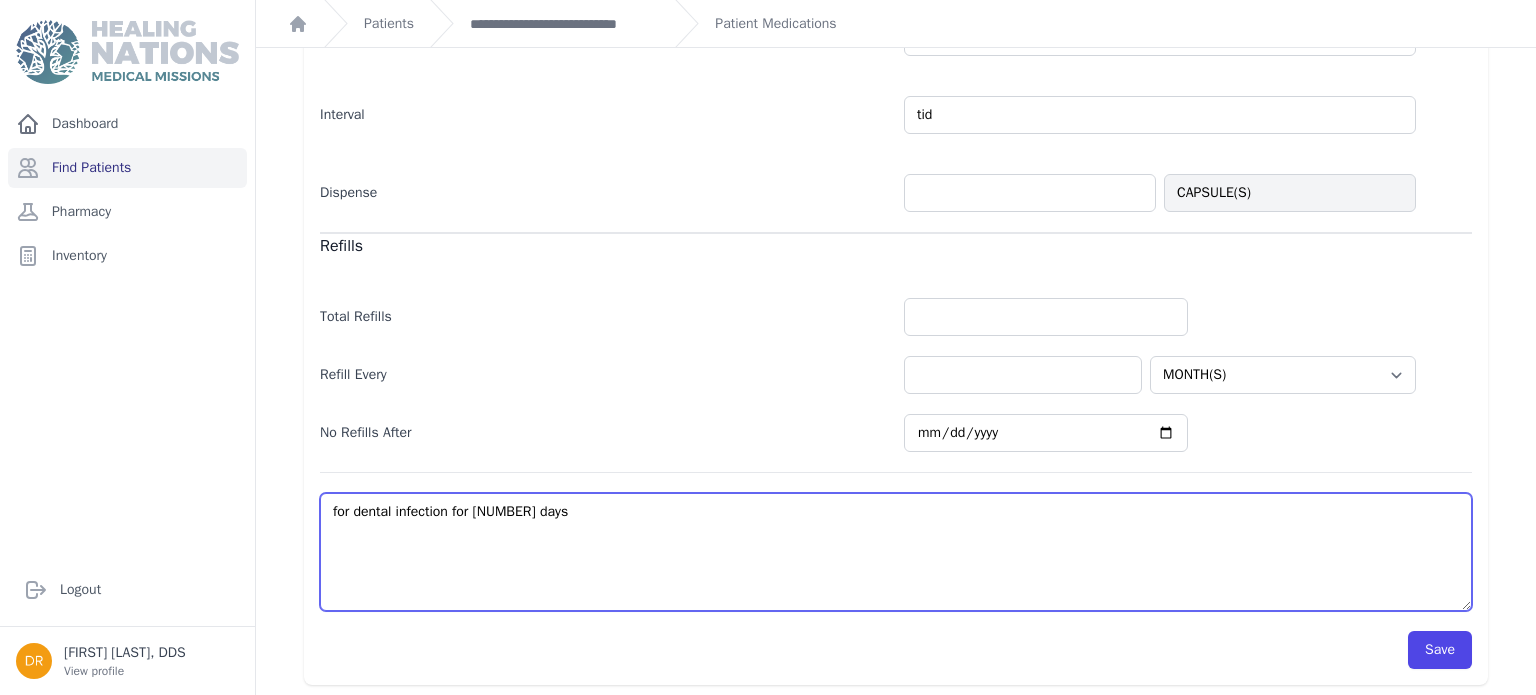 type on "for dental infection for 7 days" 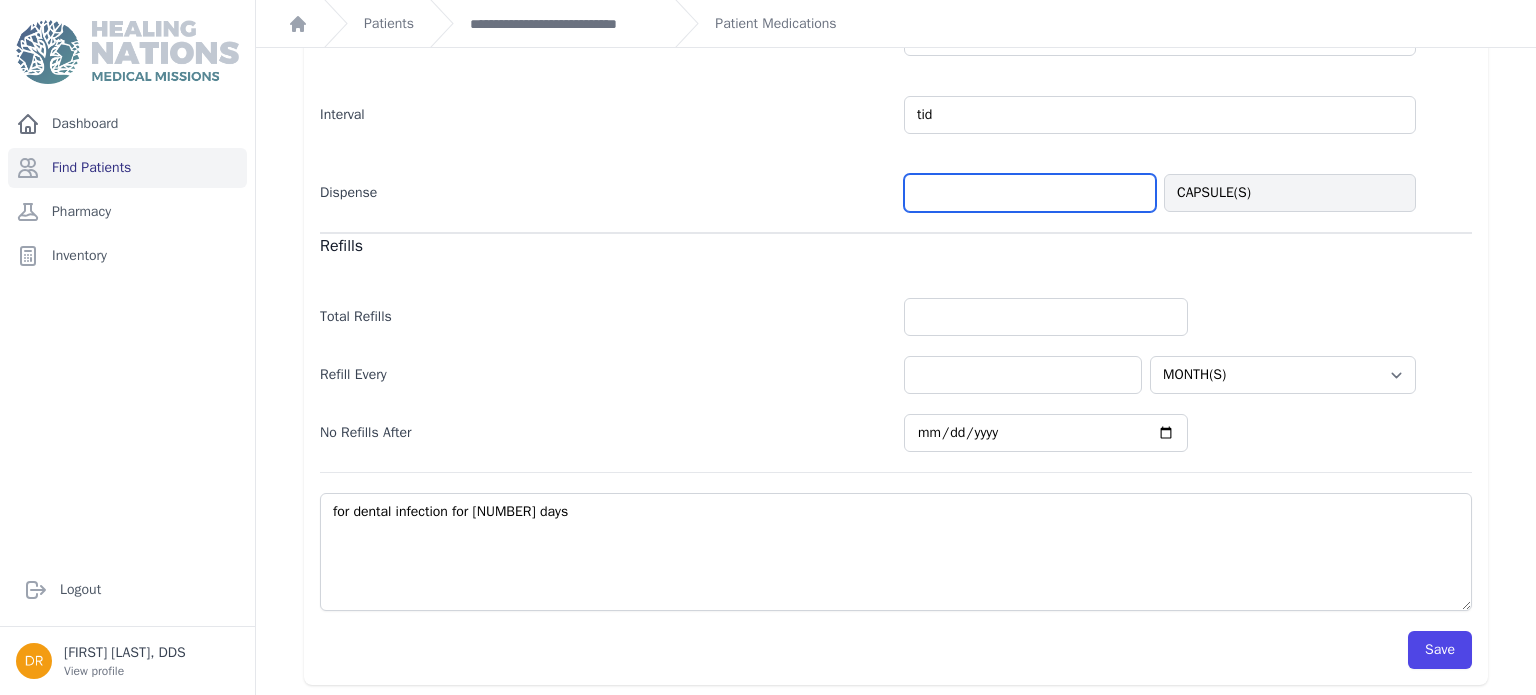 click at bounding box center [1030, 193] 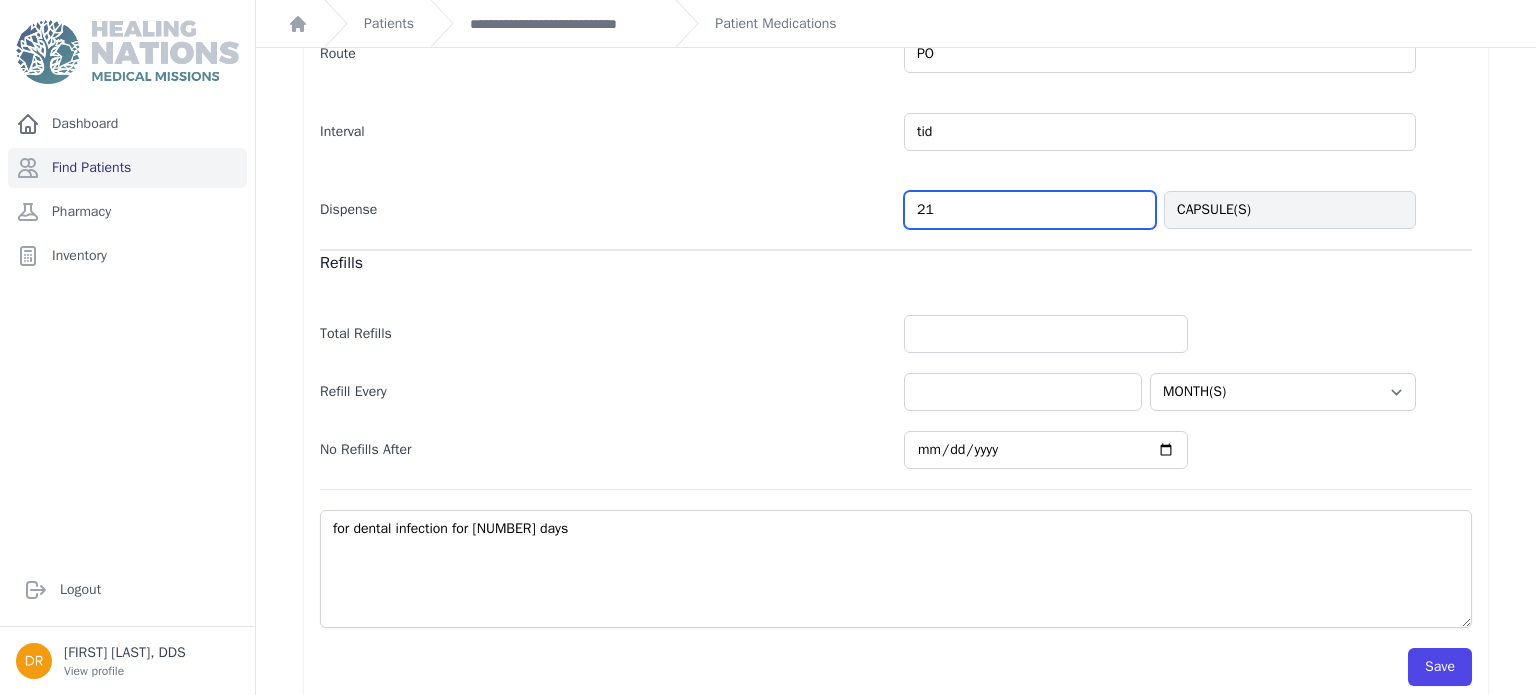 scroll, scrollTop: 633, scrollLeft: 0, axis: vertical 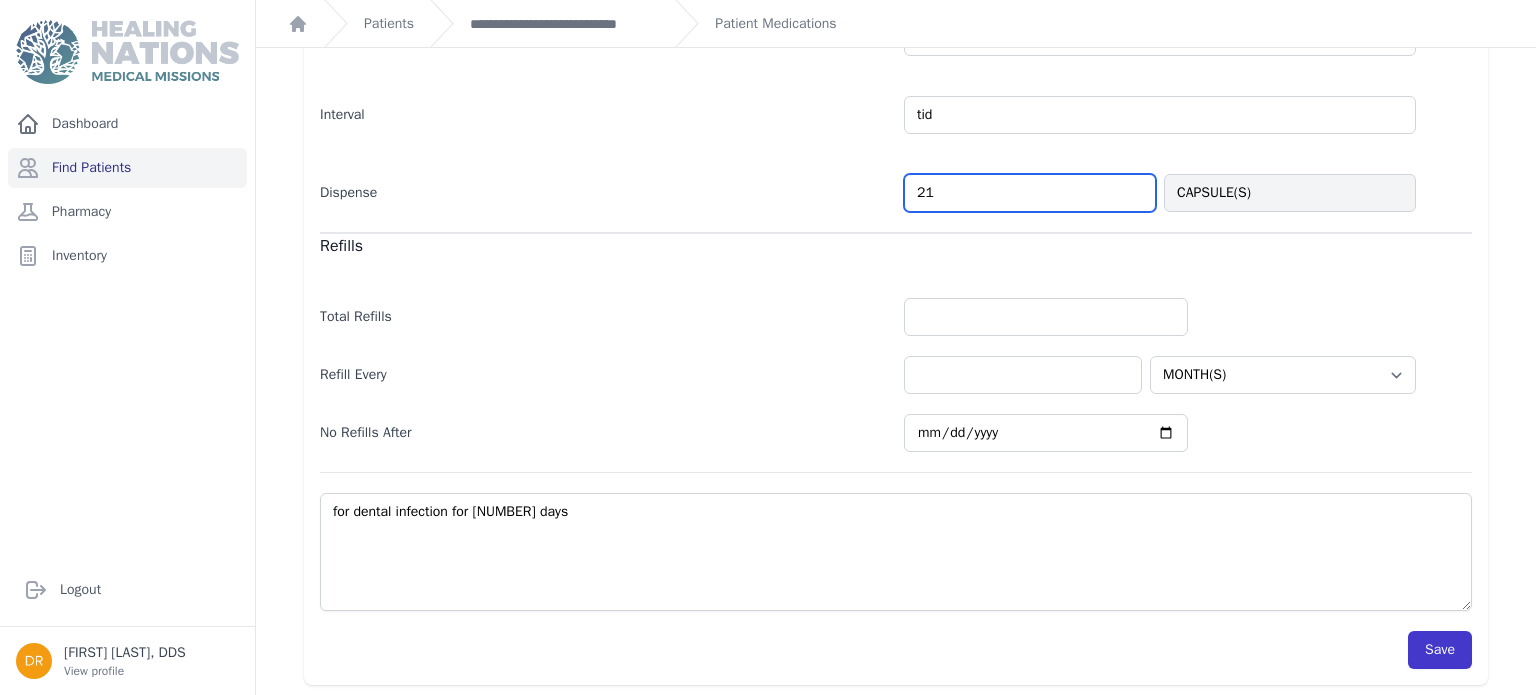type on "21" 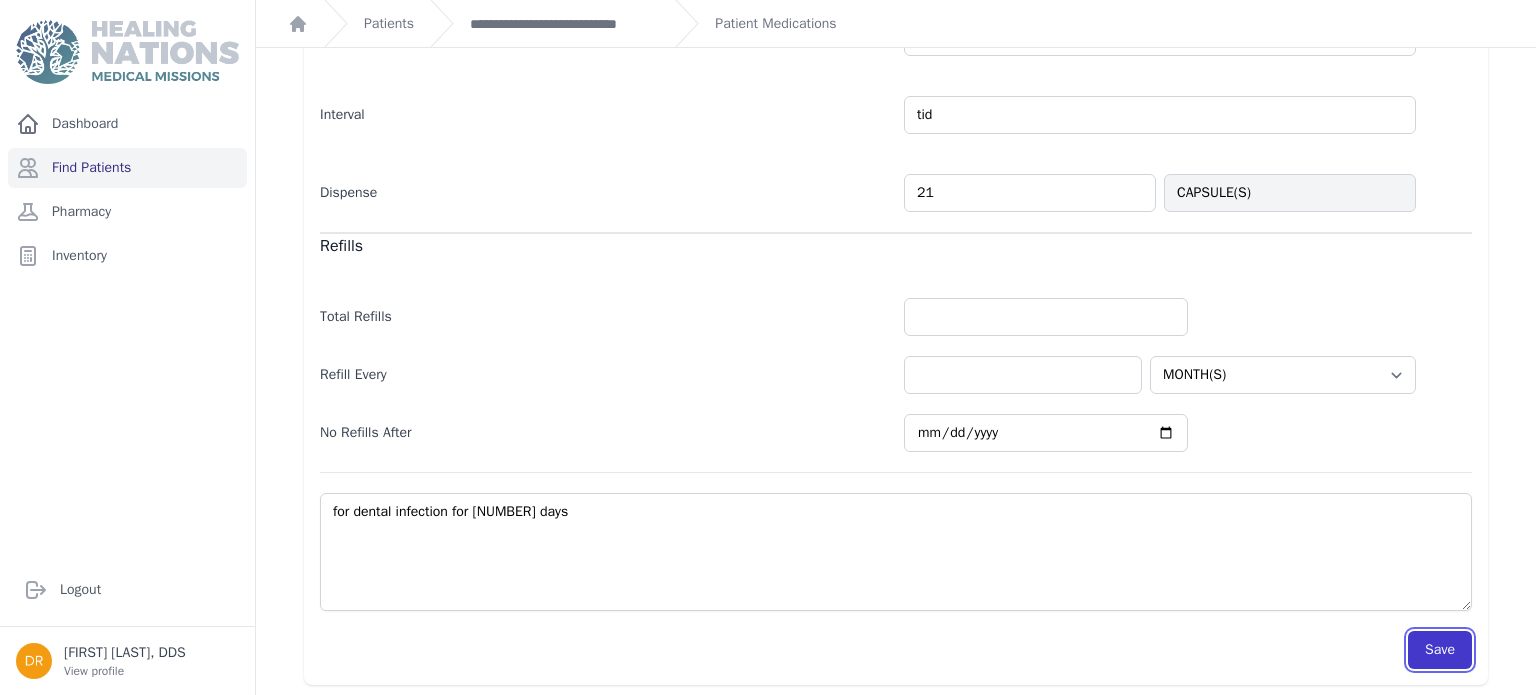 click on "Save" at bounding box center [1440, 650] 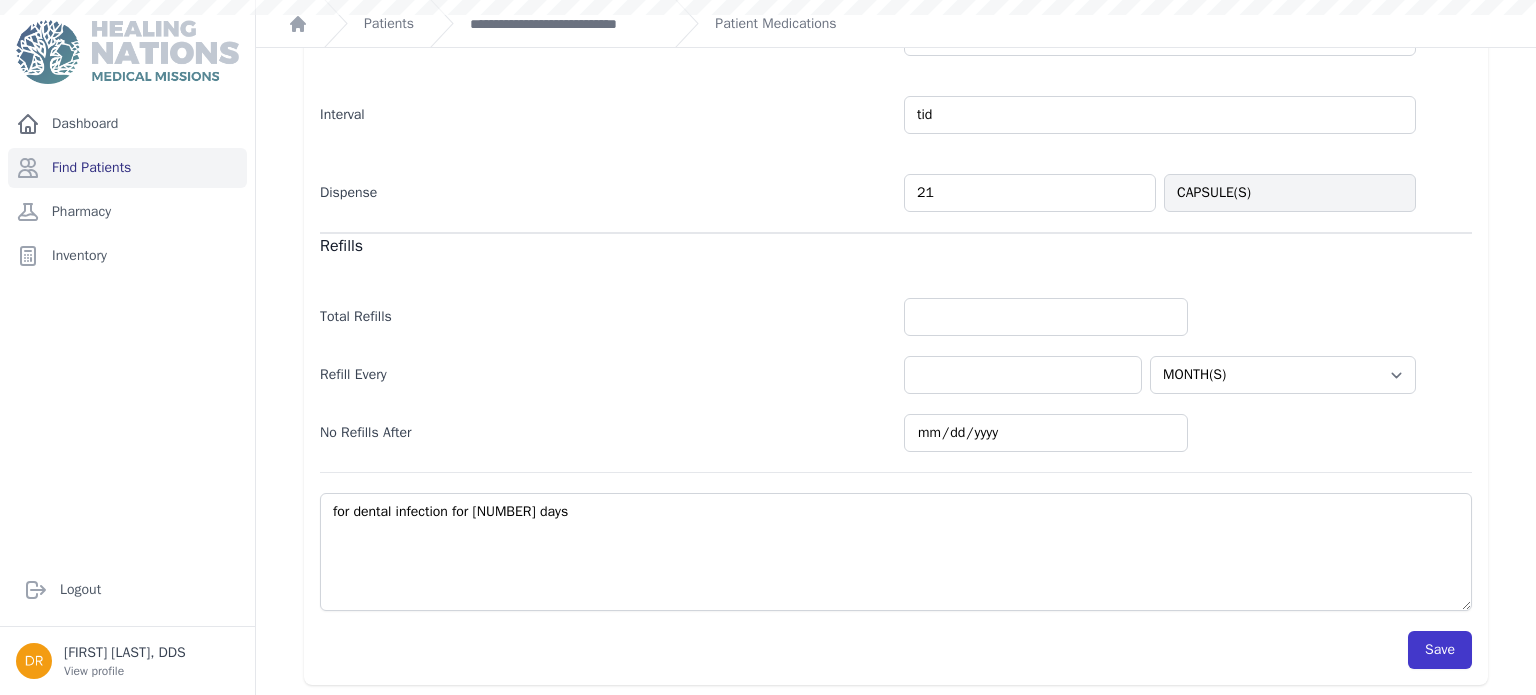 scroll, scrollTop: 0, scrollLeft: 0, axis: both 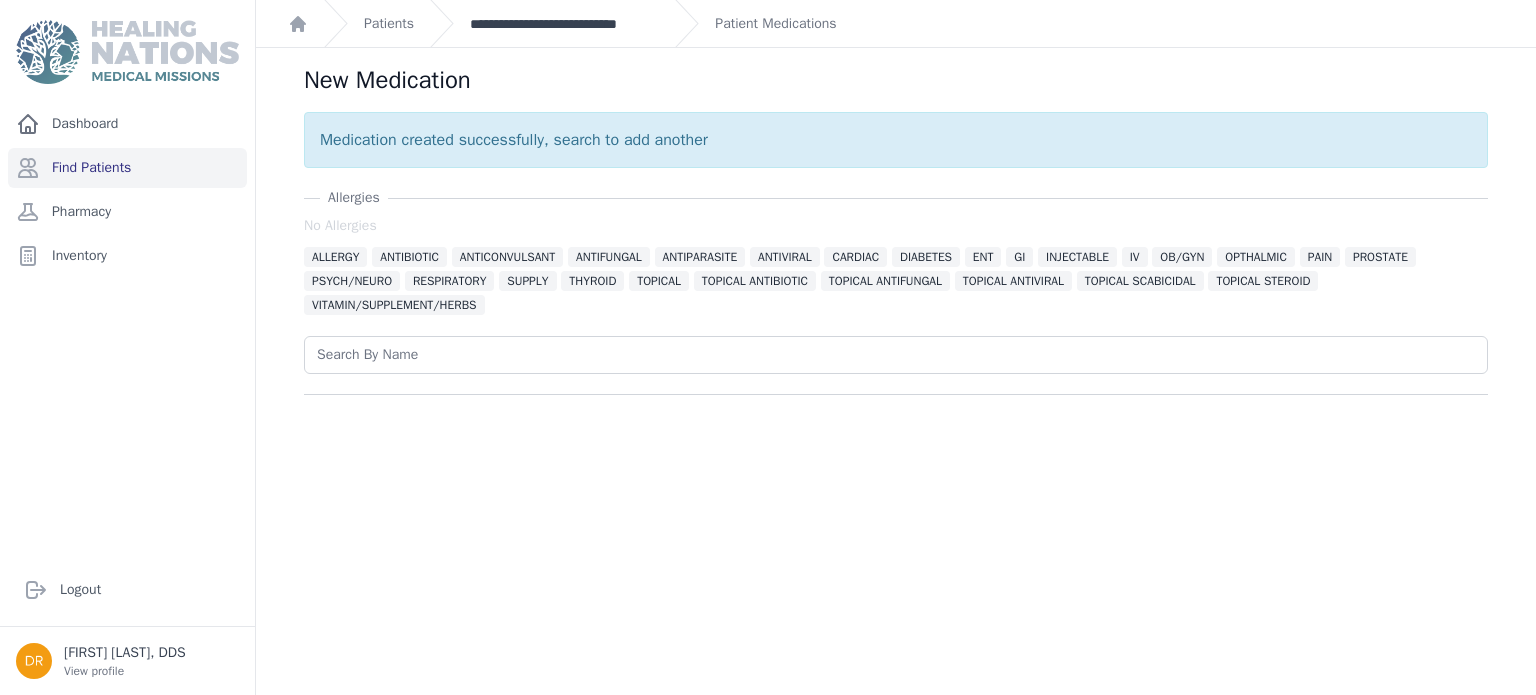 click on "**********" at bounding box center [564, 24] 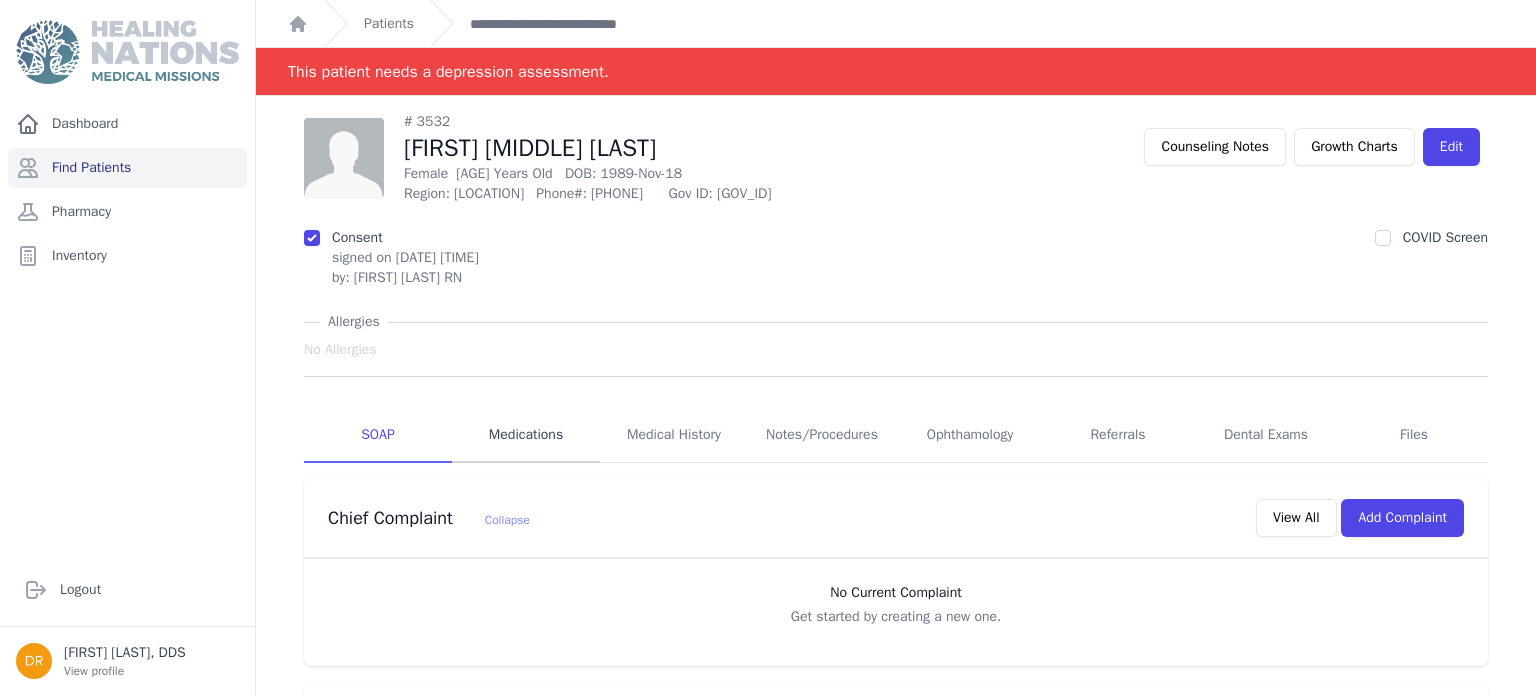 click on "Medications" at bounding box center (526, 436) 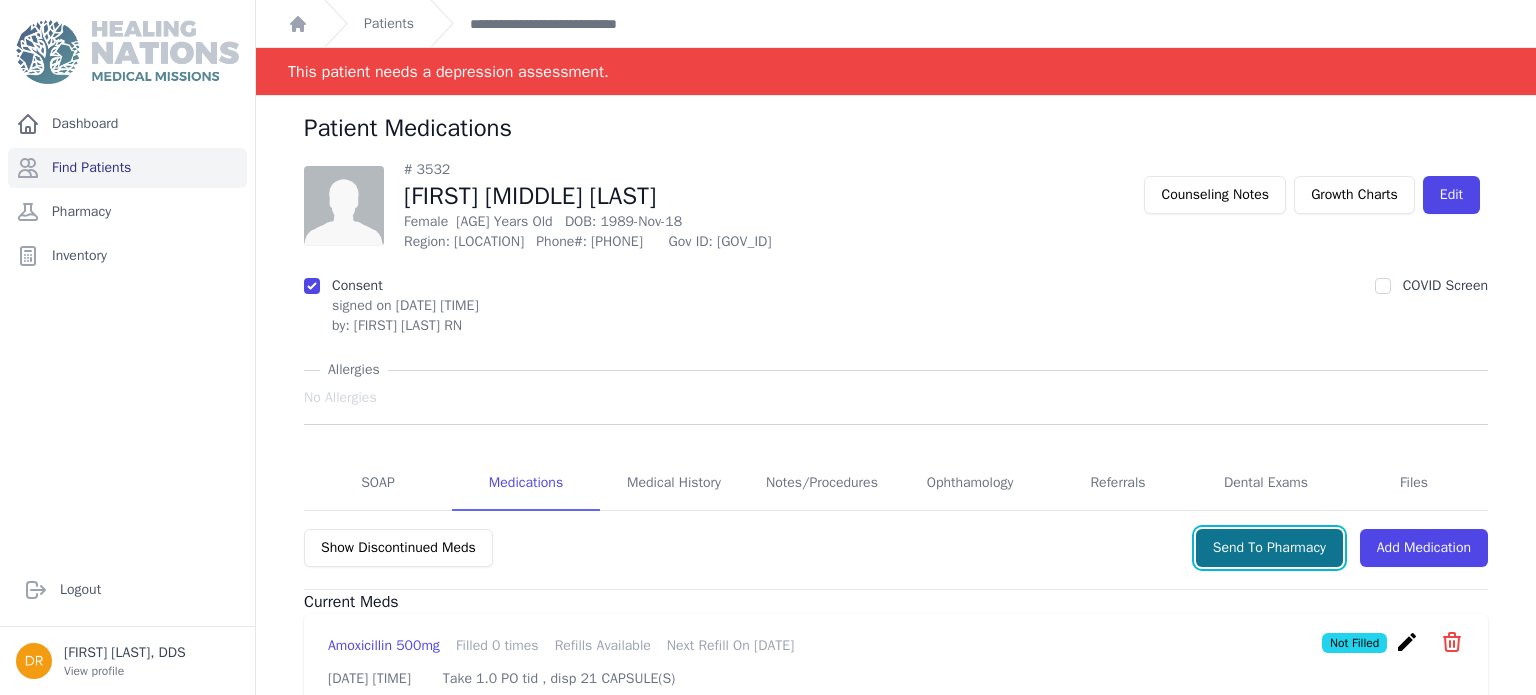 click on "Send To Pharmacy" at bounding box center [1269, 548] 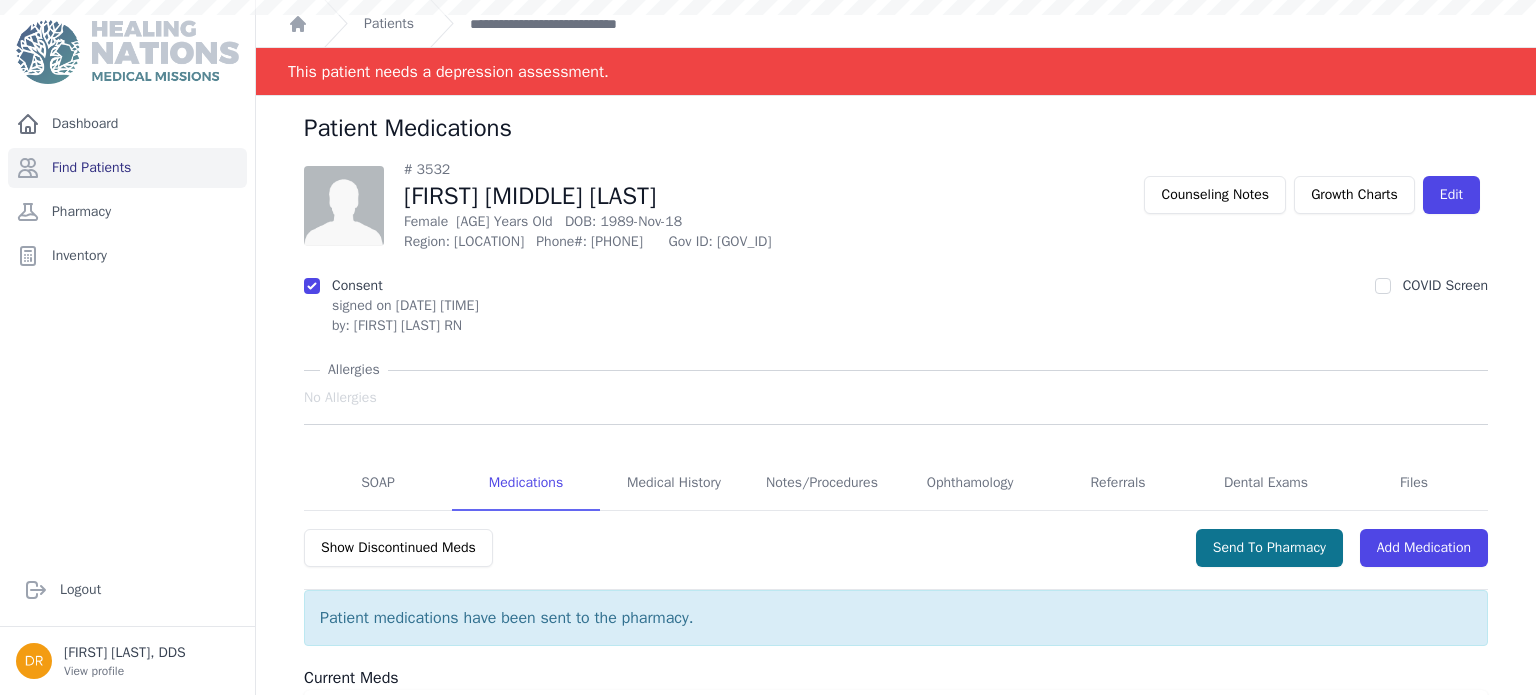 click on "Send To Pharmacy" at bounding box center [1269, 548] 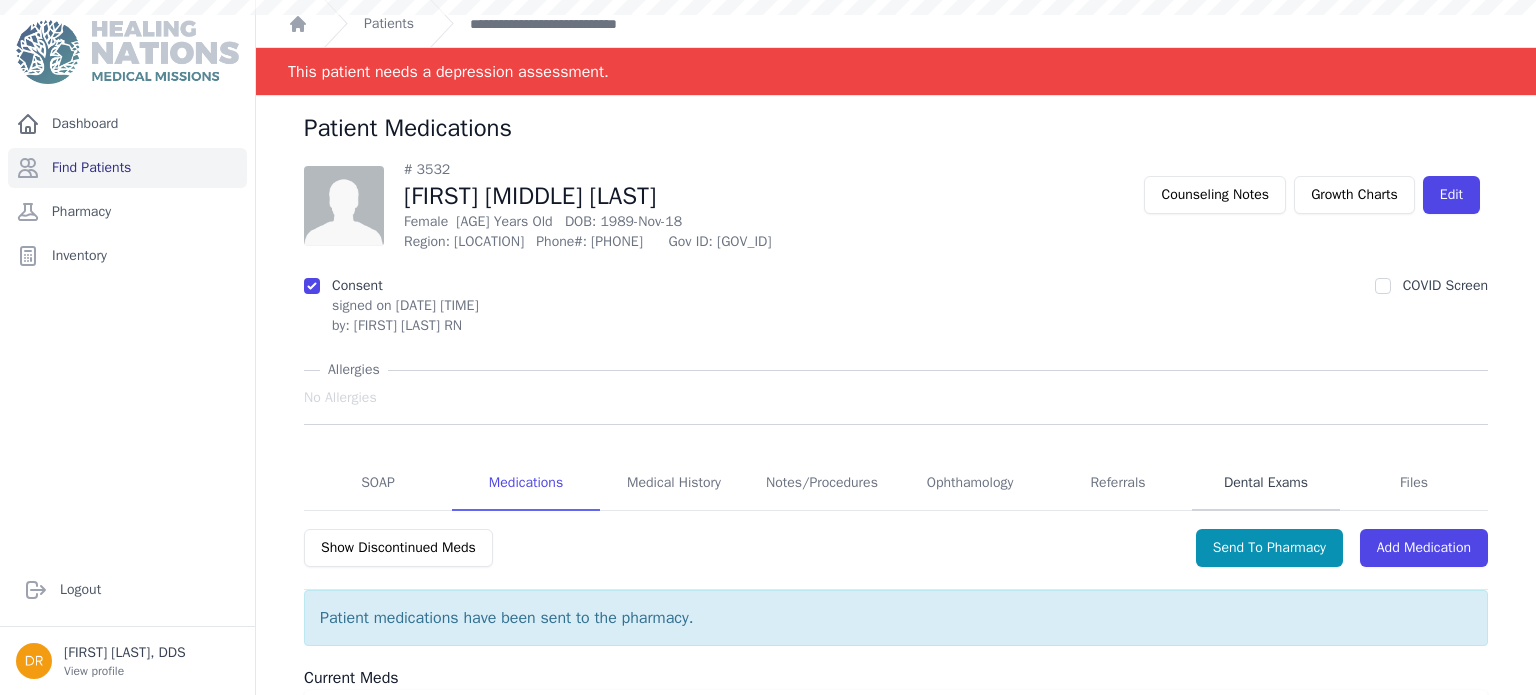 click on "Dental Exams" at bounding box center (1266, 484) 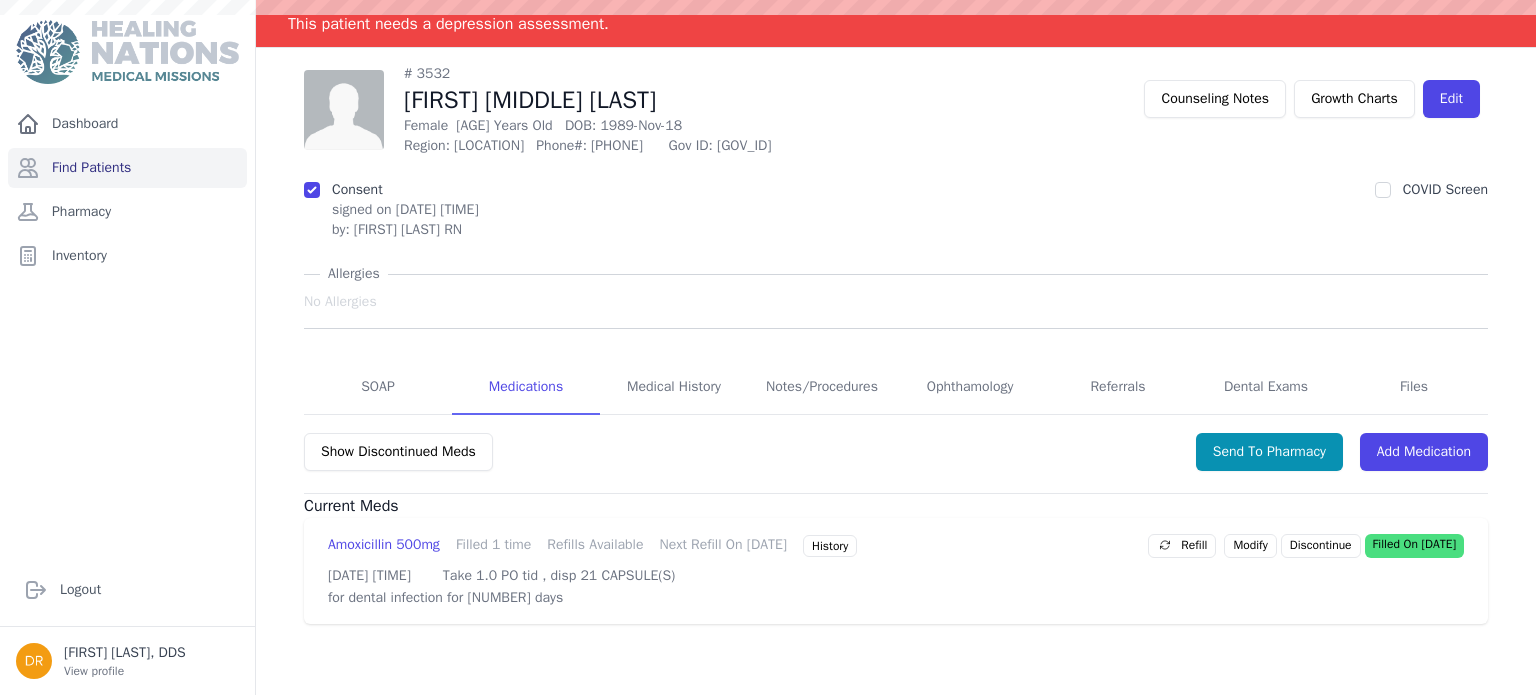 scroll, scrollTop: 96, scrollLeft: 0, axis: vertical 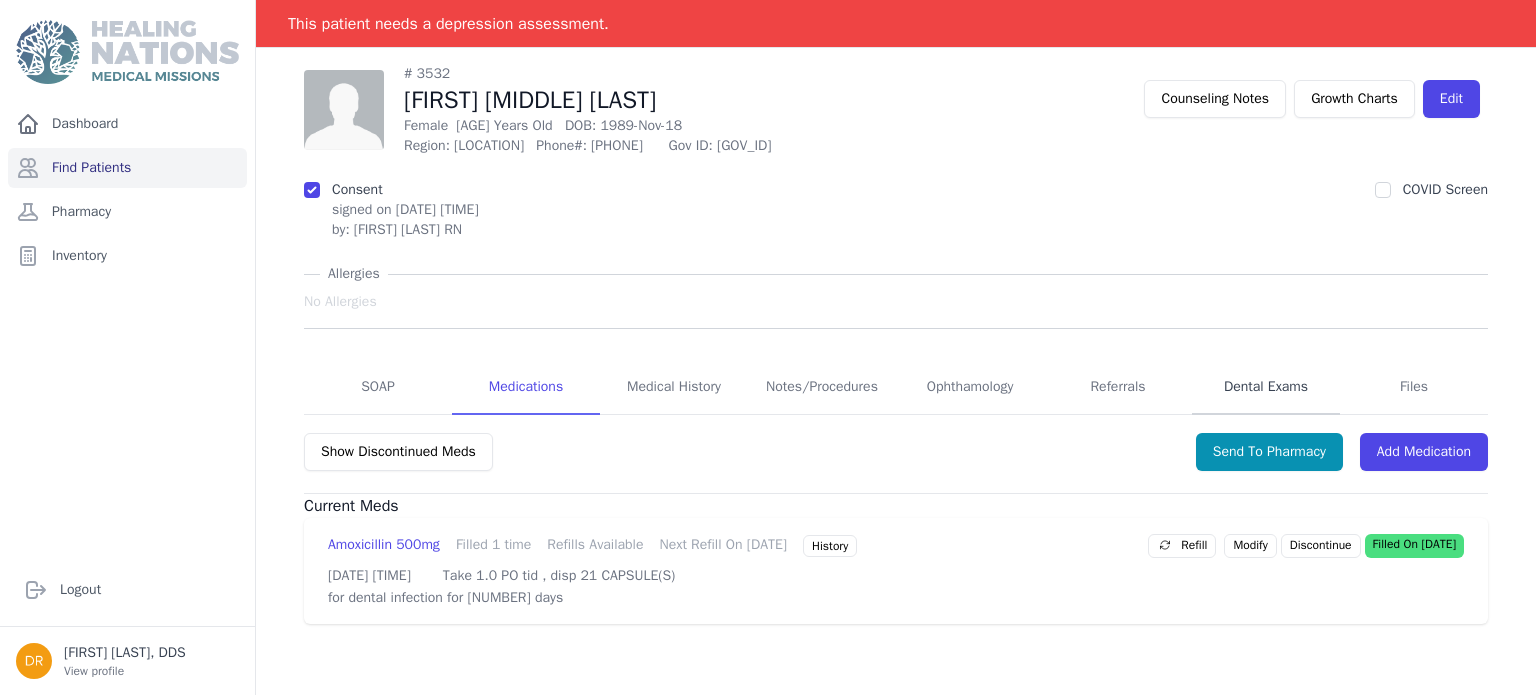 click on "Dental Exams" at bounding box center [1266, 388] 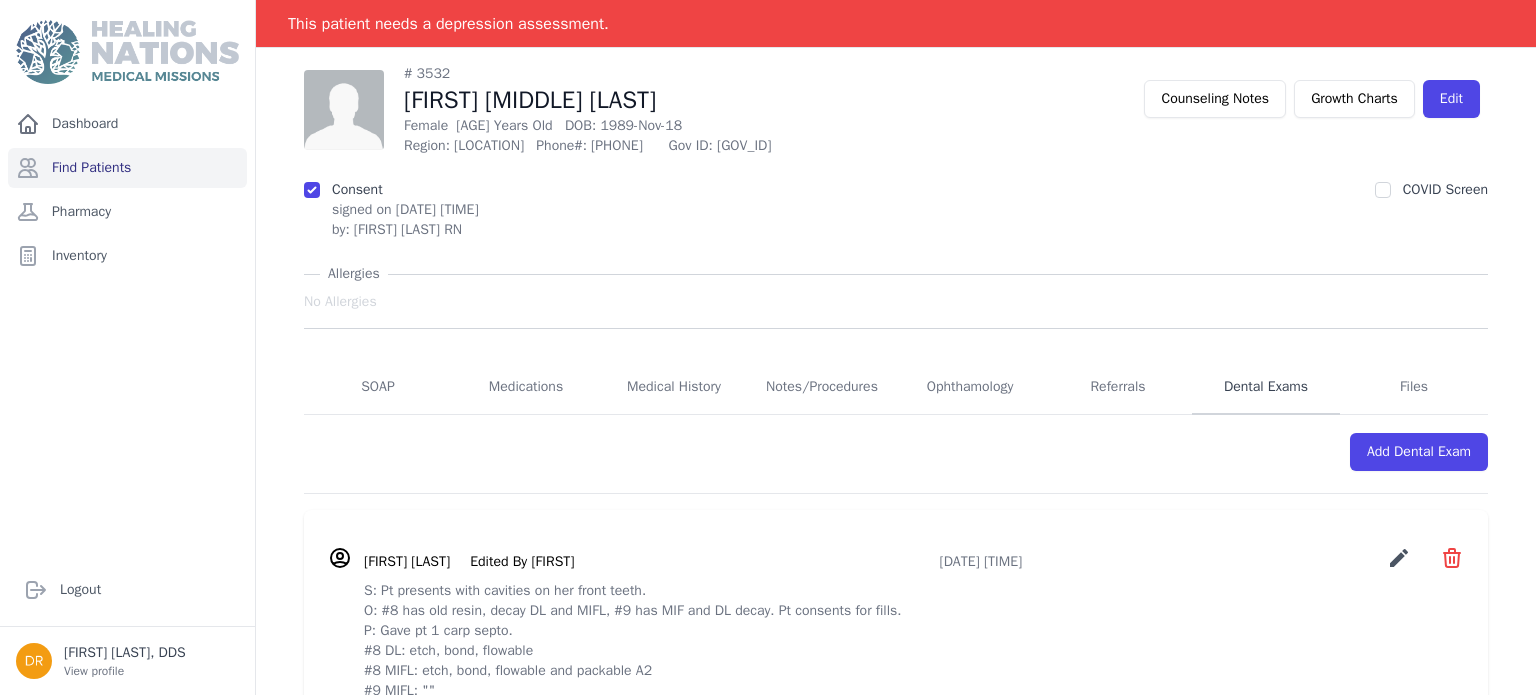 scroll, scrollTop: 0, scrollLeft: 0, axis: both 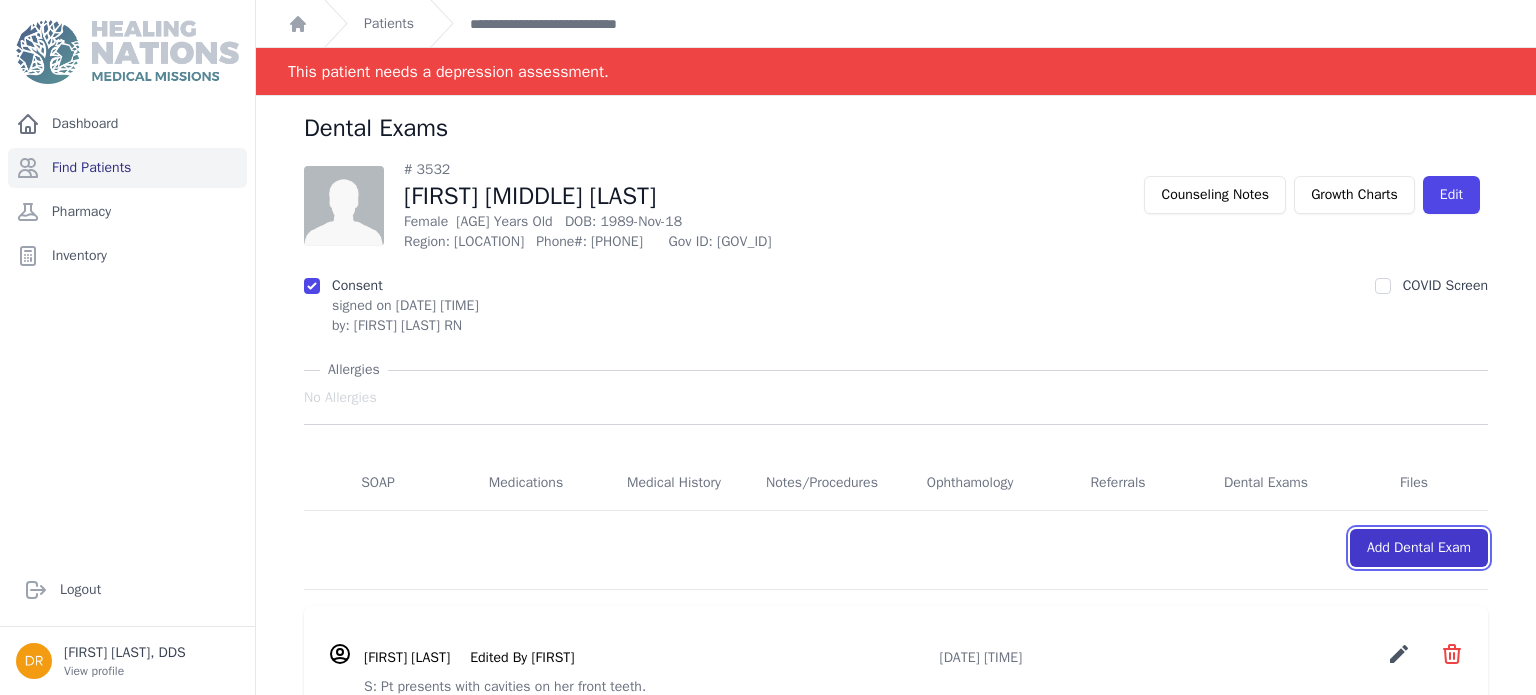 click on "Add Dental Exam" at bounding box center (1419, 548) 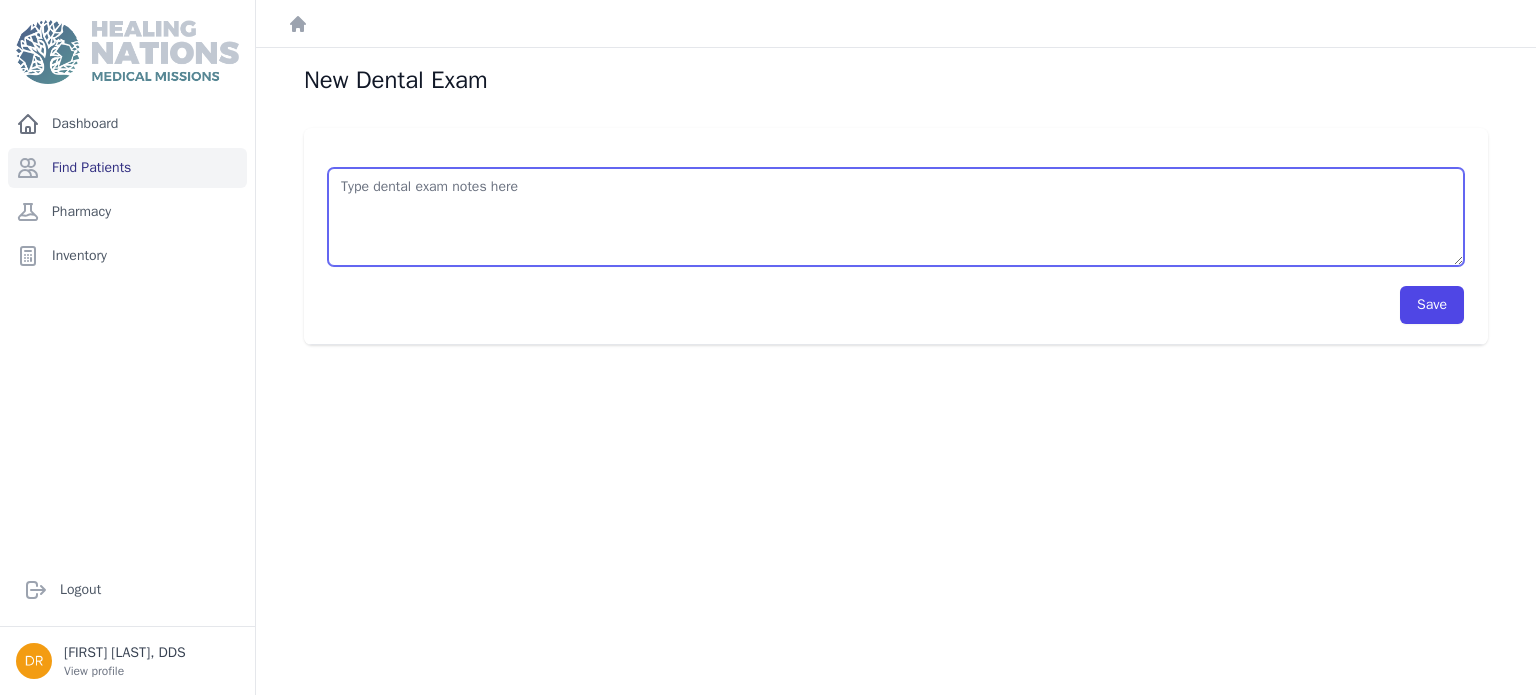click at bounding box center [896, 217] 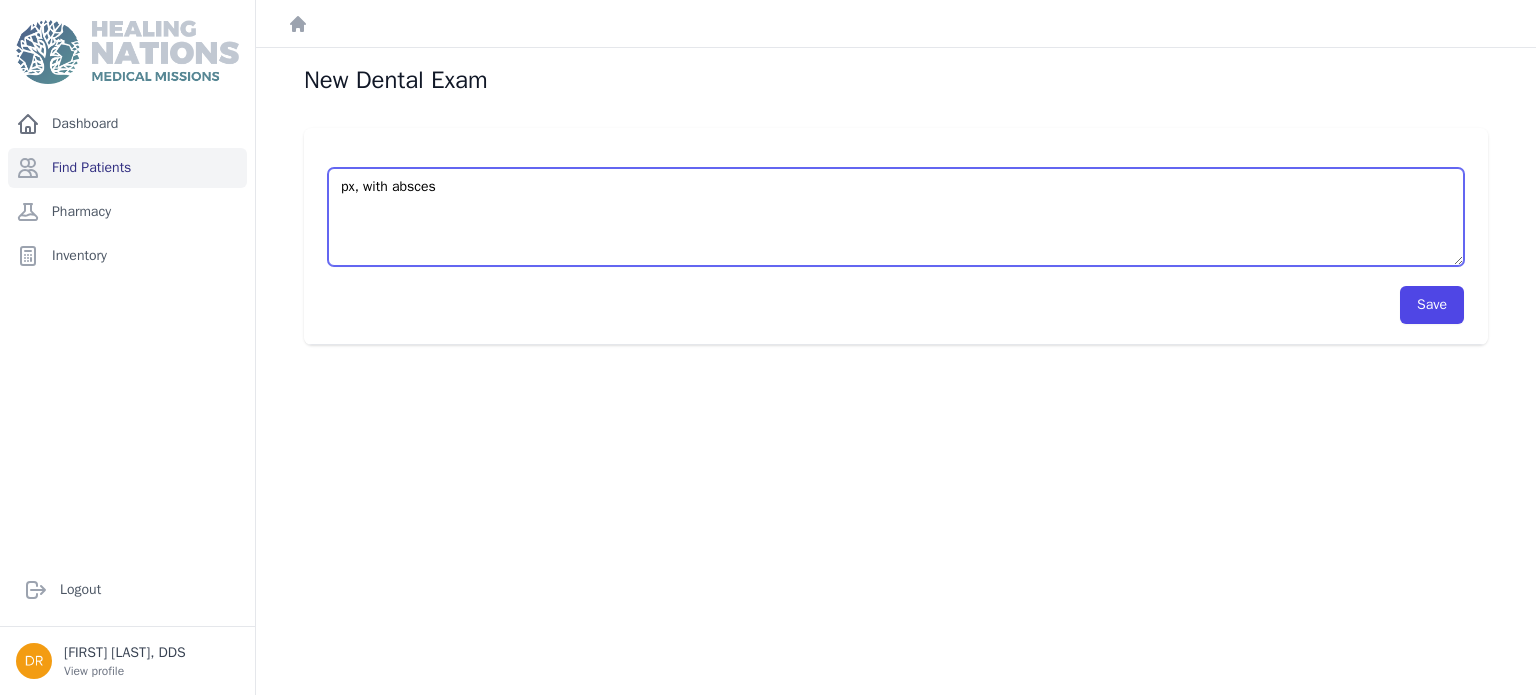 click on "px, with absces" at bounding box center [896, 217] 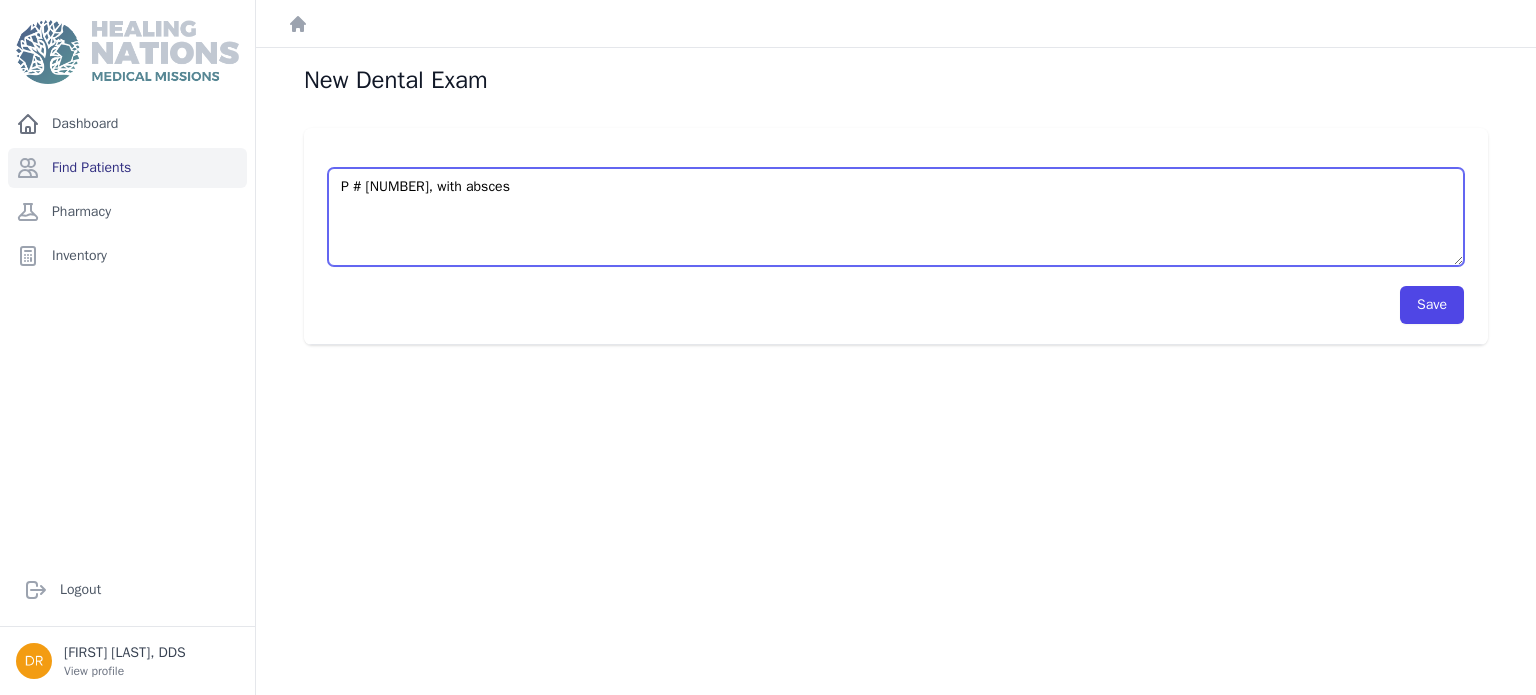 click on "P # 12, with absces" at bounding box center [896, 217] 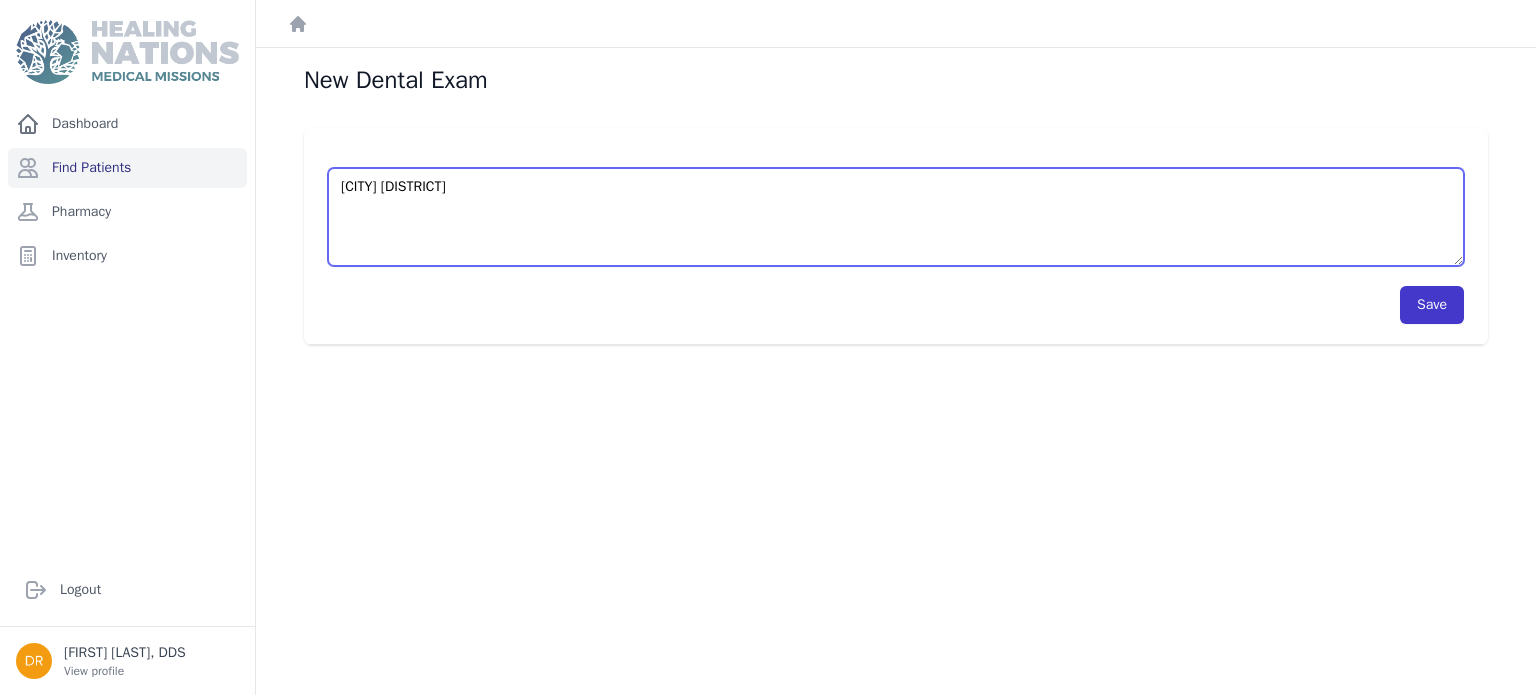 type on "P # 12, with pulp exposure, Rx.
P#4  Amg. CIIOM deep, lime lite as a base.
P#5 Amg. CIIOD, deep, lime lite as a base.
toothbrush and toothpaste gave," 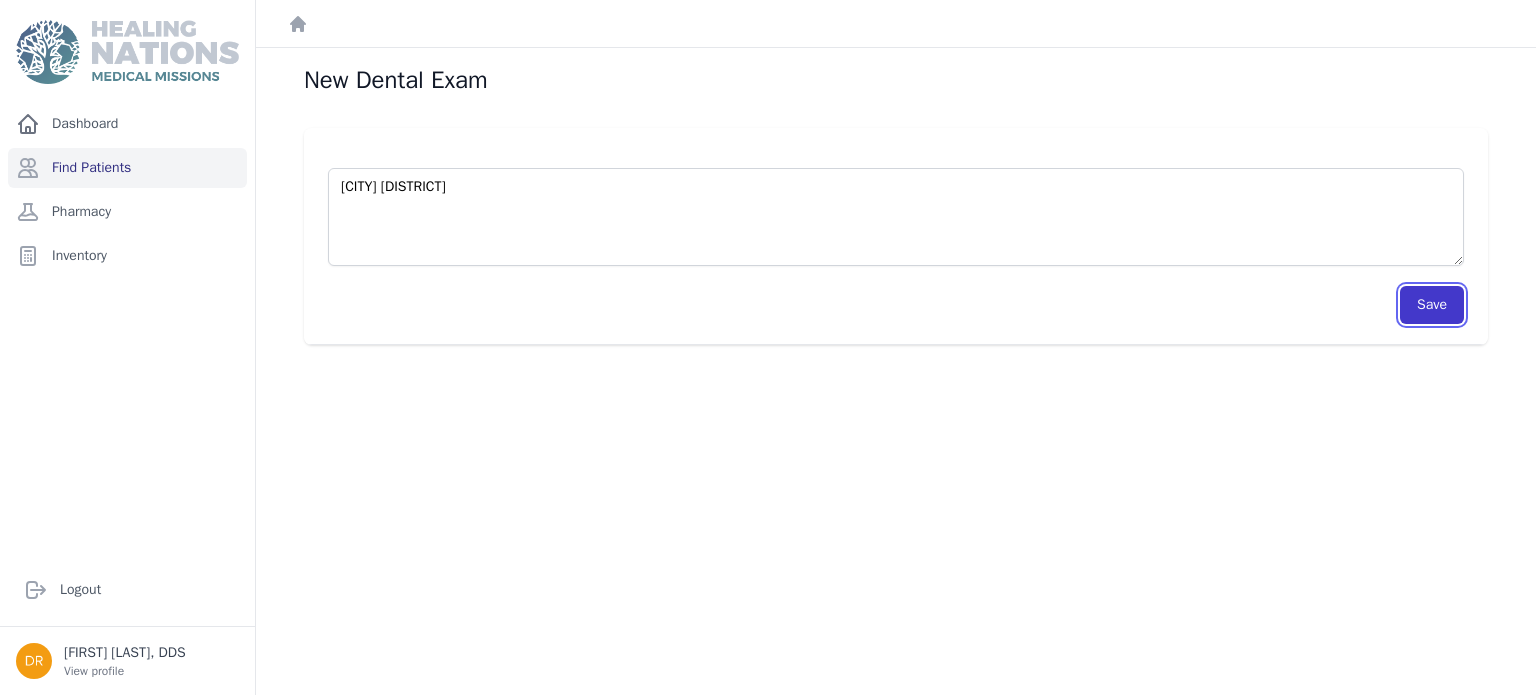 click on "Save" at bounding box center (1432, 305) 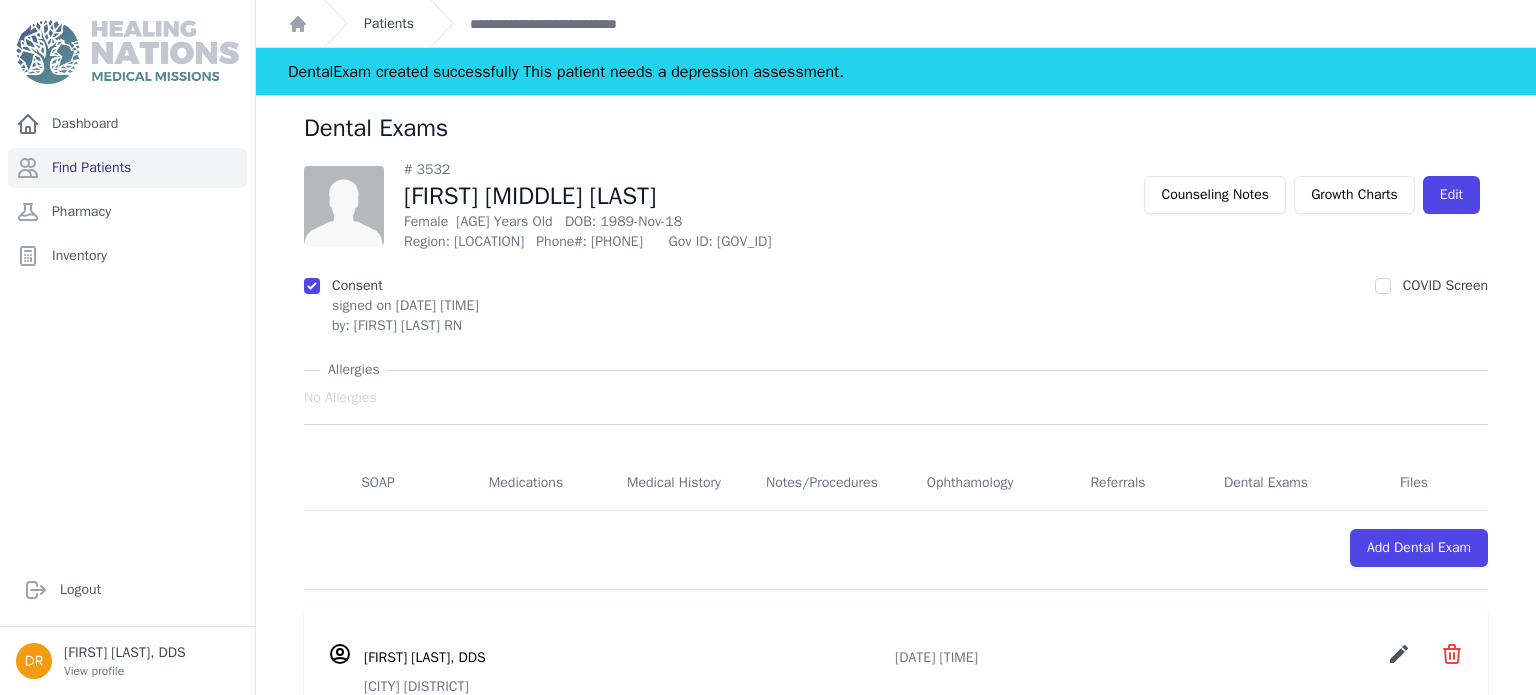 click on "Patients" at bounding box center (389, 24) 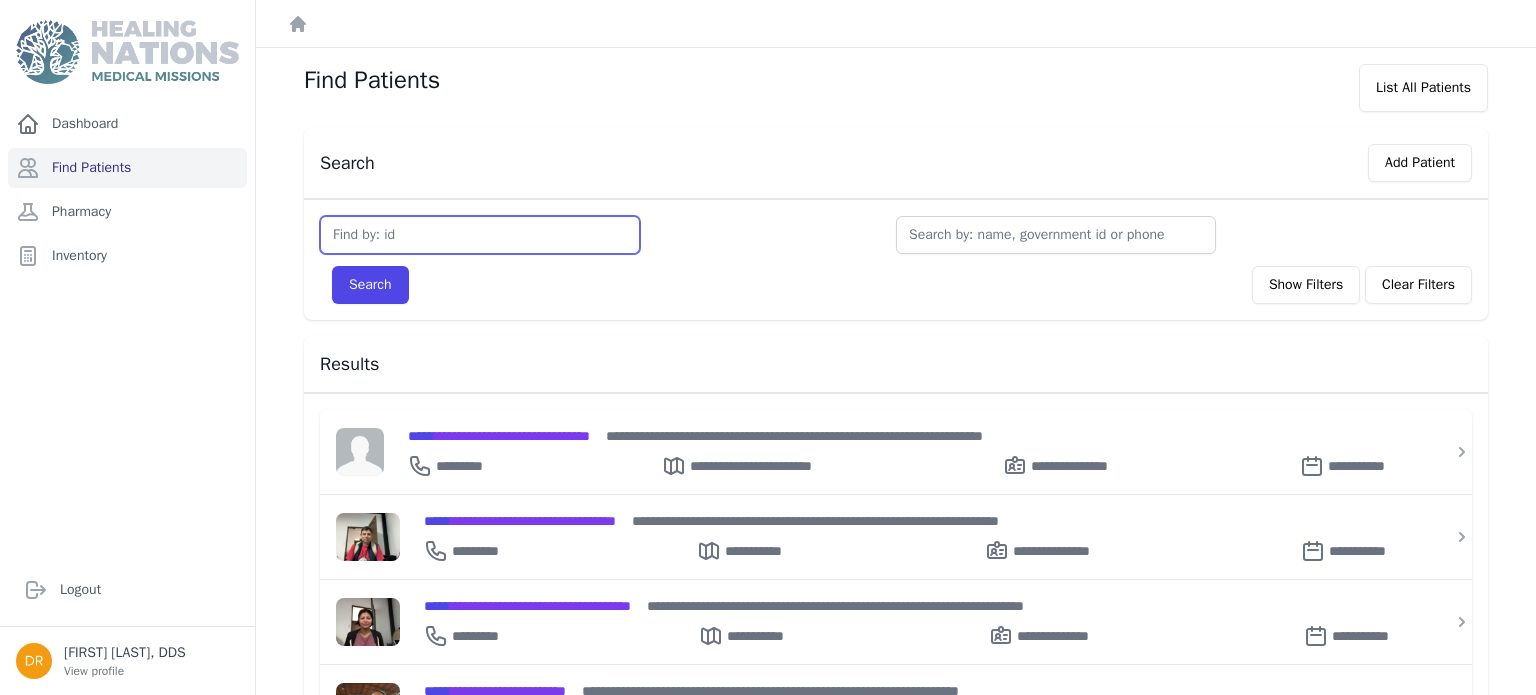 click at bounding box center (480, 235) 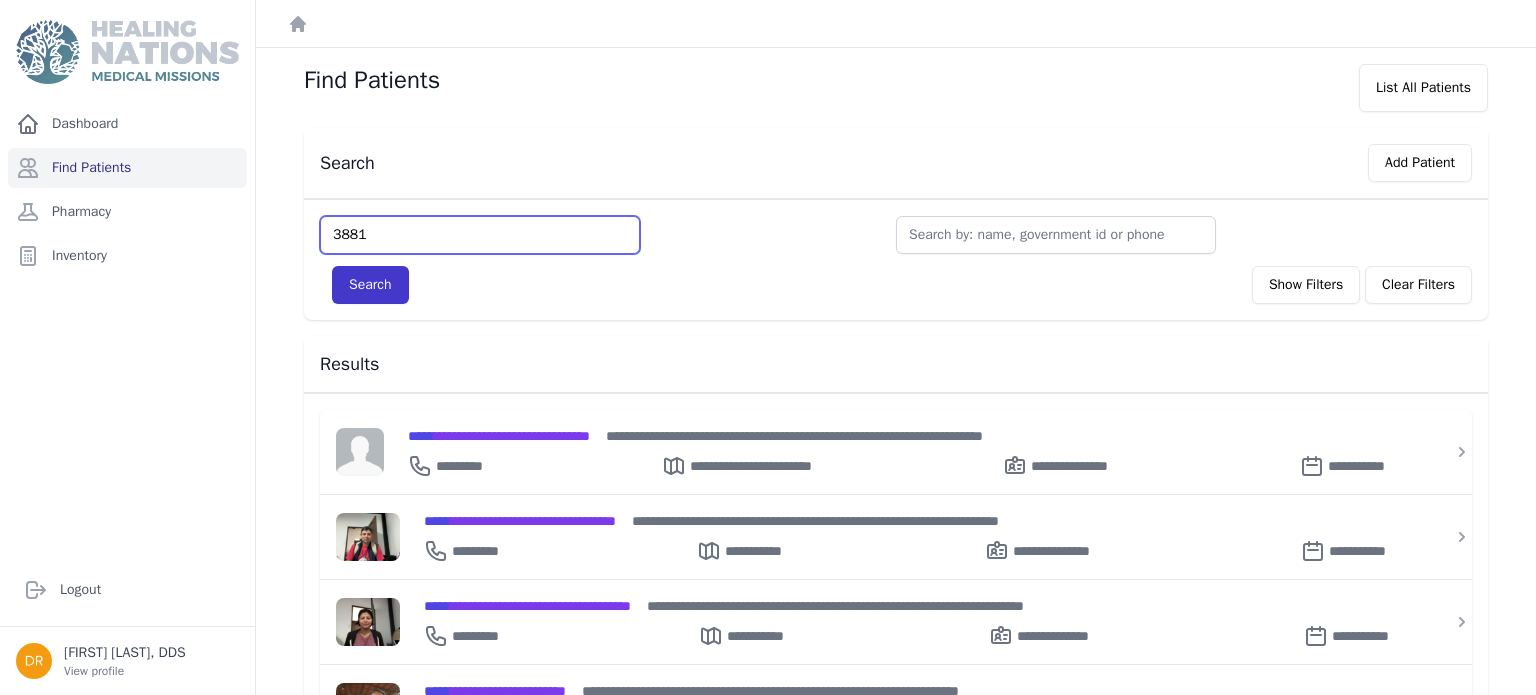 type on "3881" 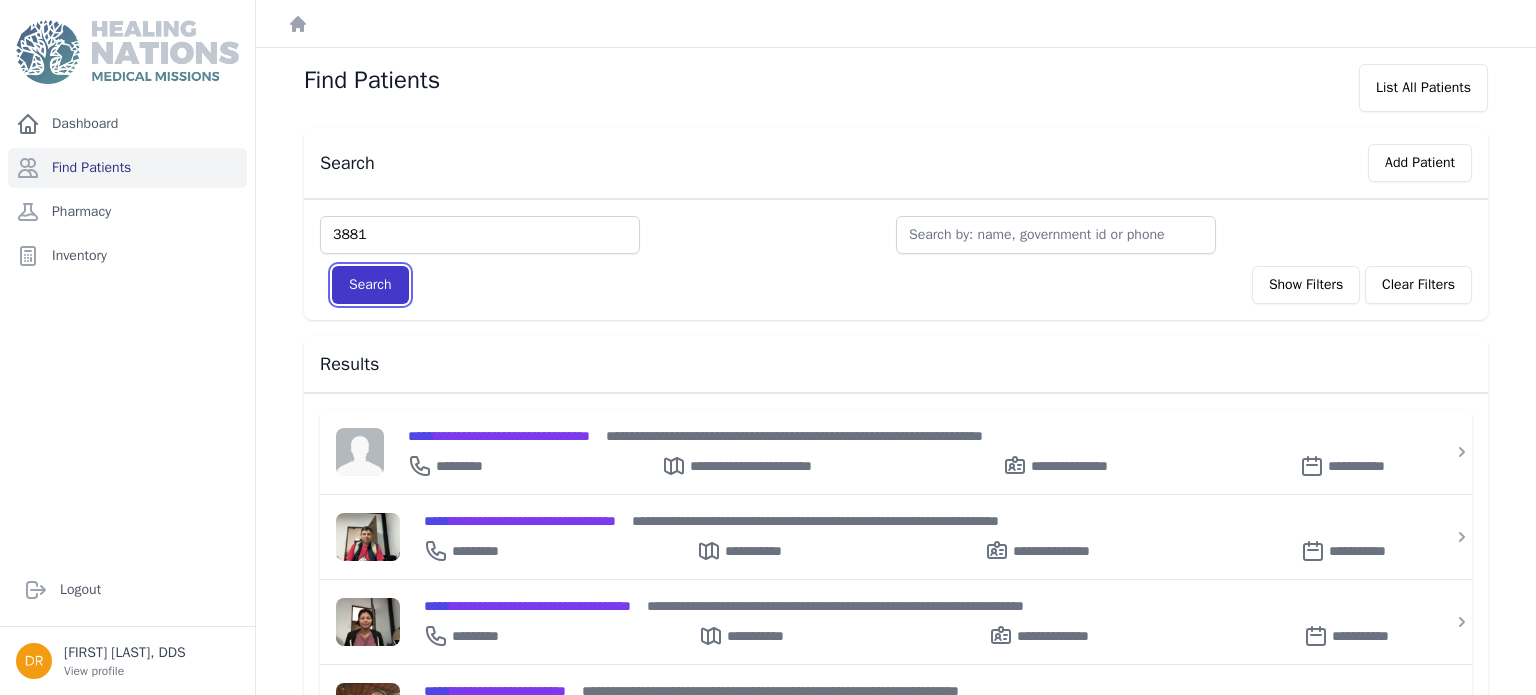 click on "Search" at bounding box center [370, 285] 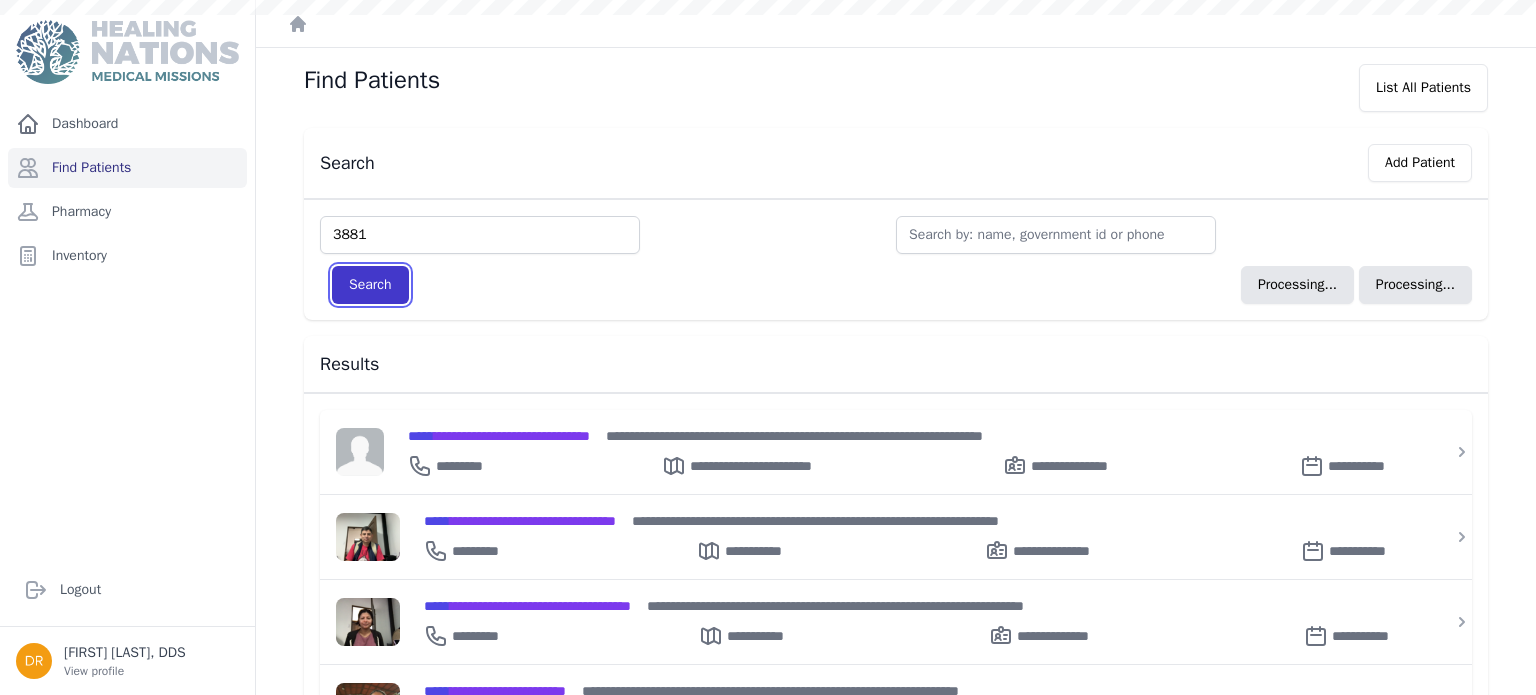 type 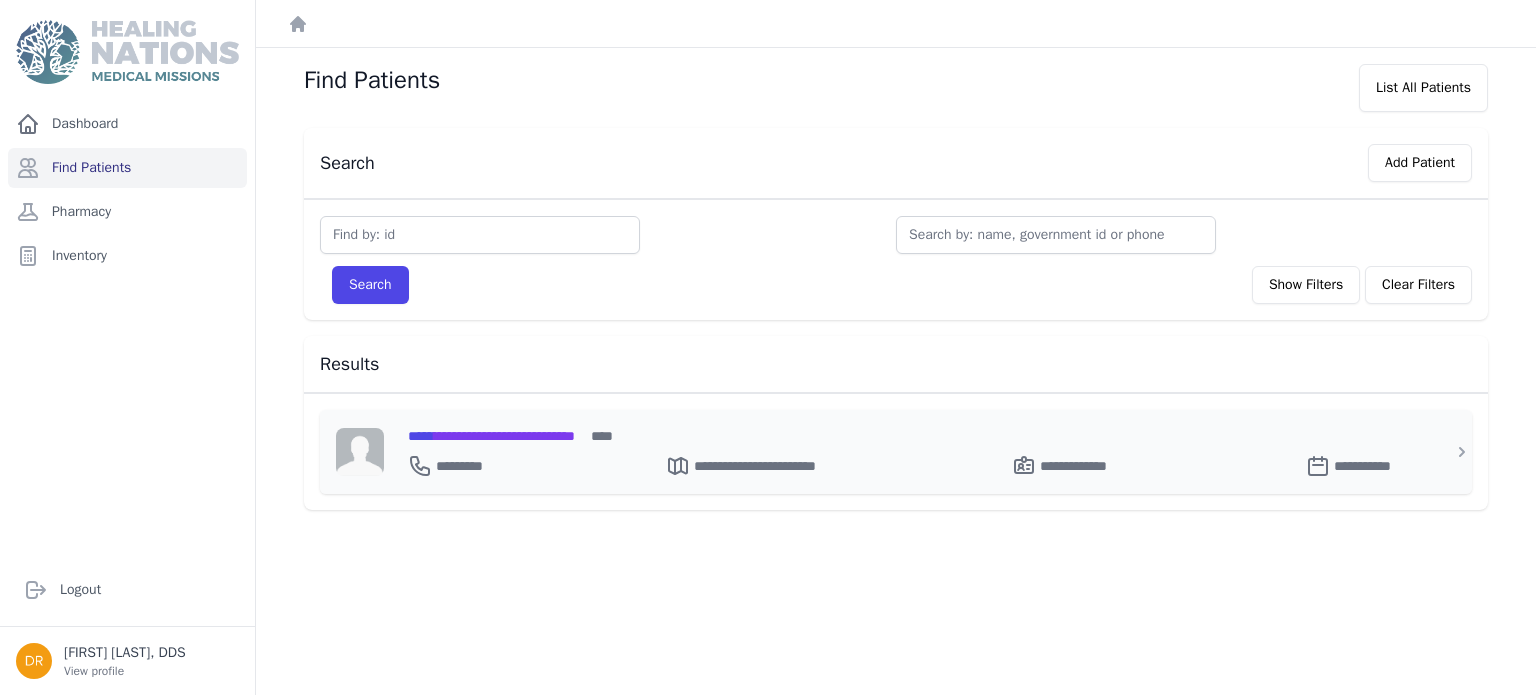 click on "**********" at bounding box center (908, 436) 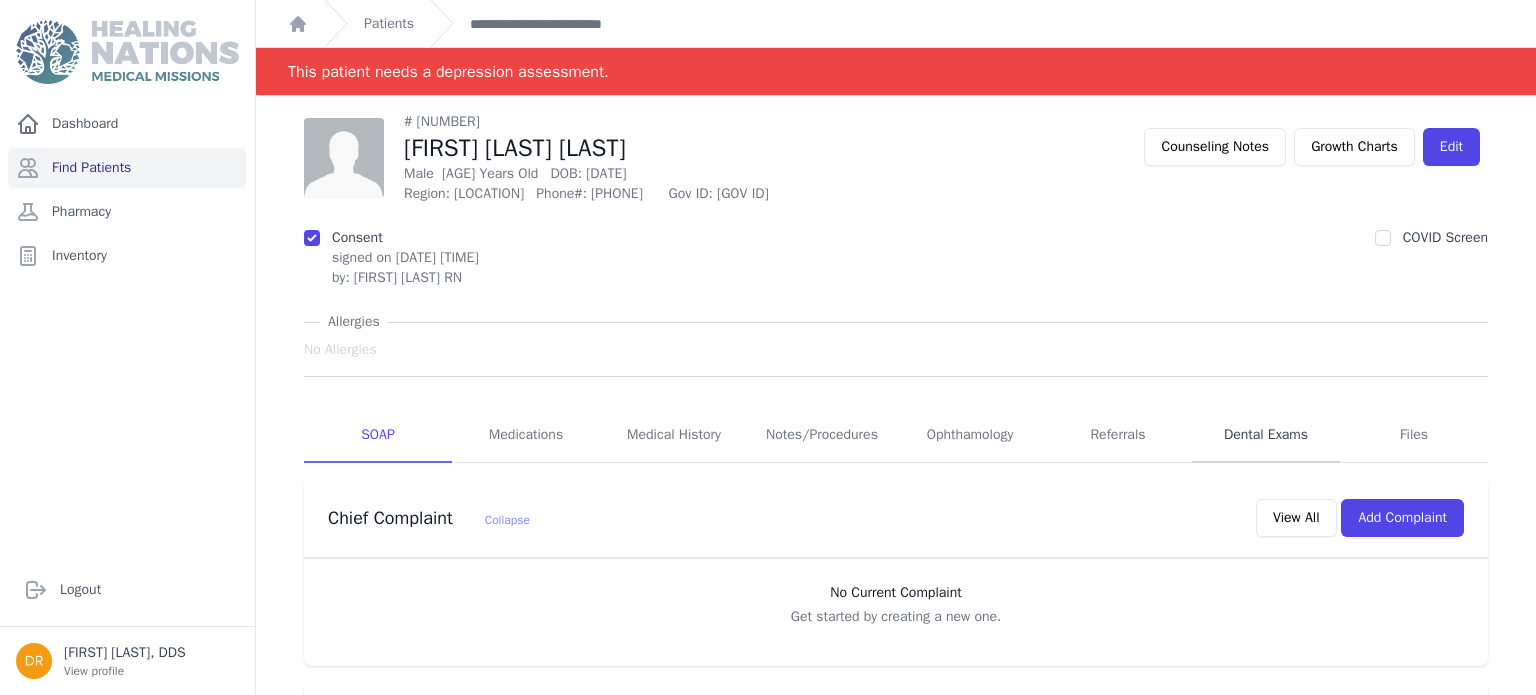 click on "Dental Exams" at bounding box center (1266, 436) 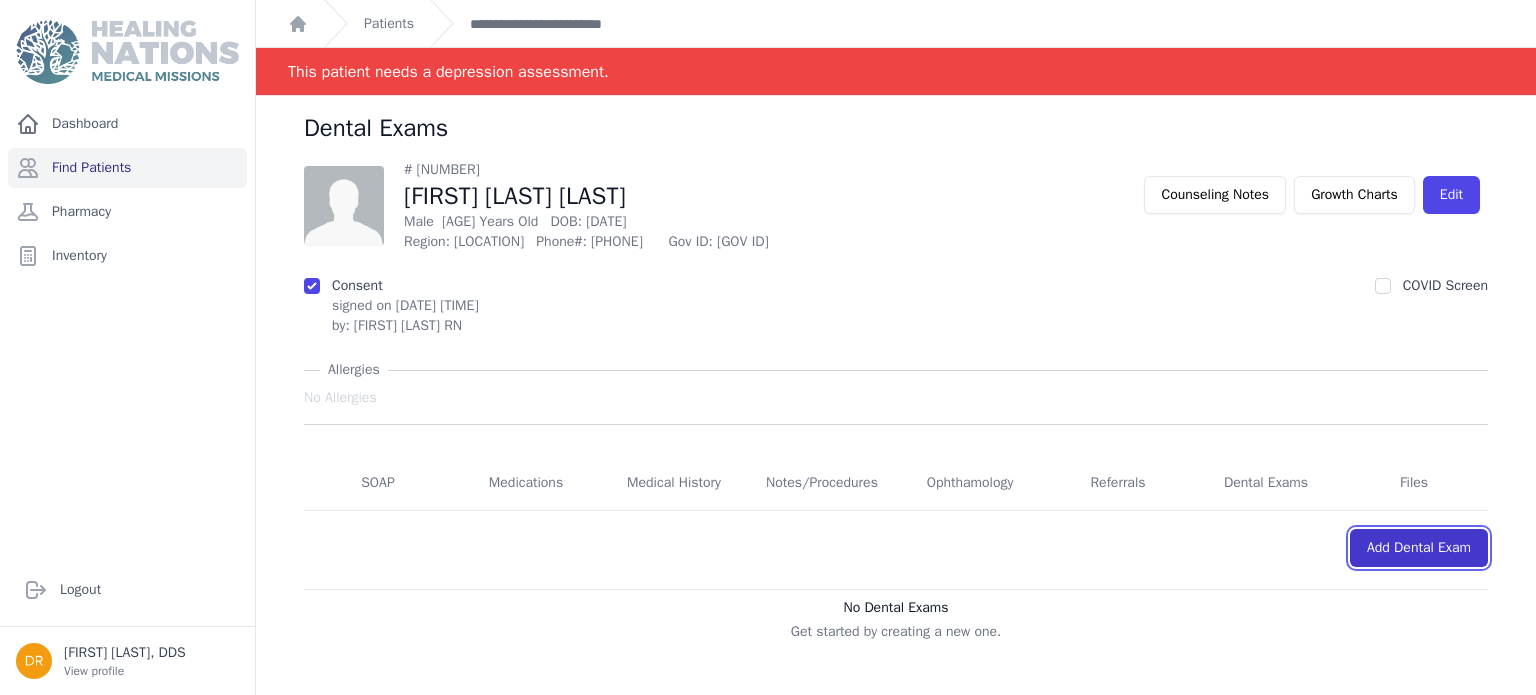 click on "Add Dental Exam" at bounding box center (1419, 548) 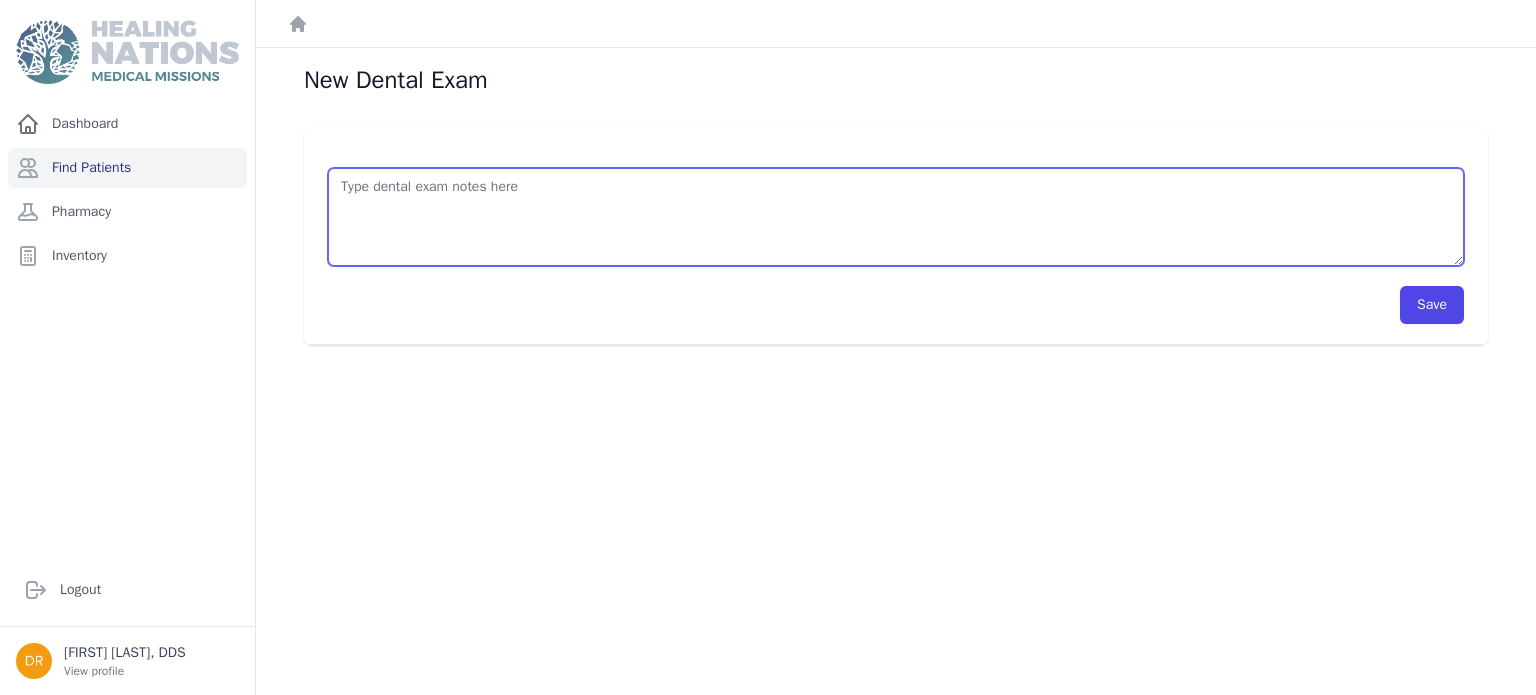 click at bounding box center [896, 217] 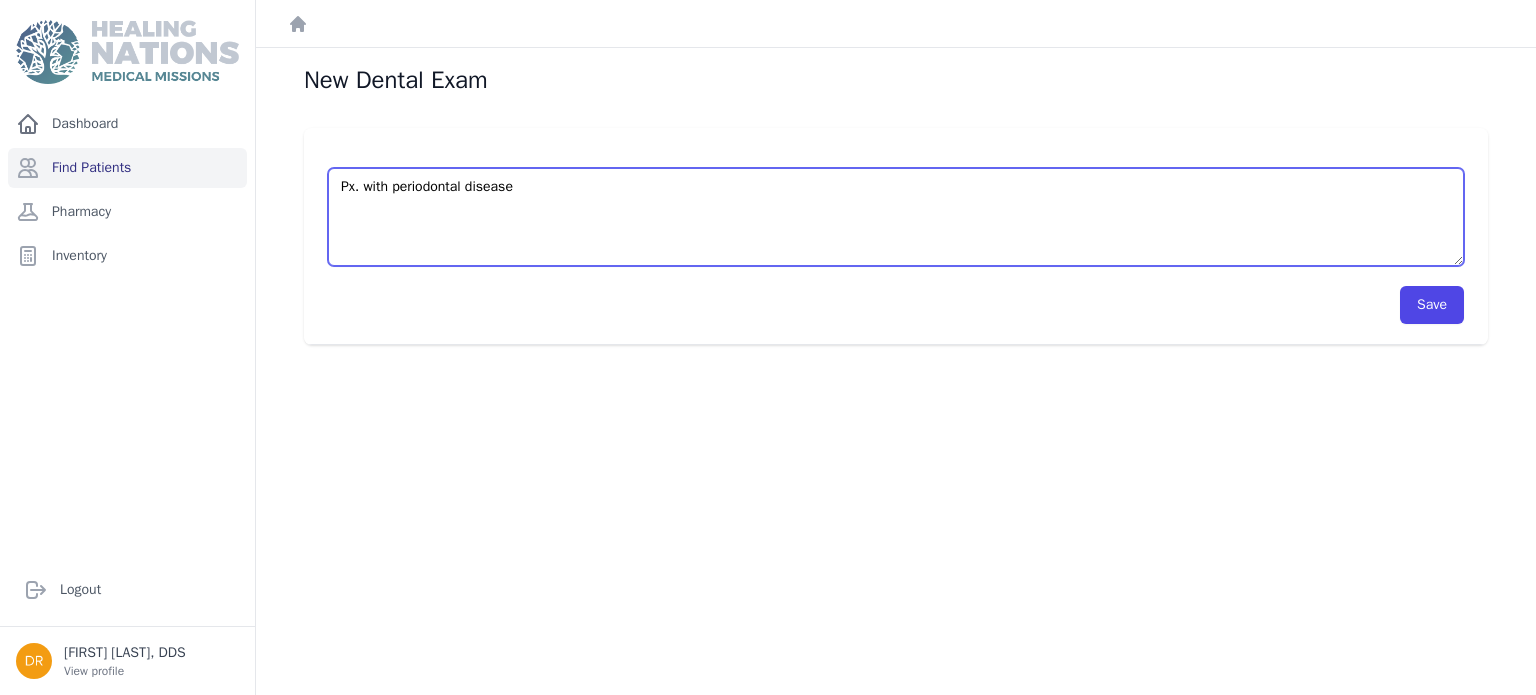 click on "Px. with periodontal disease" at bounding box center (896, 217) 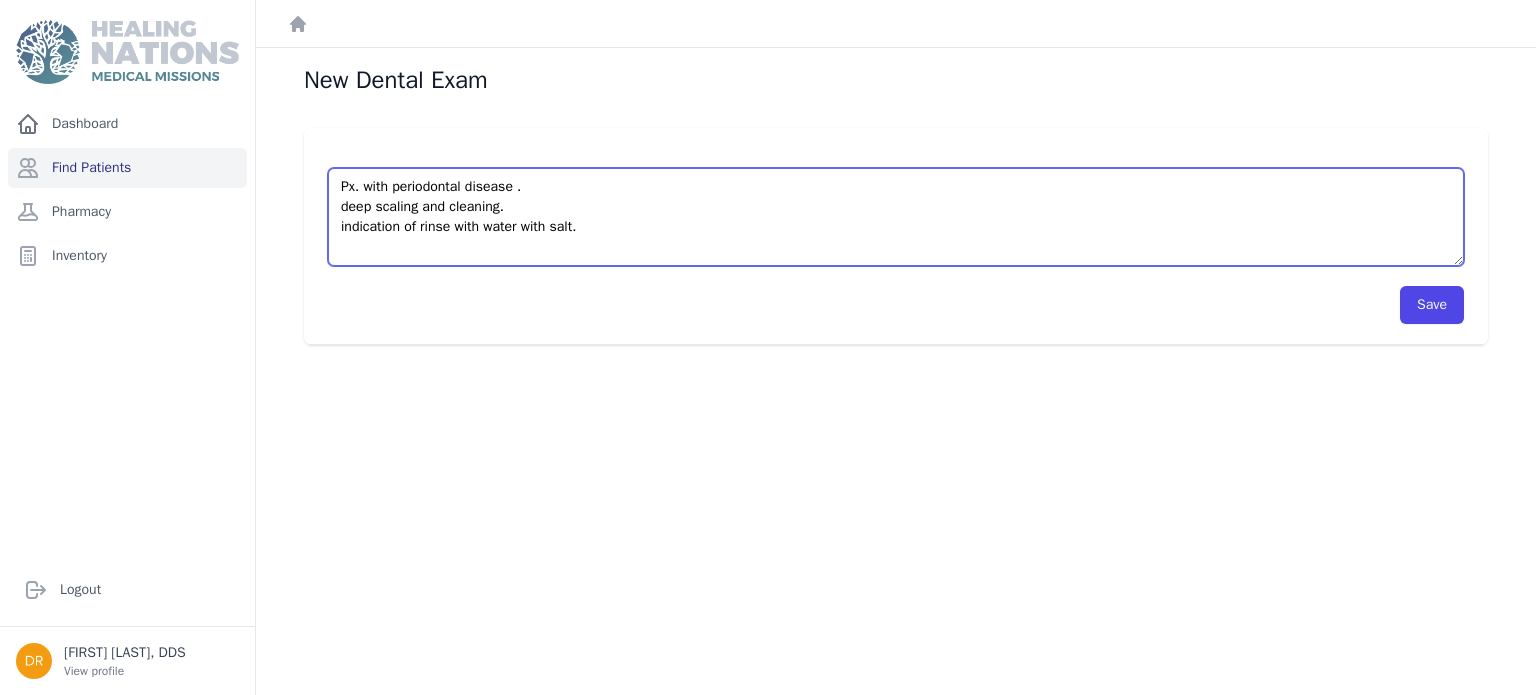 click on "Px. with periodontal disease .
deep scaling and cleaning.
indication of rinse with water with salt." at bounding box center (896, 217) 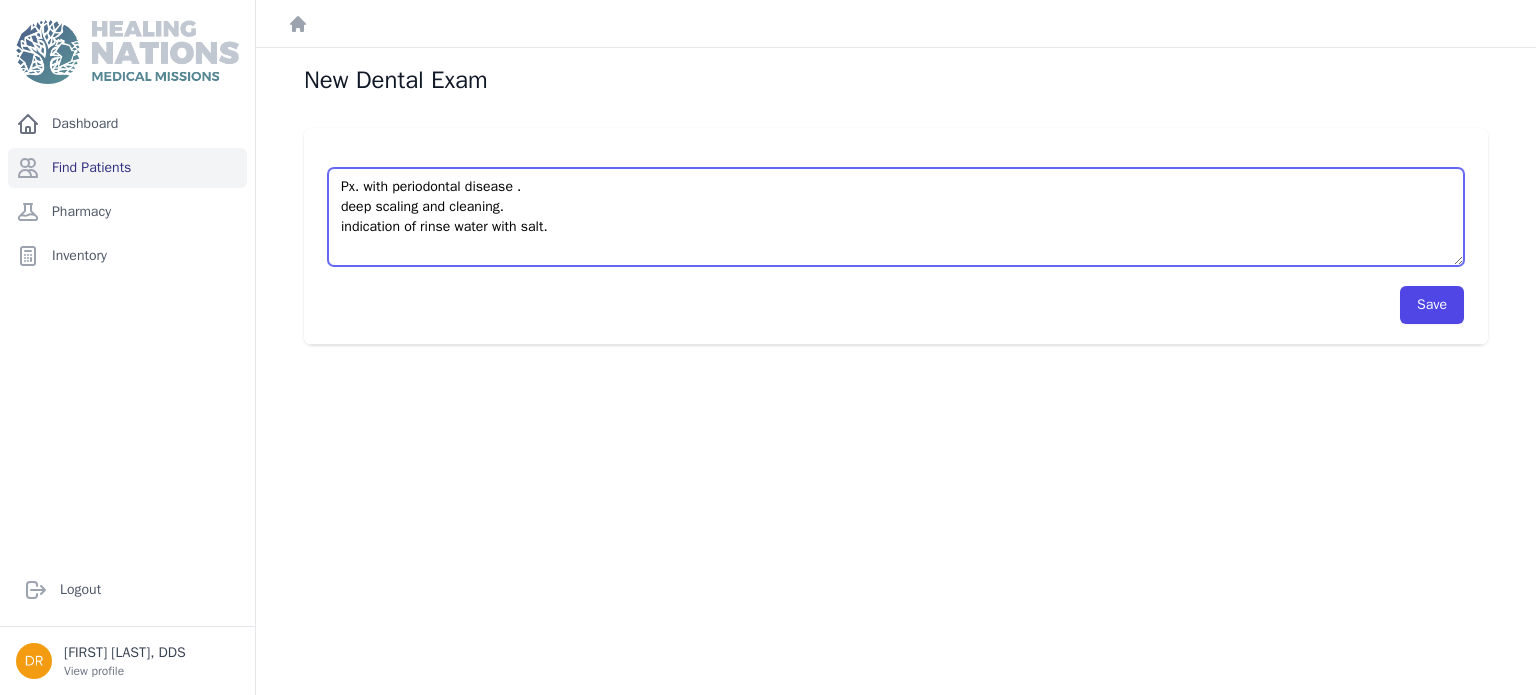 click on "Px. with periodontal disease .
deep scaling and cleaning.
indication of rinse water with salt." at bounding box center (896, 217) 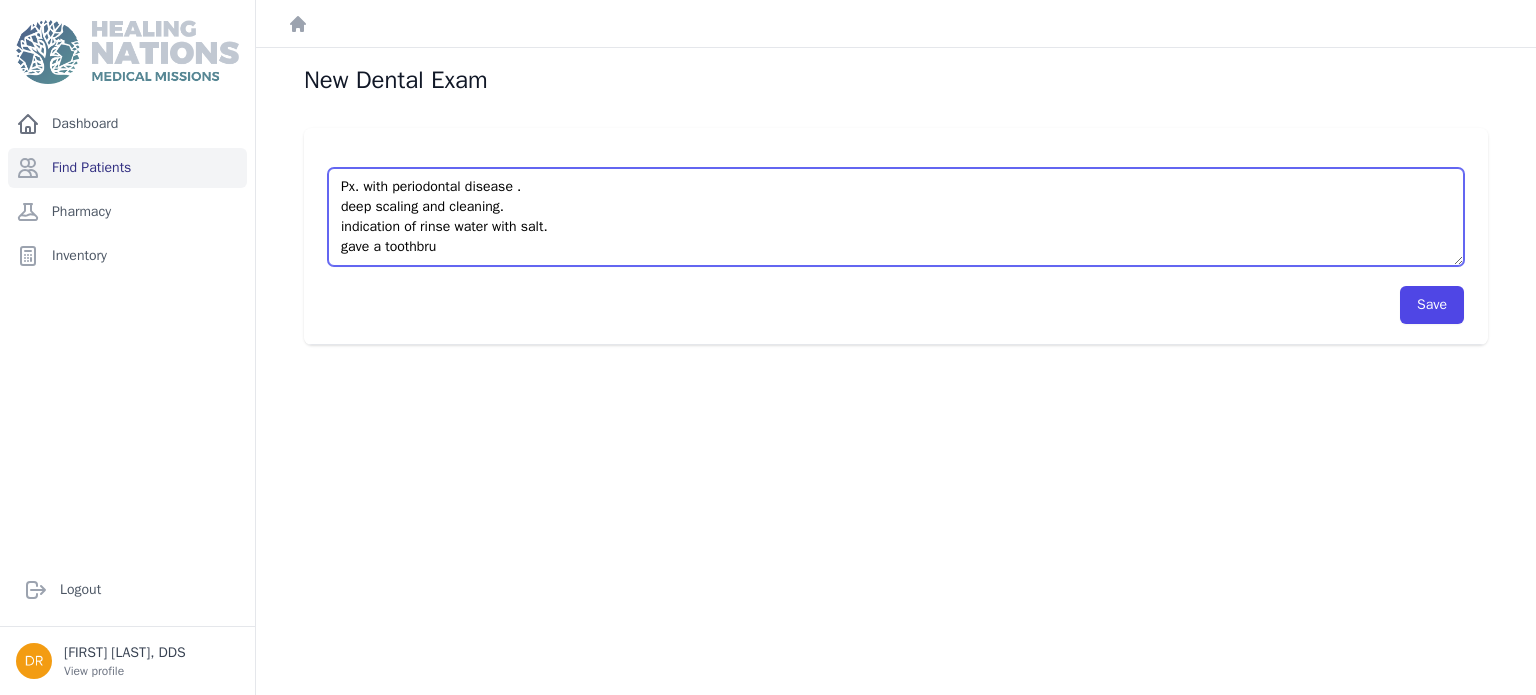 type on "Px. with periodontal disease .
deep scaling and cleaning.
indication of rinse water with salt.
gave a toothbrus" 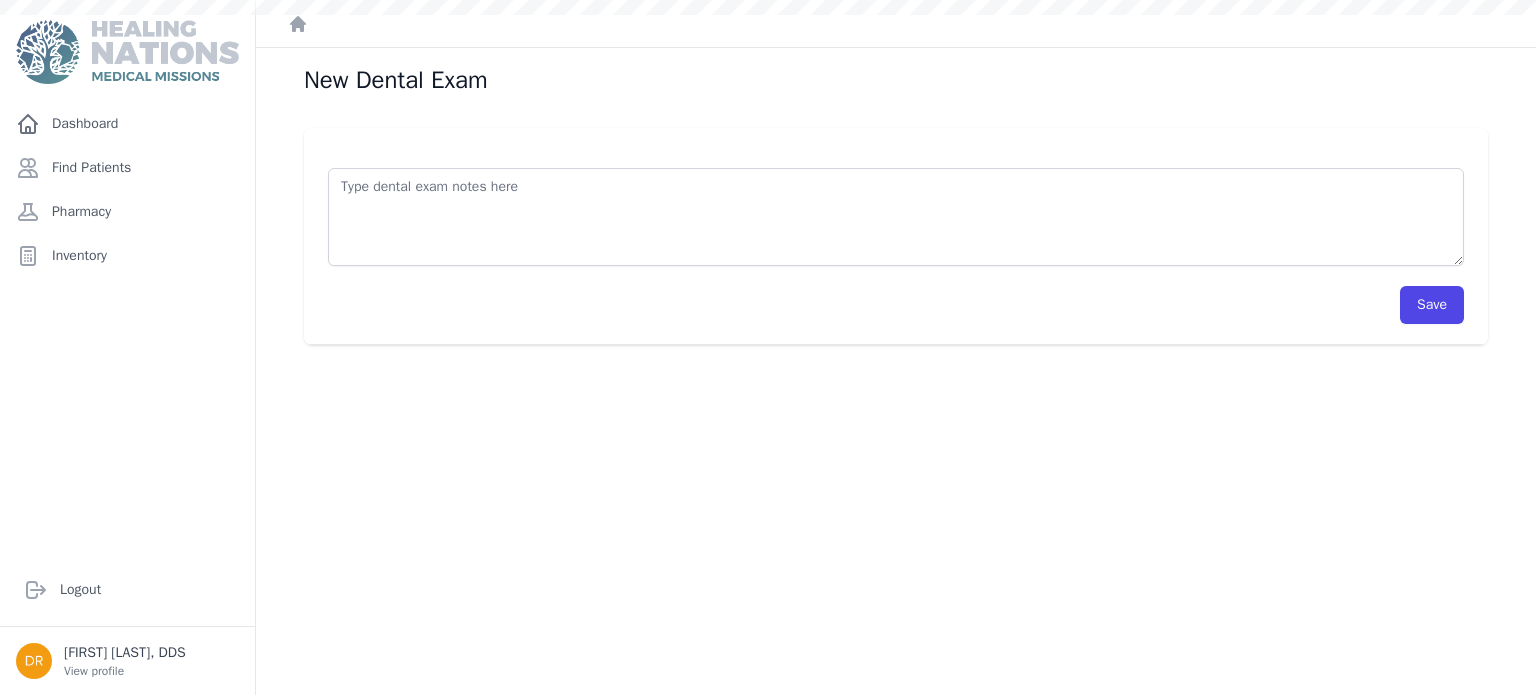scroll, scrollTop: 0, scrollLeft: 0, axis: both 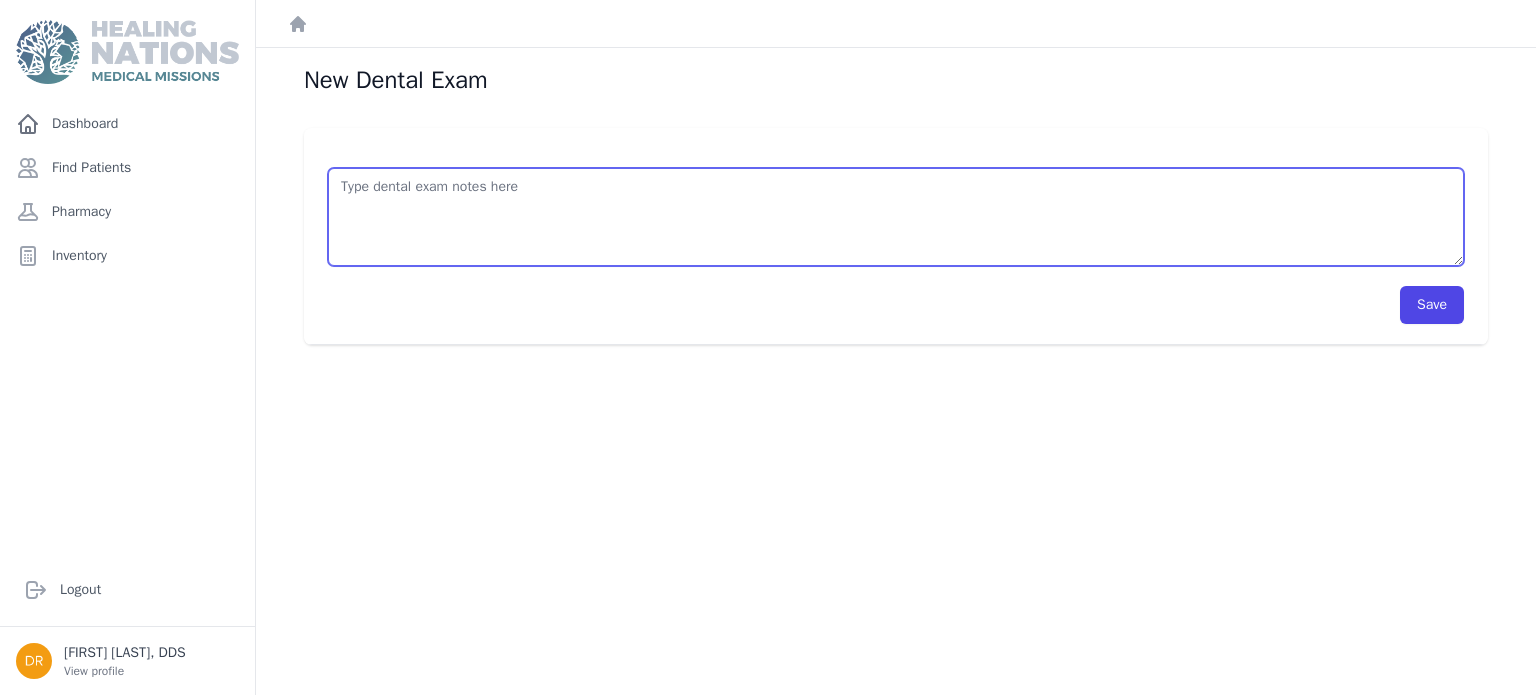 click at bounding box center [896, 217] 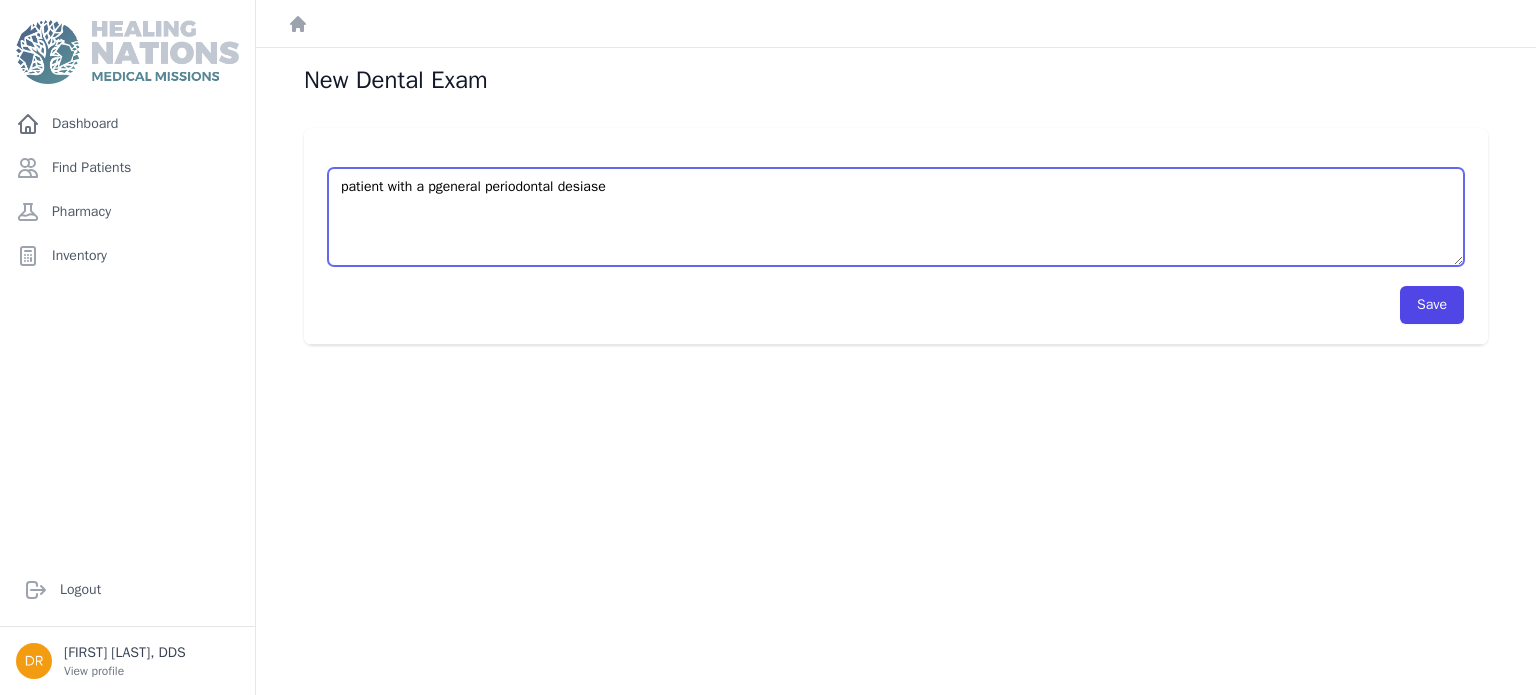 click on "patient with a pgeneral periodontal desiase" at bounding box center (896, 217) 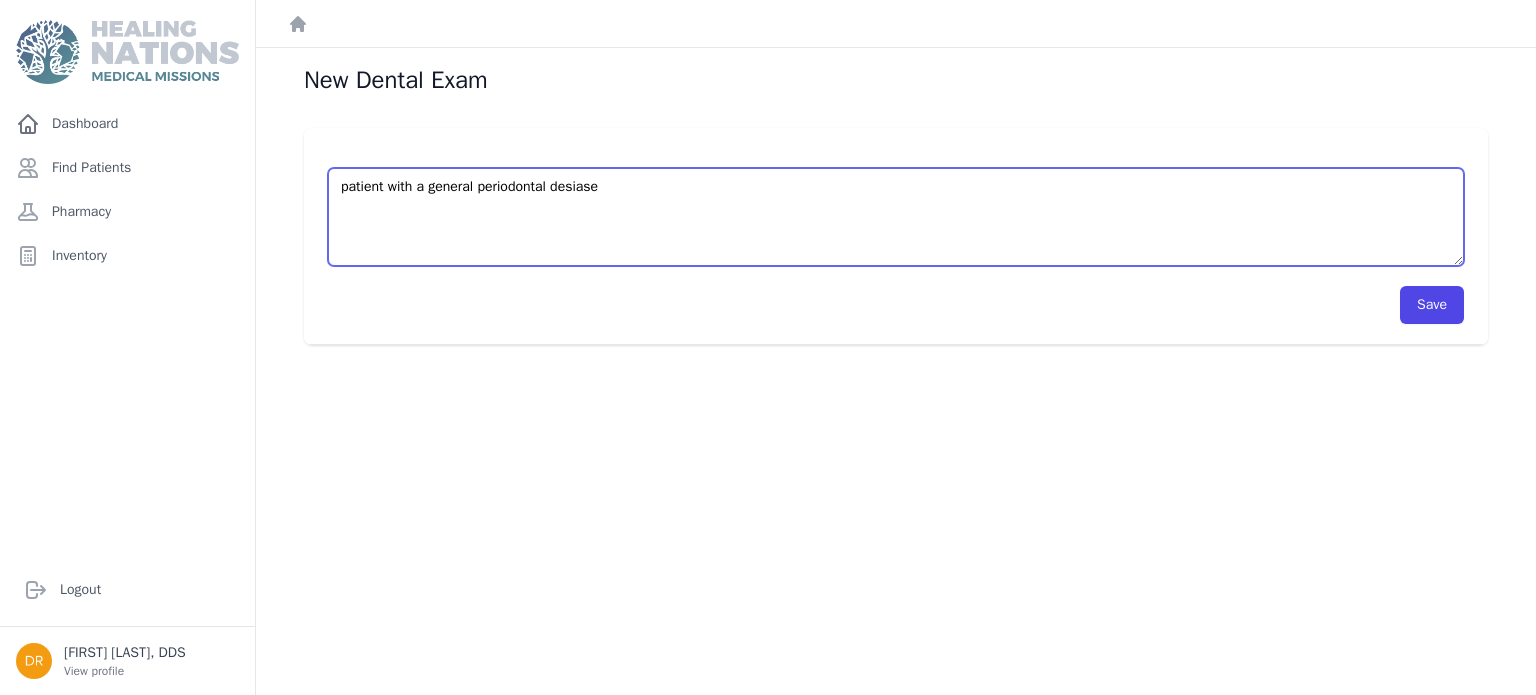 click on "patient with a general periodontal desiase" at bounding box center [896, 217] 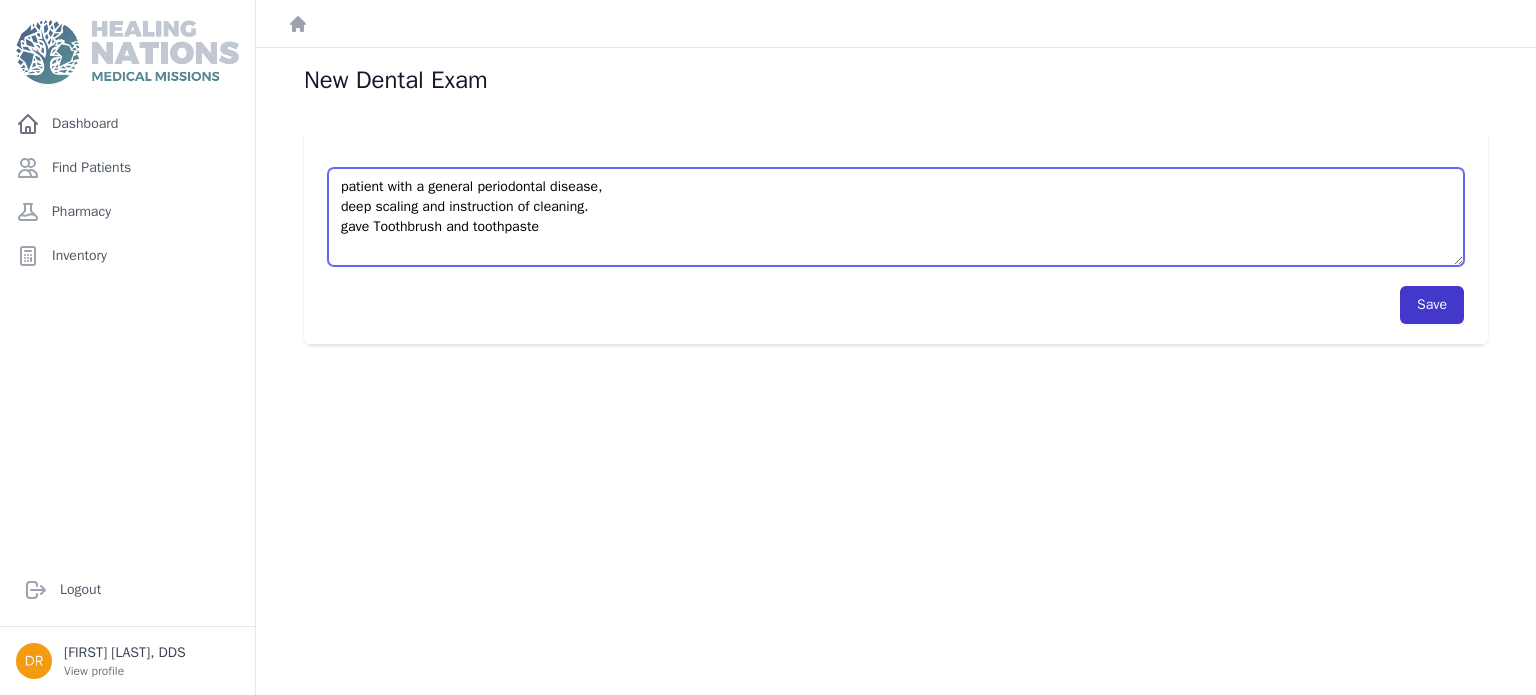 type on "patient with a general periodontal disease,
deep scaling and instruction of cleaning.
gave Toothbrush and toothpaste" 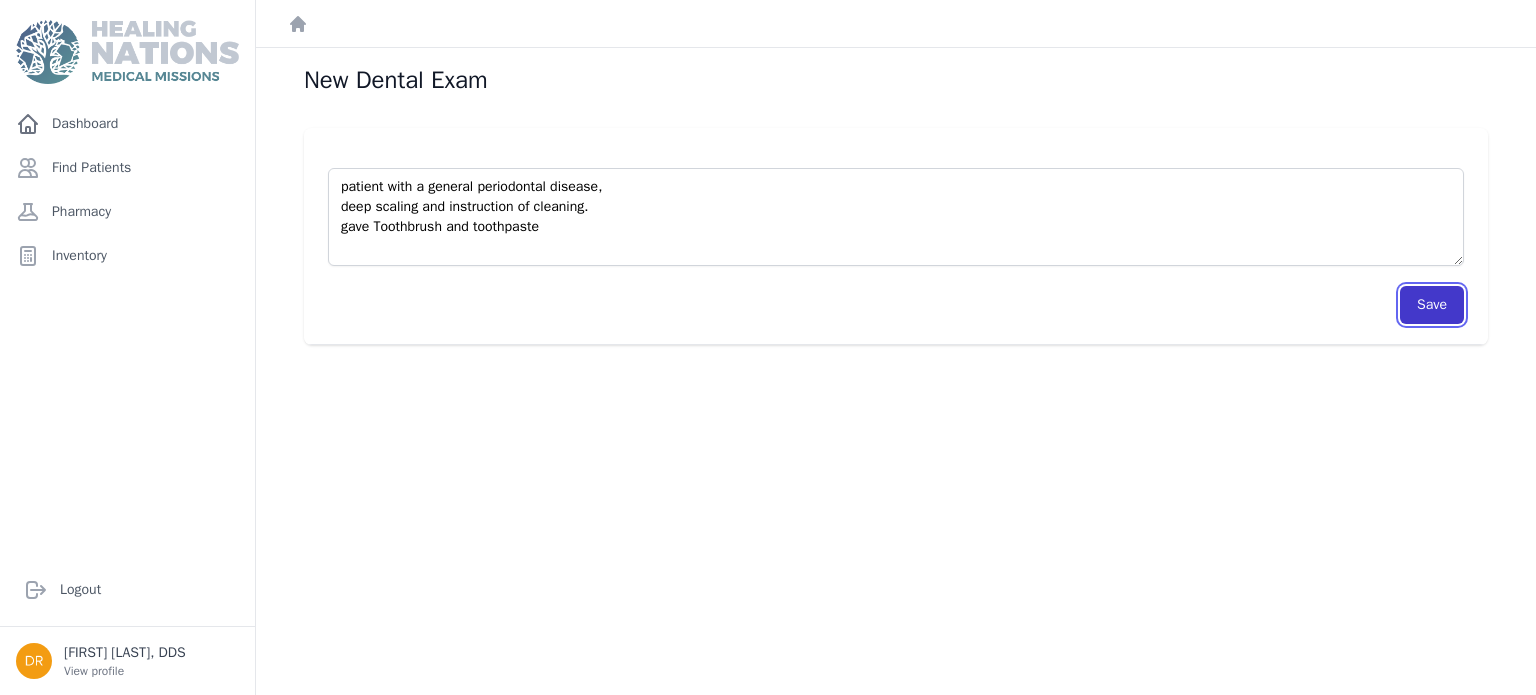 click on "Save" at bounding box center (1432, 305) 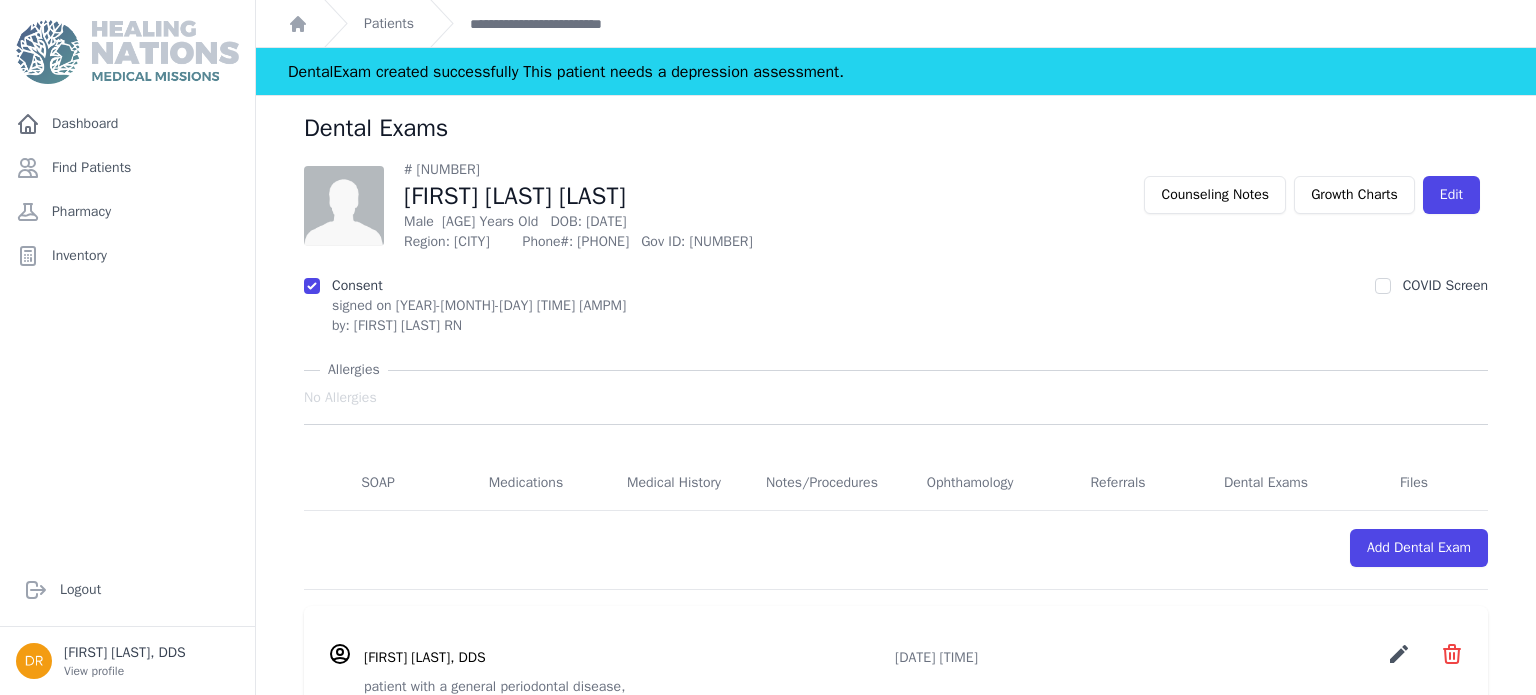 click on "Patients" at bounding box center [369, 23] 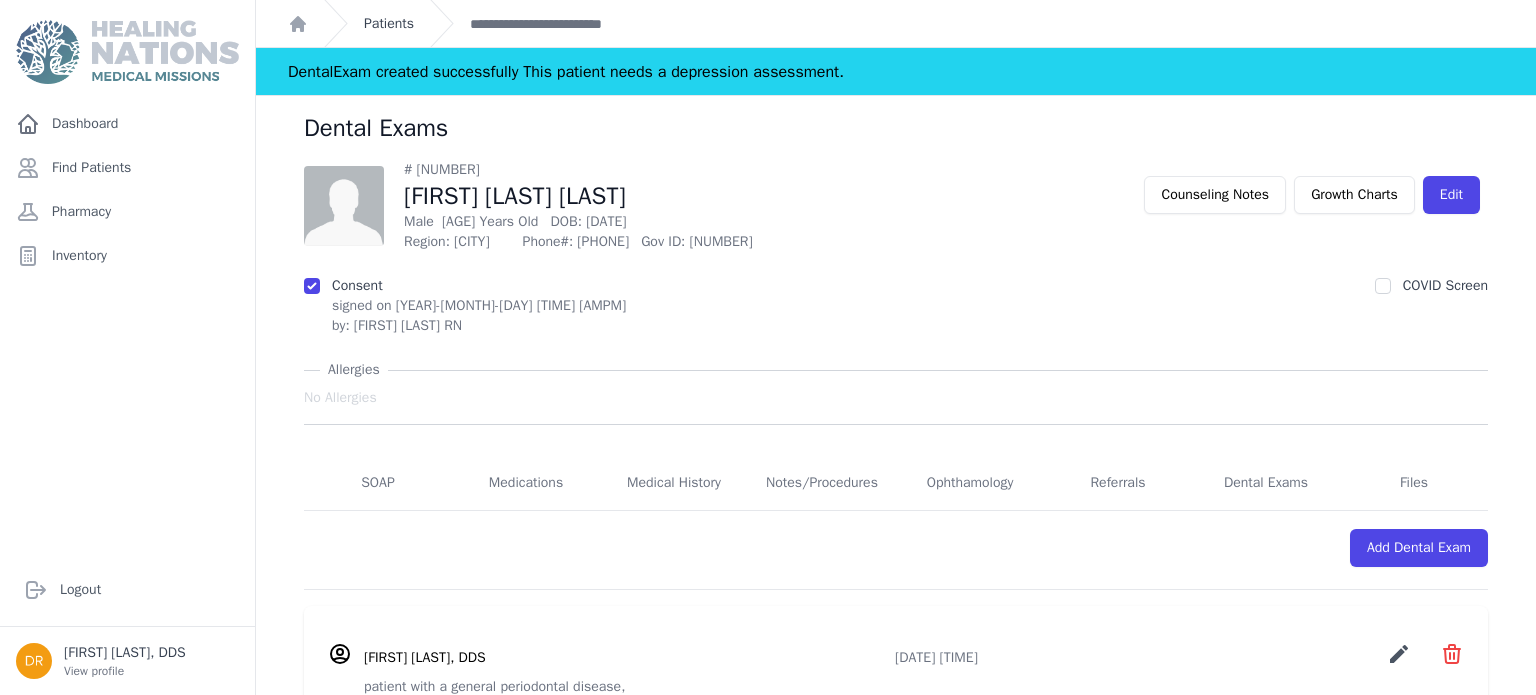 click on "Patients" at bounding box center [389, 24] 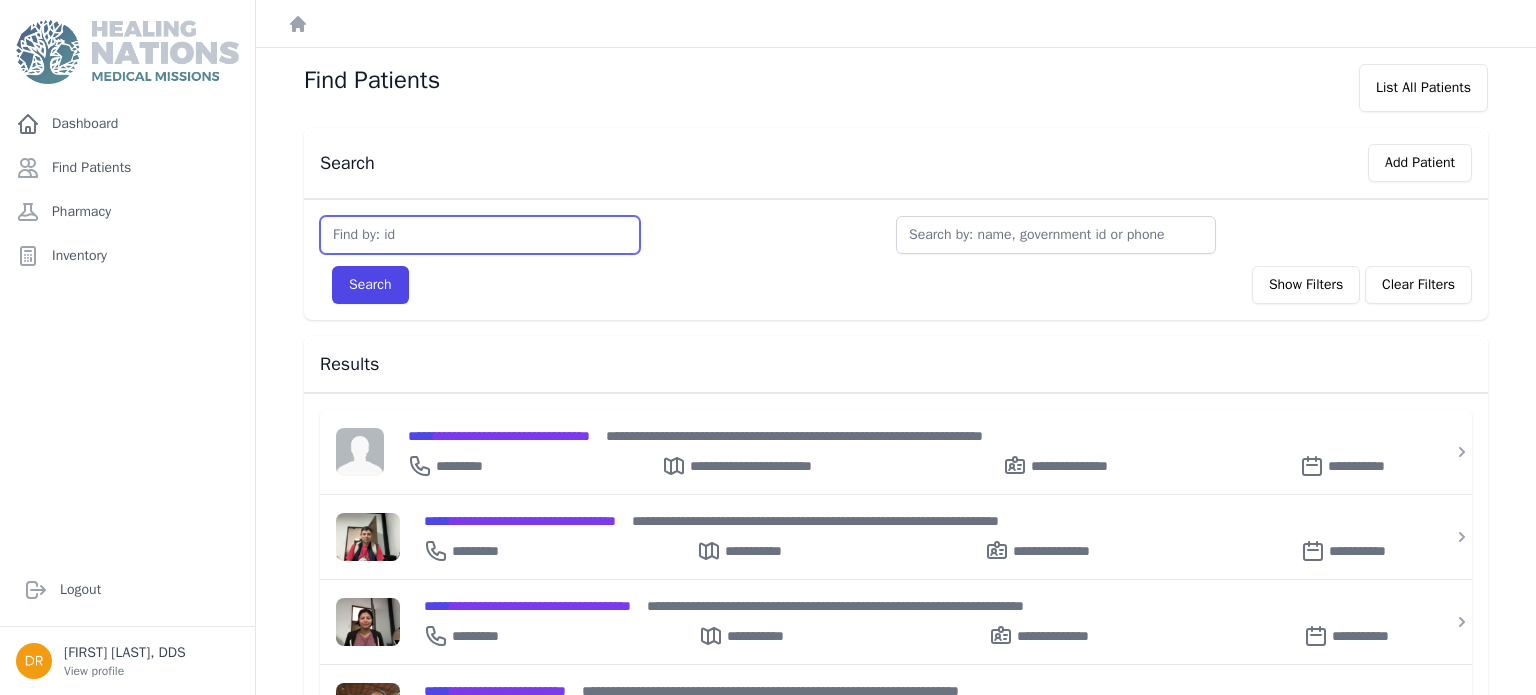 click at bounding box center (480, 235) 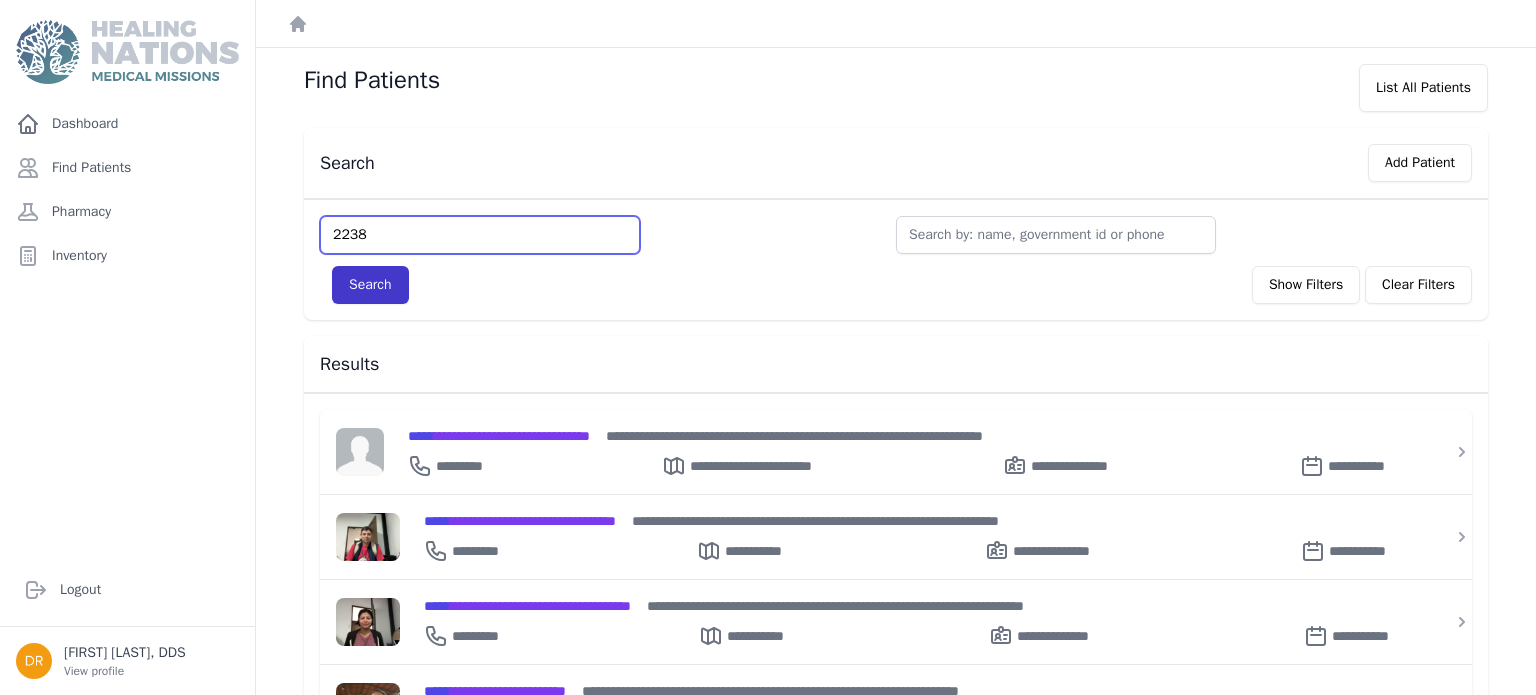 type on "2238" 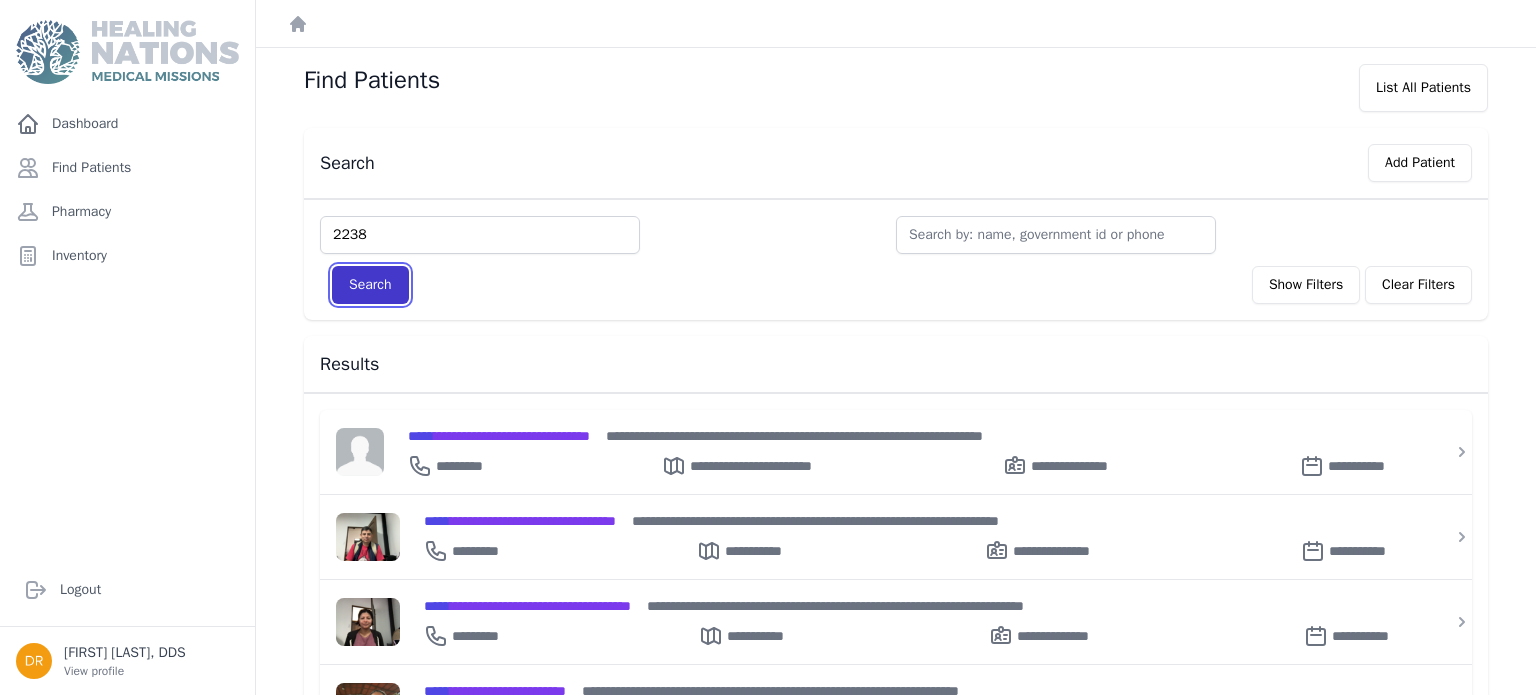 click on "Search" at bounding box center [370, 285] 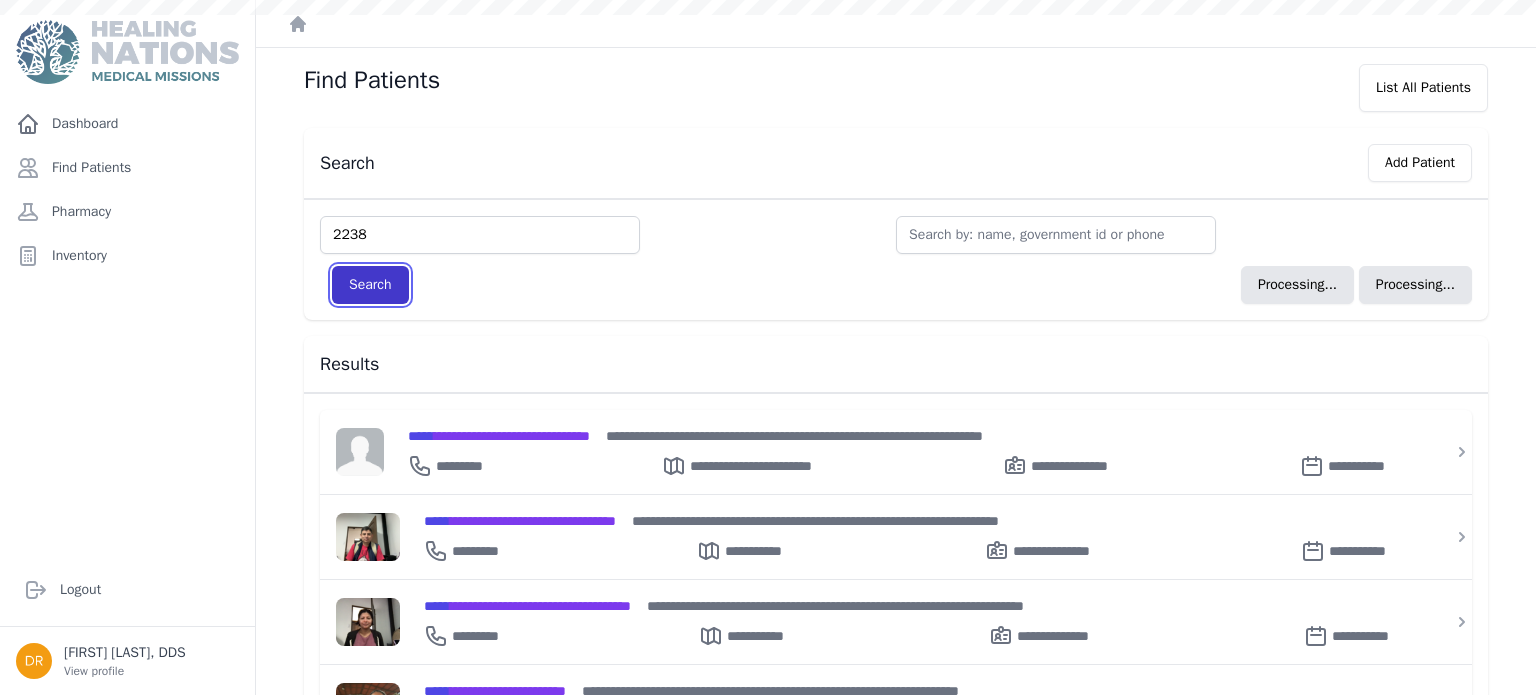 type 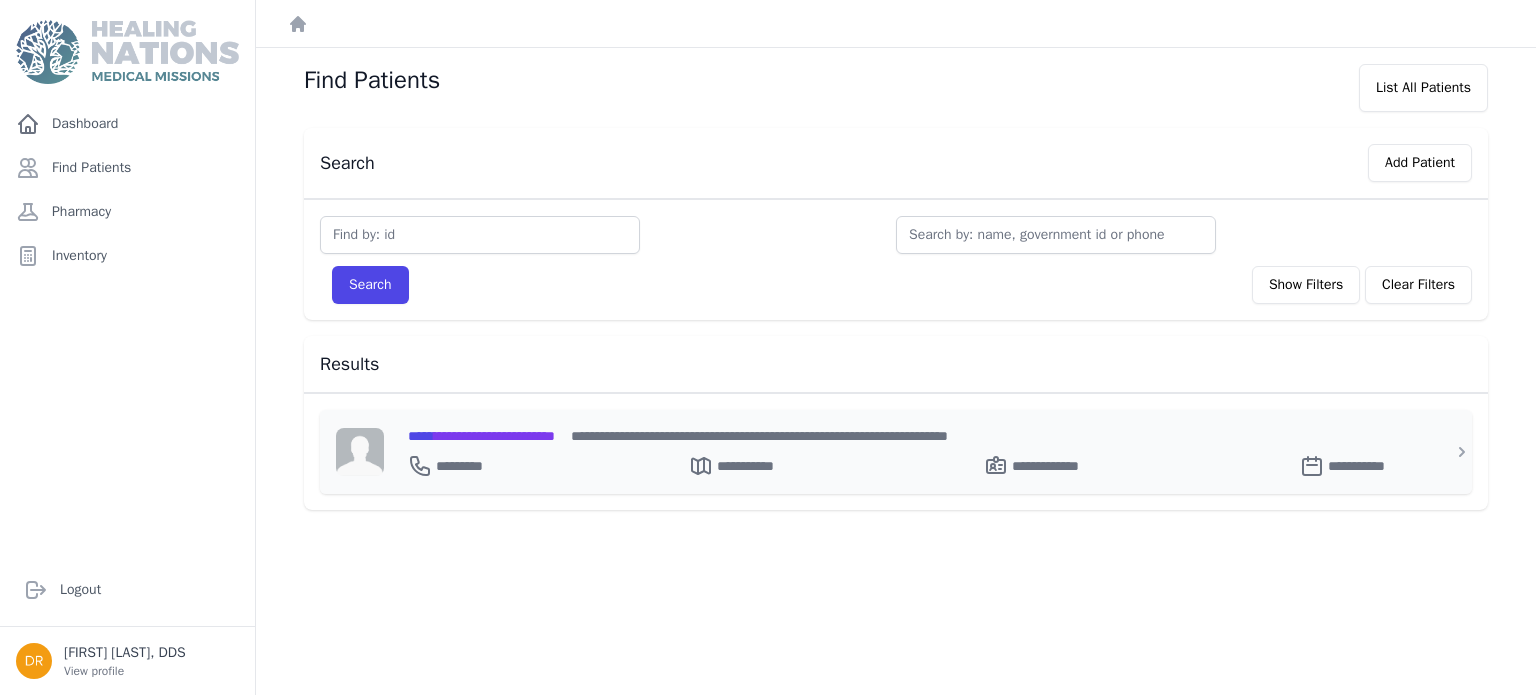 click on "**********" at bounding box center [481, 436] 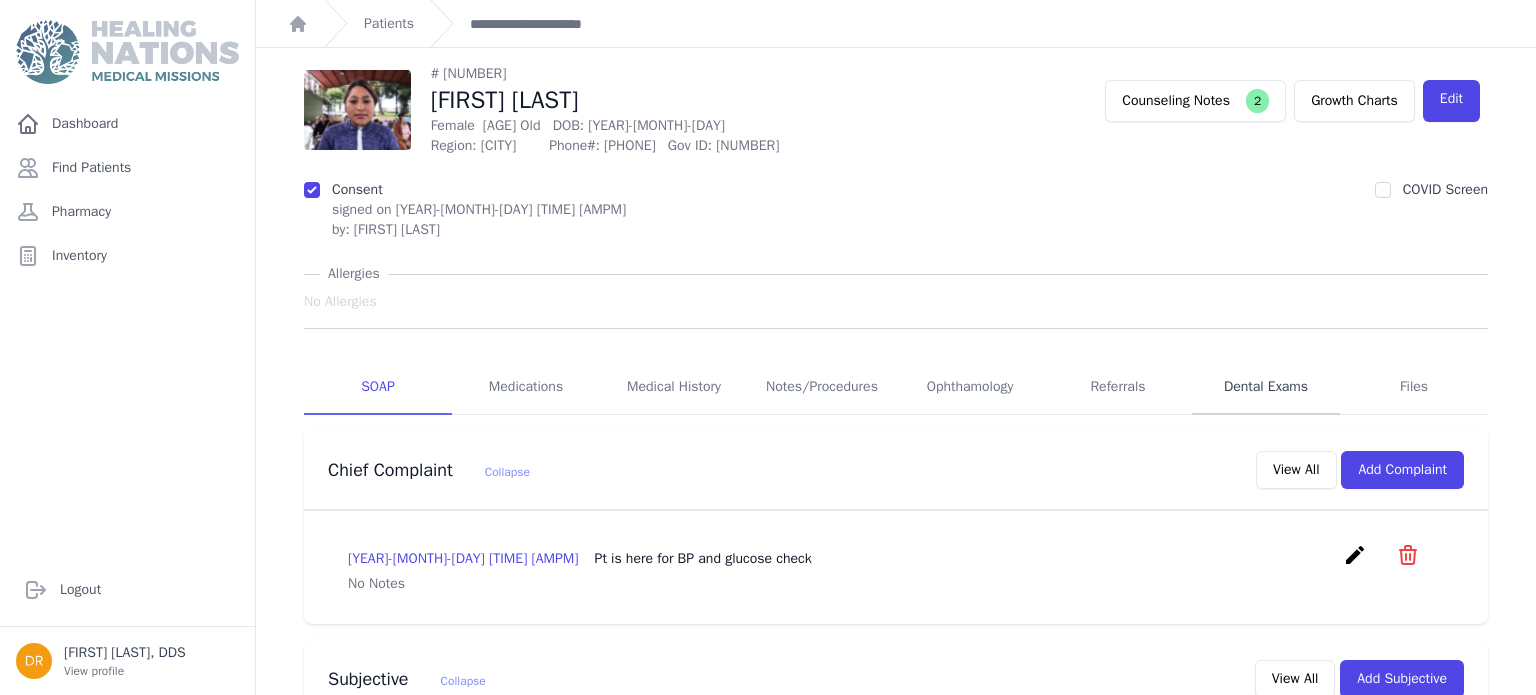 click on "Dental Exams" at bounding box center [1266, 388] 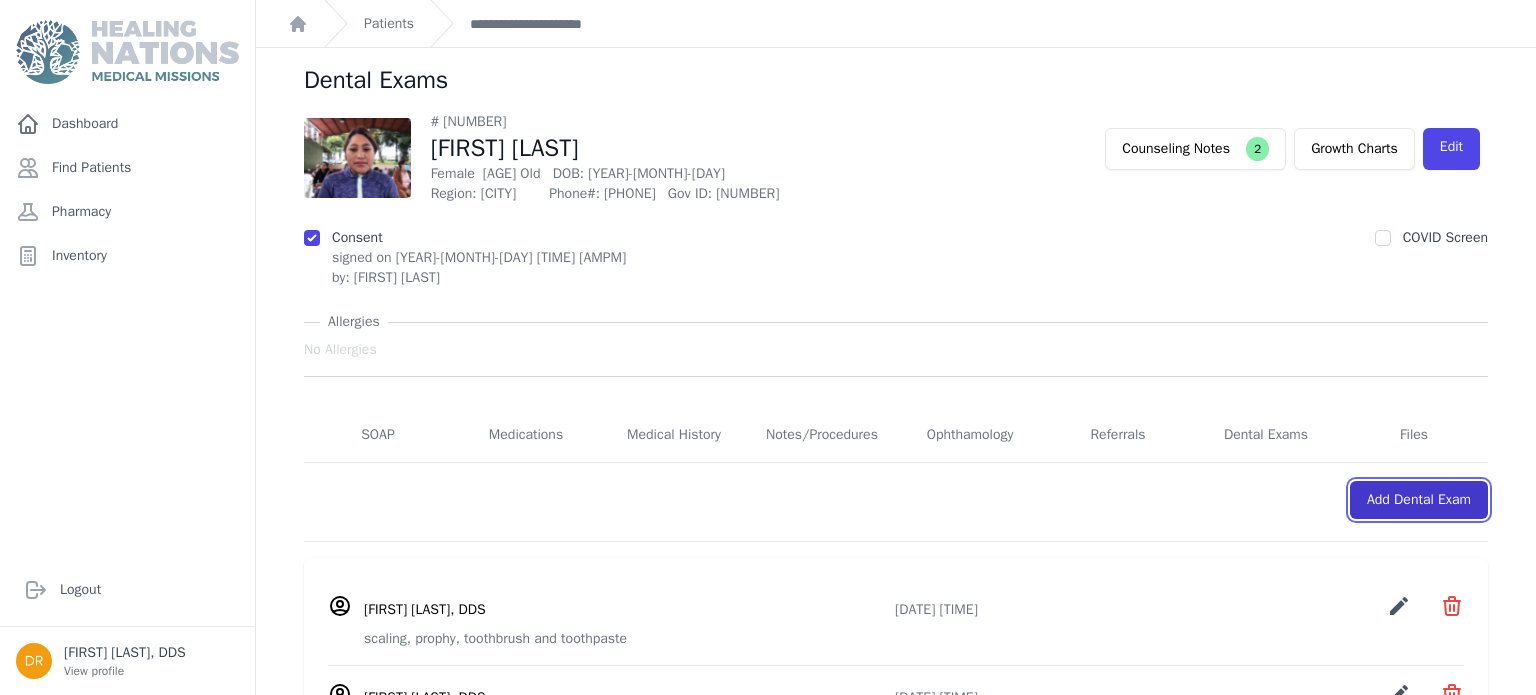 click on "Add Dental Exam" at bounding box center (1419, 500) 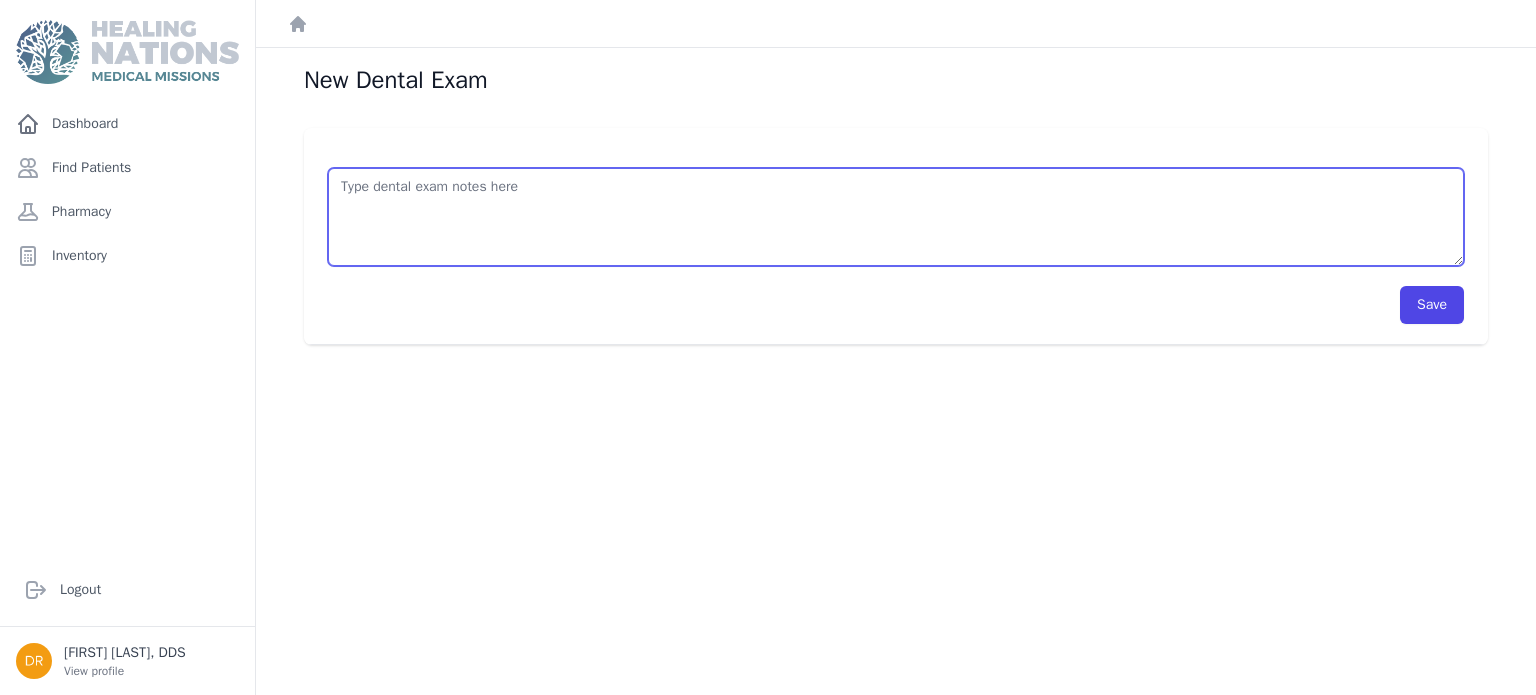 click at bounding box center (896, 217) 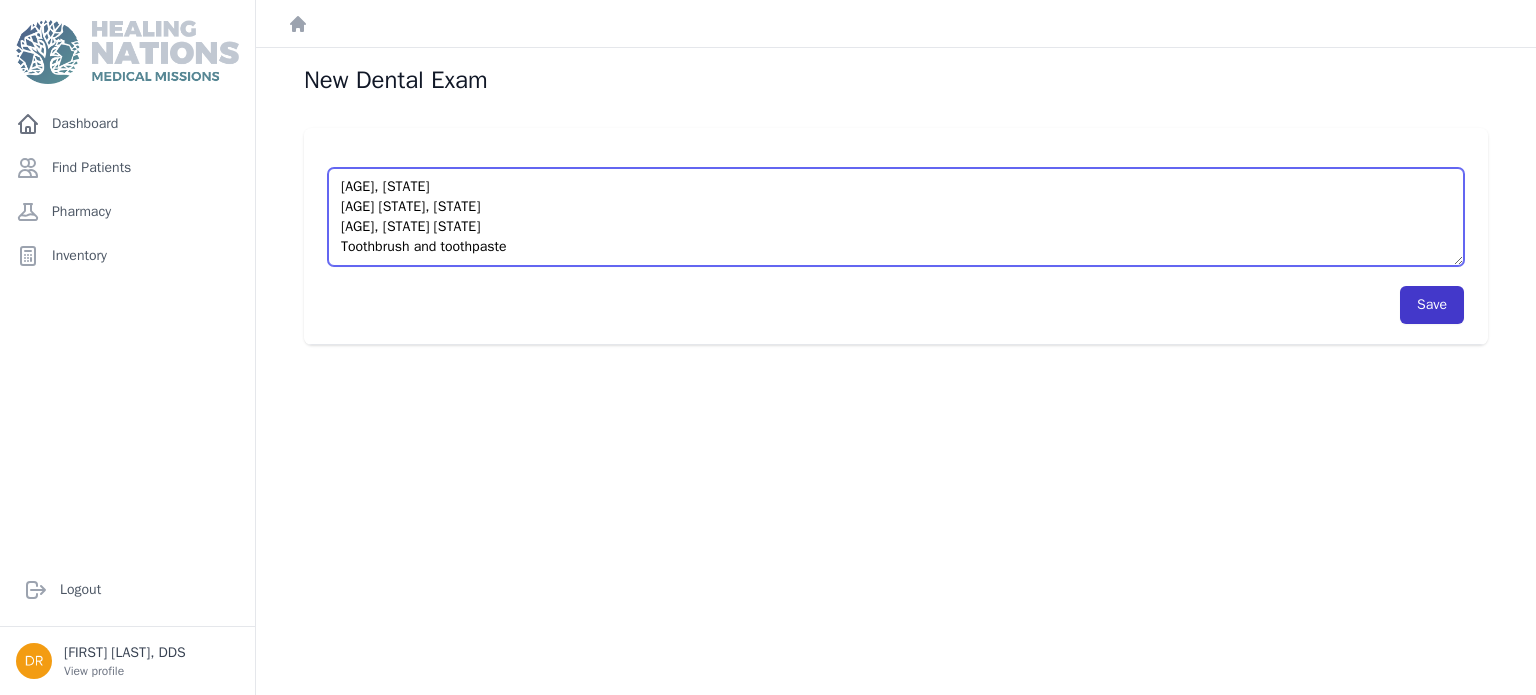 type on "[AGE], [STATE]
[AGE] [STATE], [STATE]
[AGE], [STATE] [STATE]
Toothbrush and toothpaste" 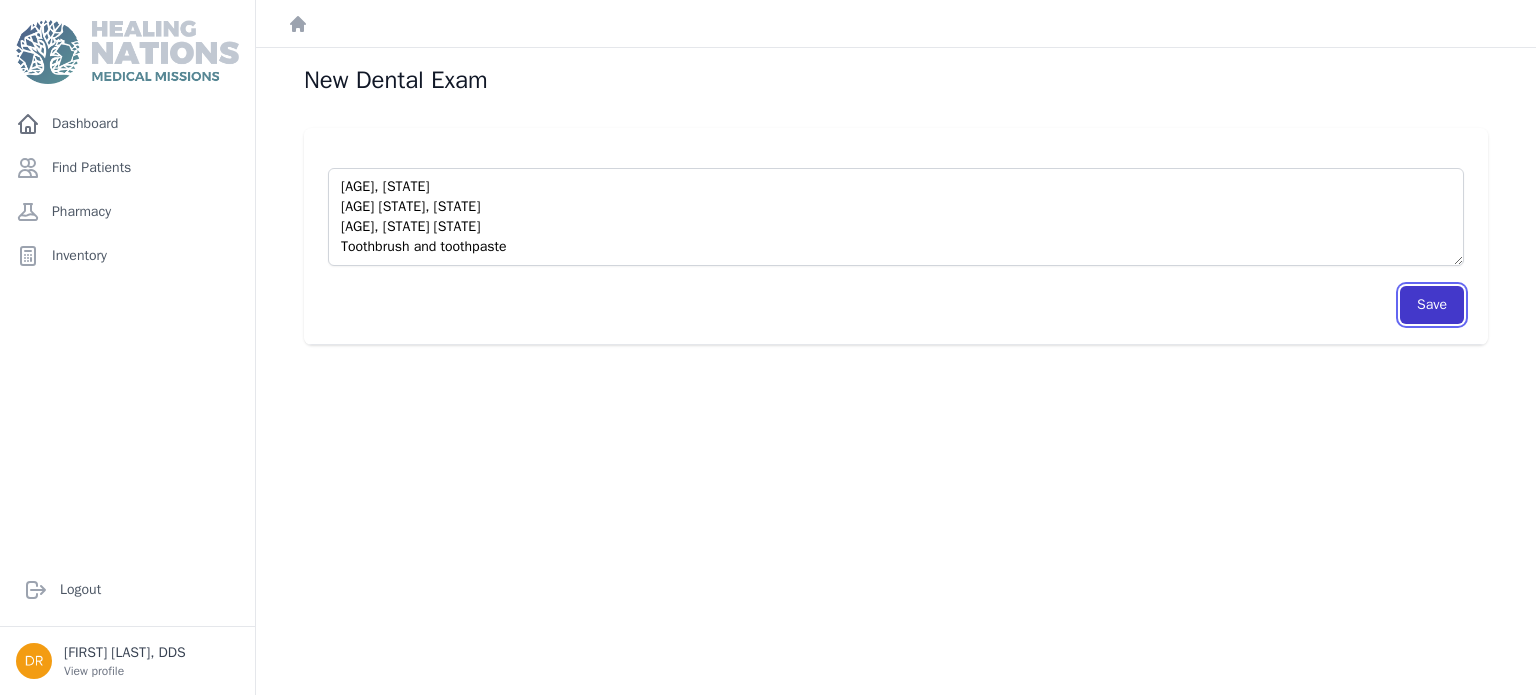 click on "Save" at bounding box center (1432, 305) 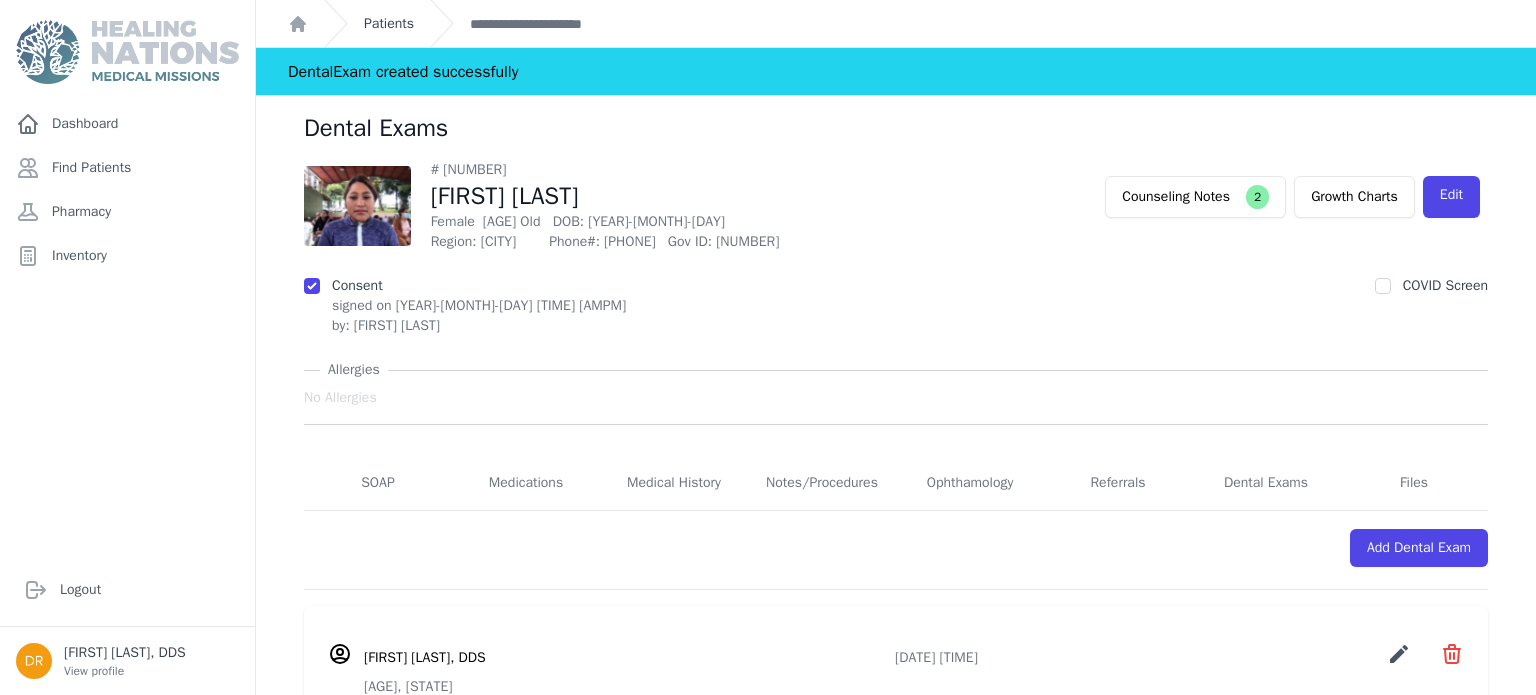 click on "Patients" at bounding box center [389, 24] 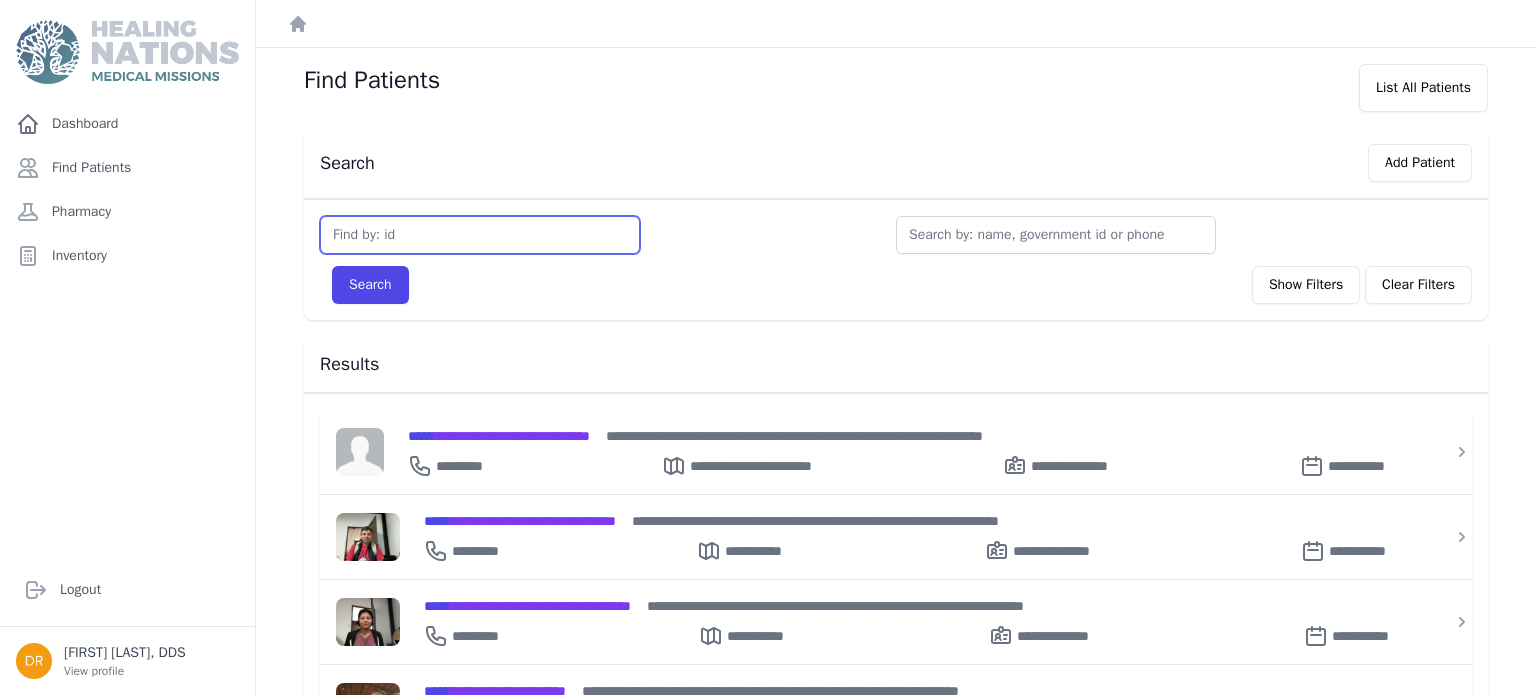 click at bounding box center [480, 235] 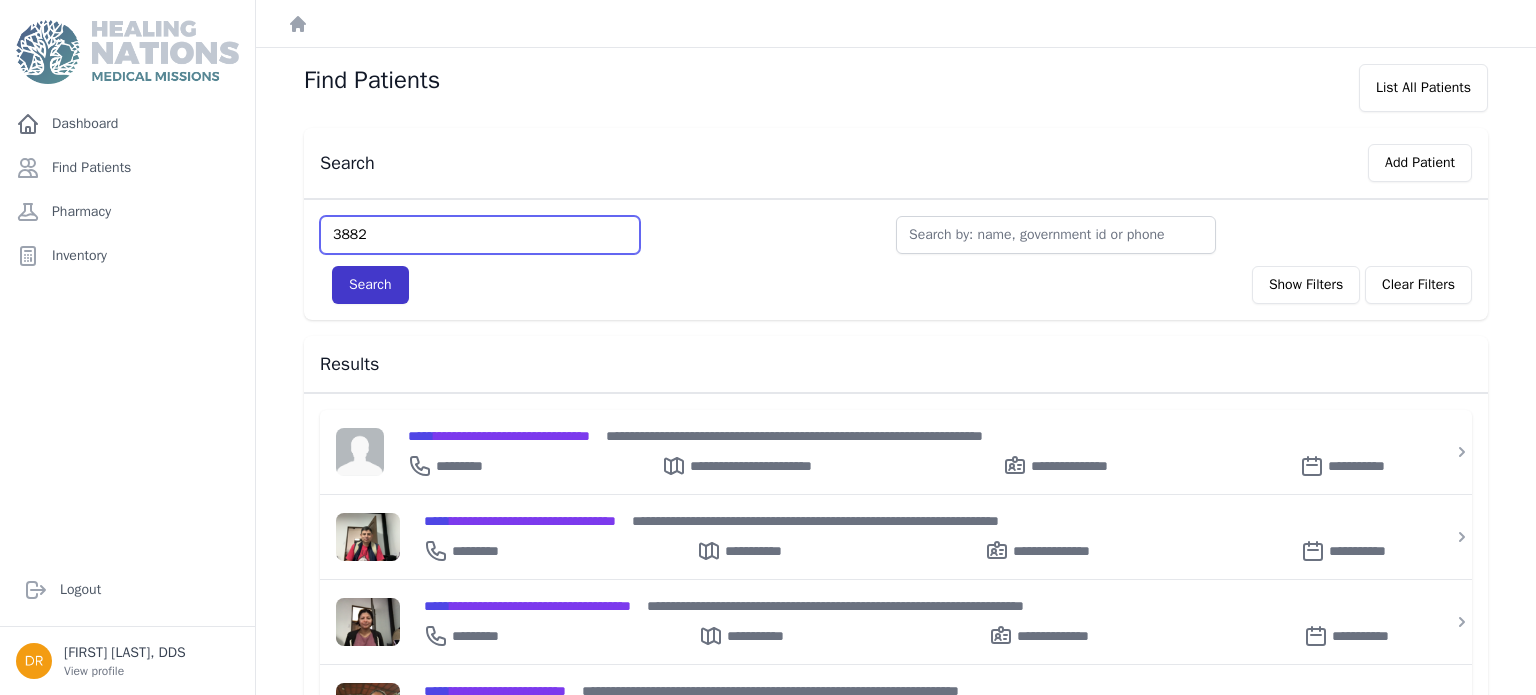 type on "3882" 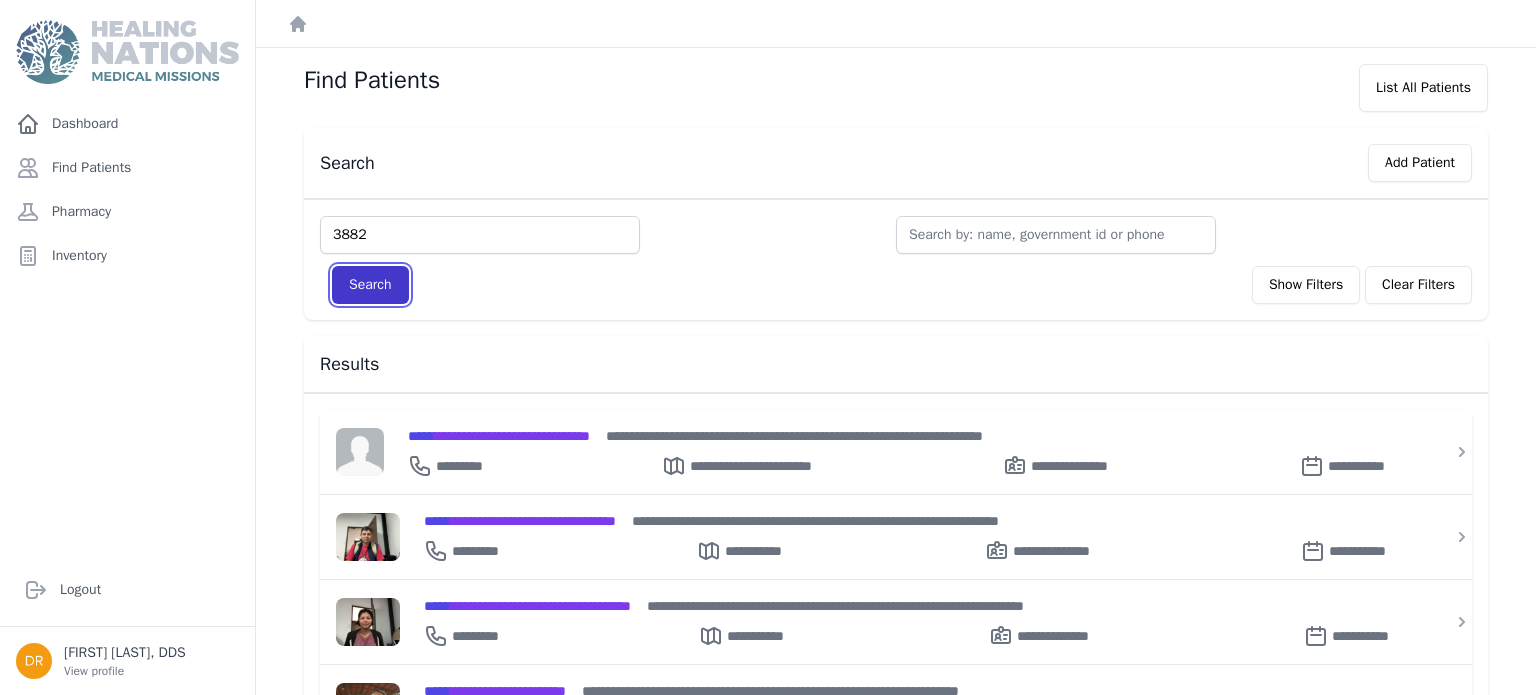click on "Search" at bounding box center (370, 285) 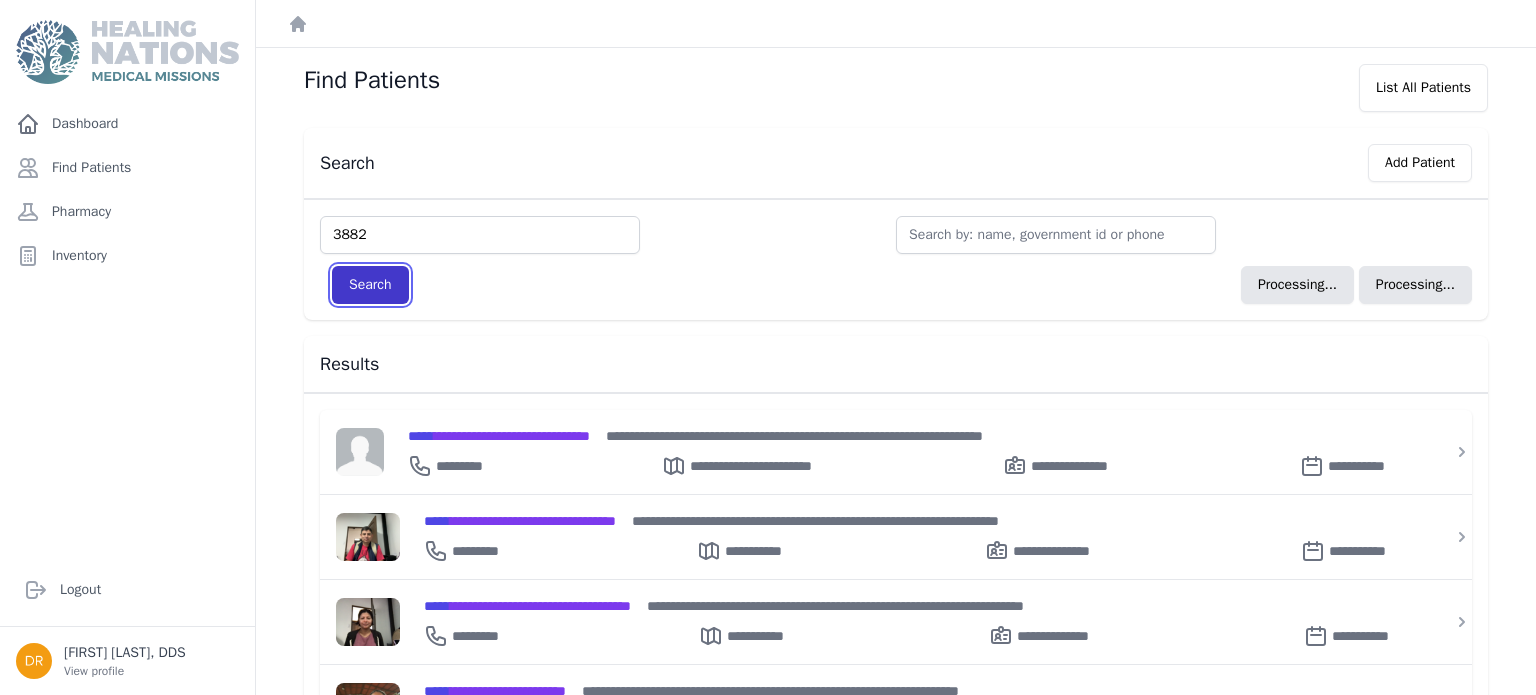 type 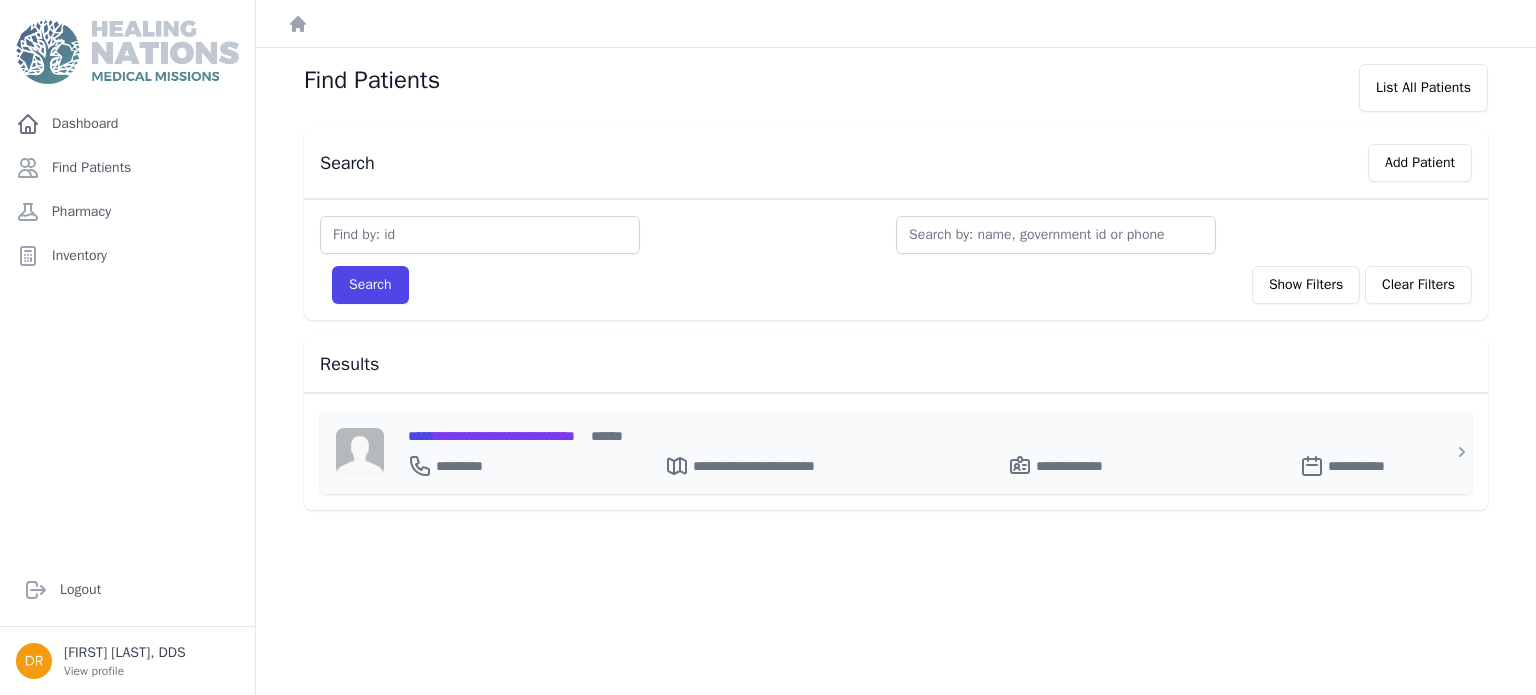 click on "**********" at bounding box center (908, 462) 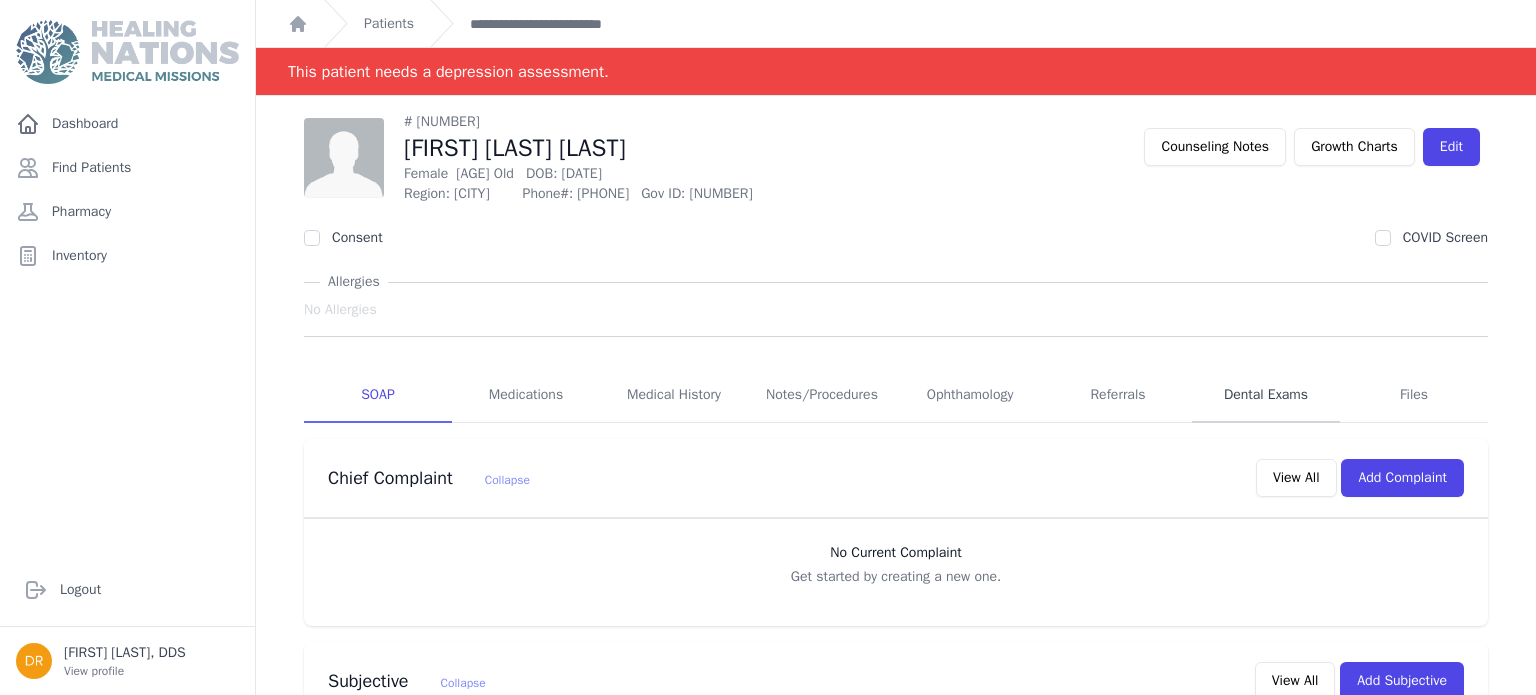 click on "Dental Exams" at bounding box center [1266, 396] 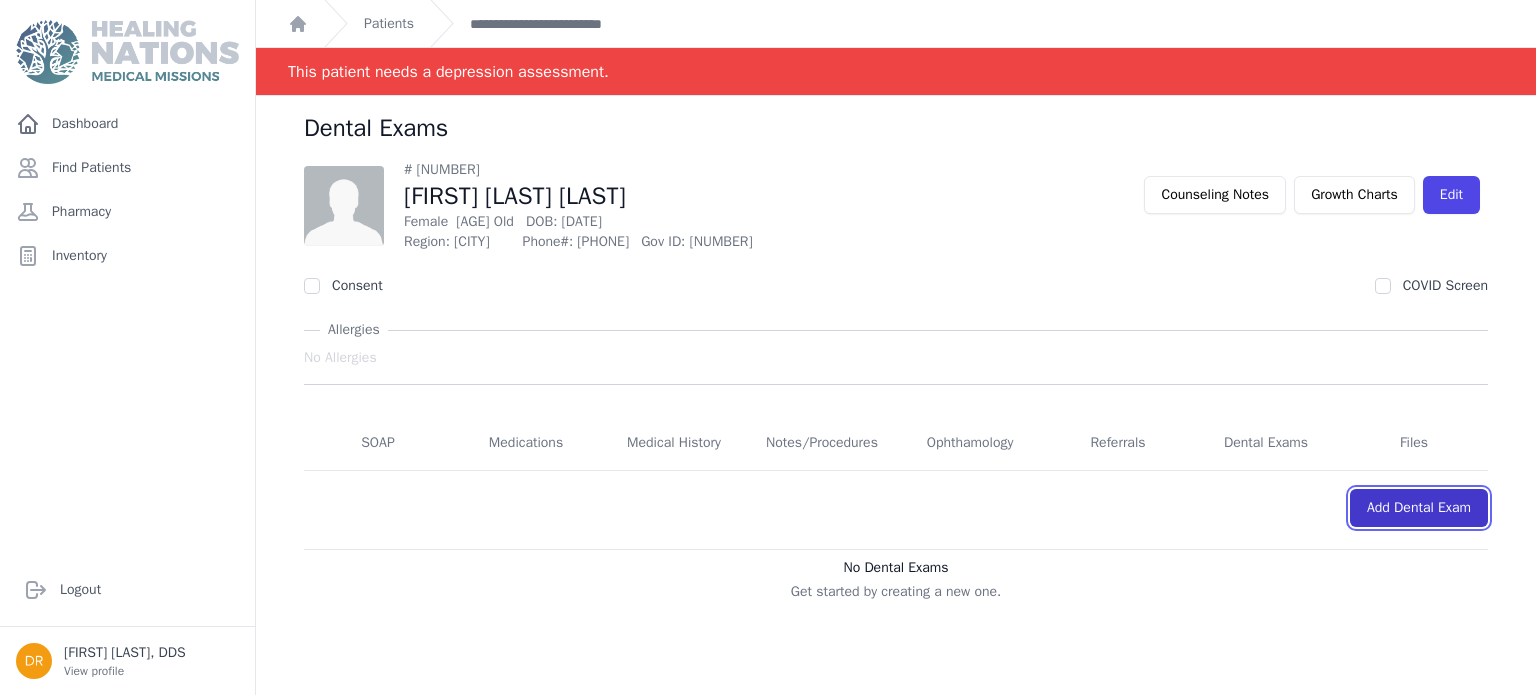 click on "Add Dental Exam" at bounding box center [1419, 508] 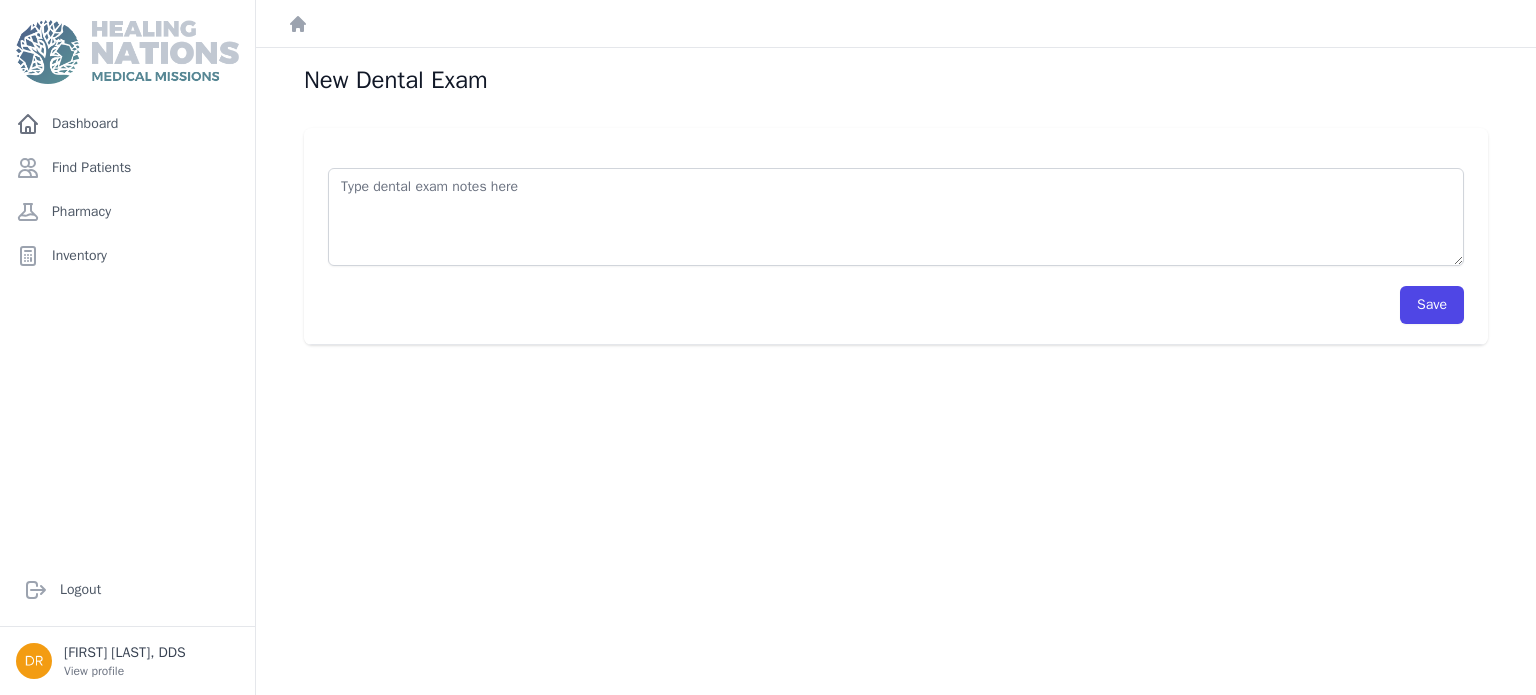 scroll, scrollTop: 48, scrollLeft: 0, axis: vertical 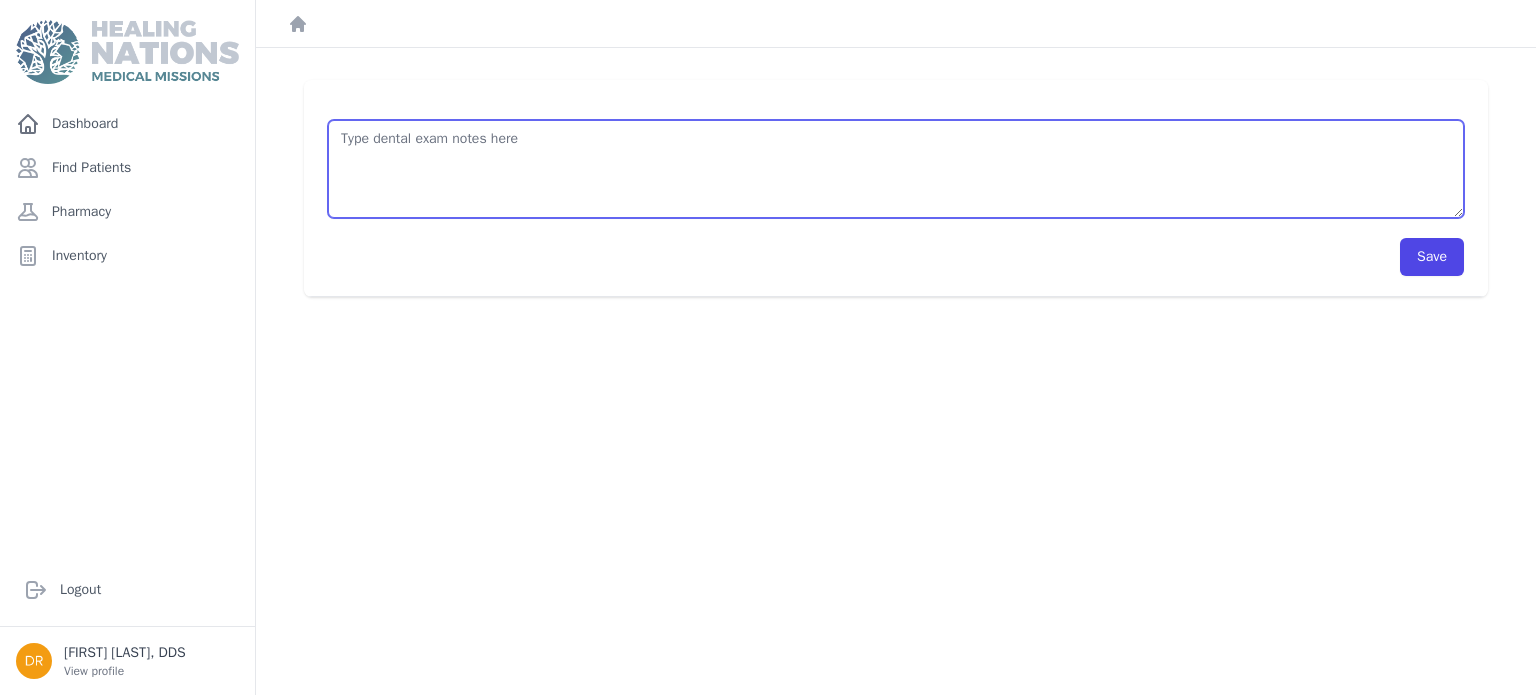 click at bounding box center [896, 169] 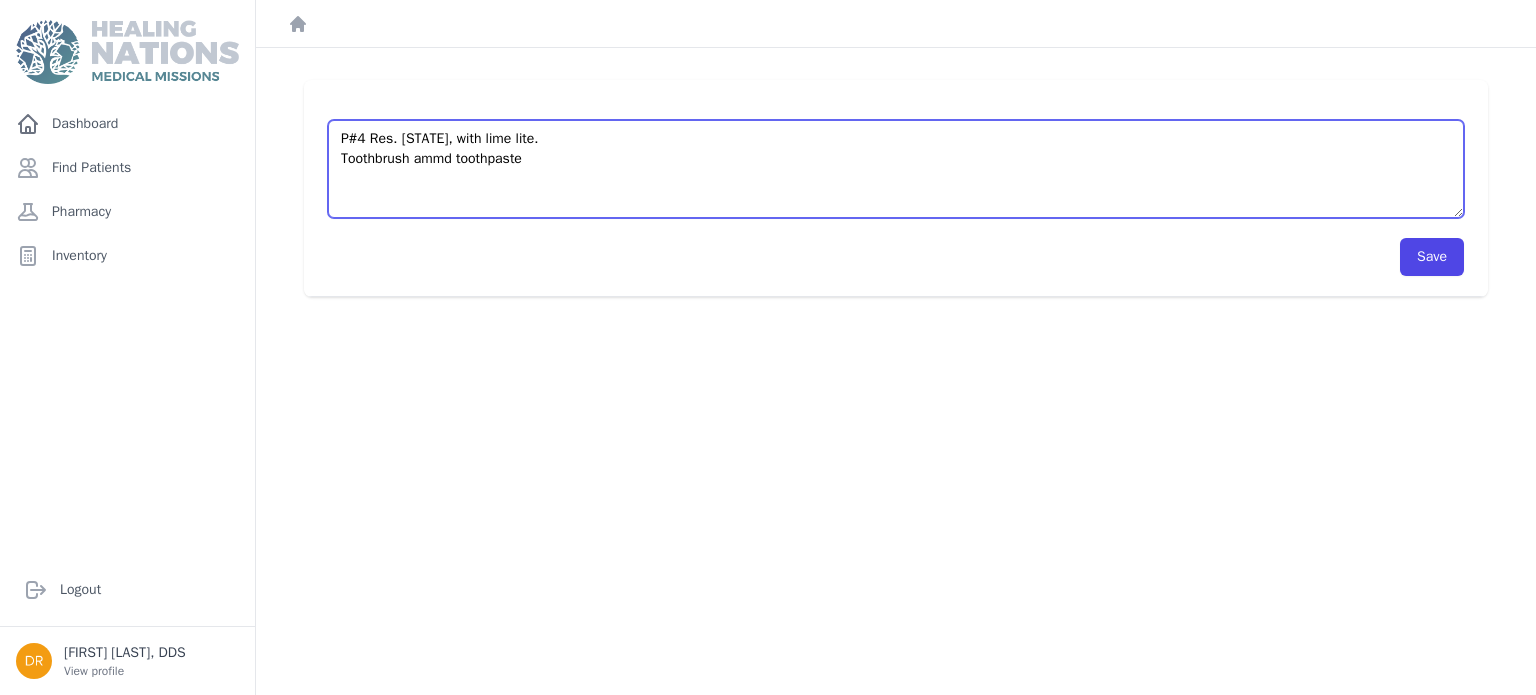 click on "P#4 Res. [STATE], with lime lite.
Toothbrush ammd toothpaste" at bounding box center (896, 169) 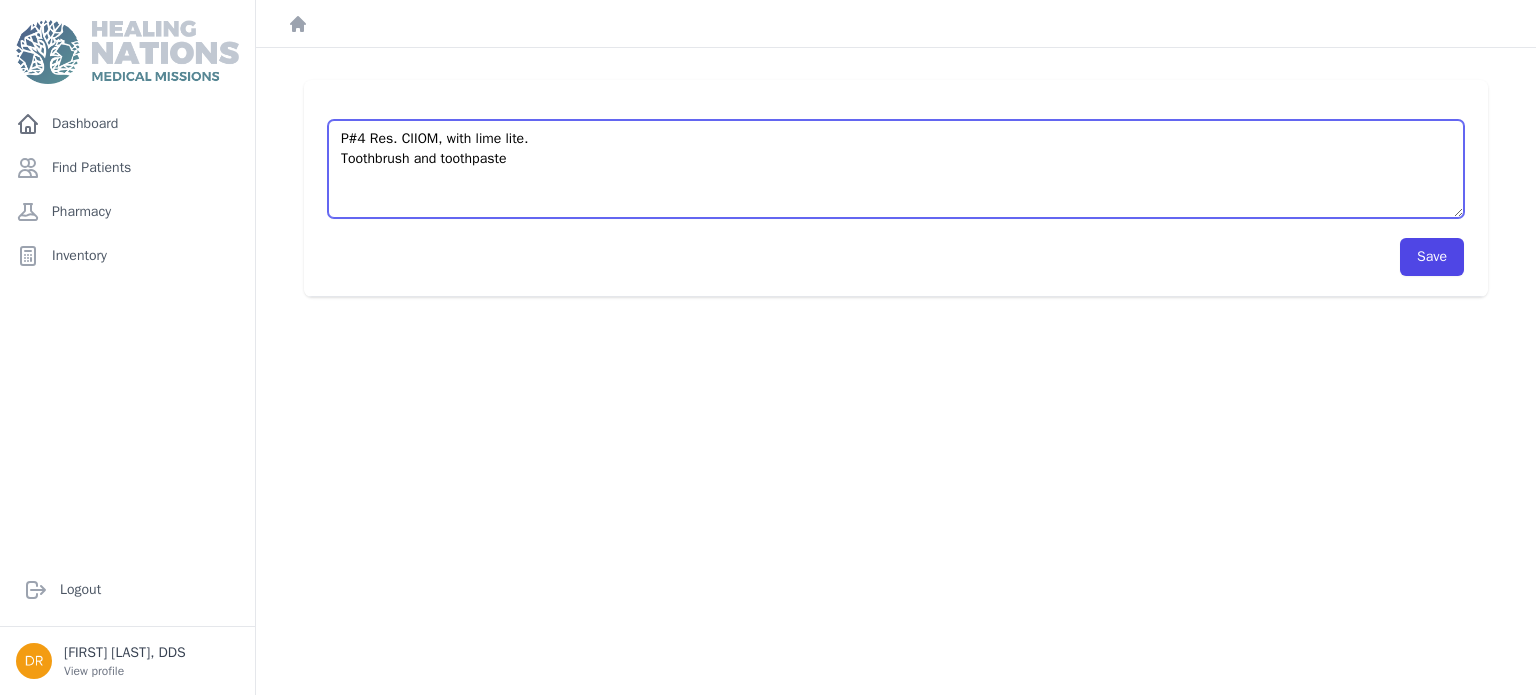 click on "P#4 Res. CIIOM, with lime lite.
Toothbrush and toothpaste" at bounding box center (896, 169) 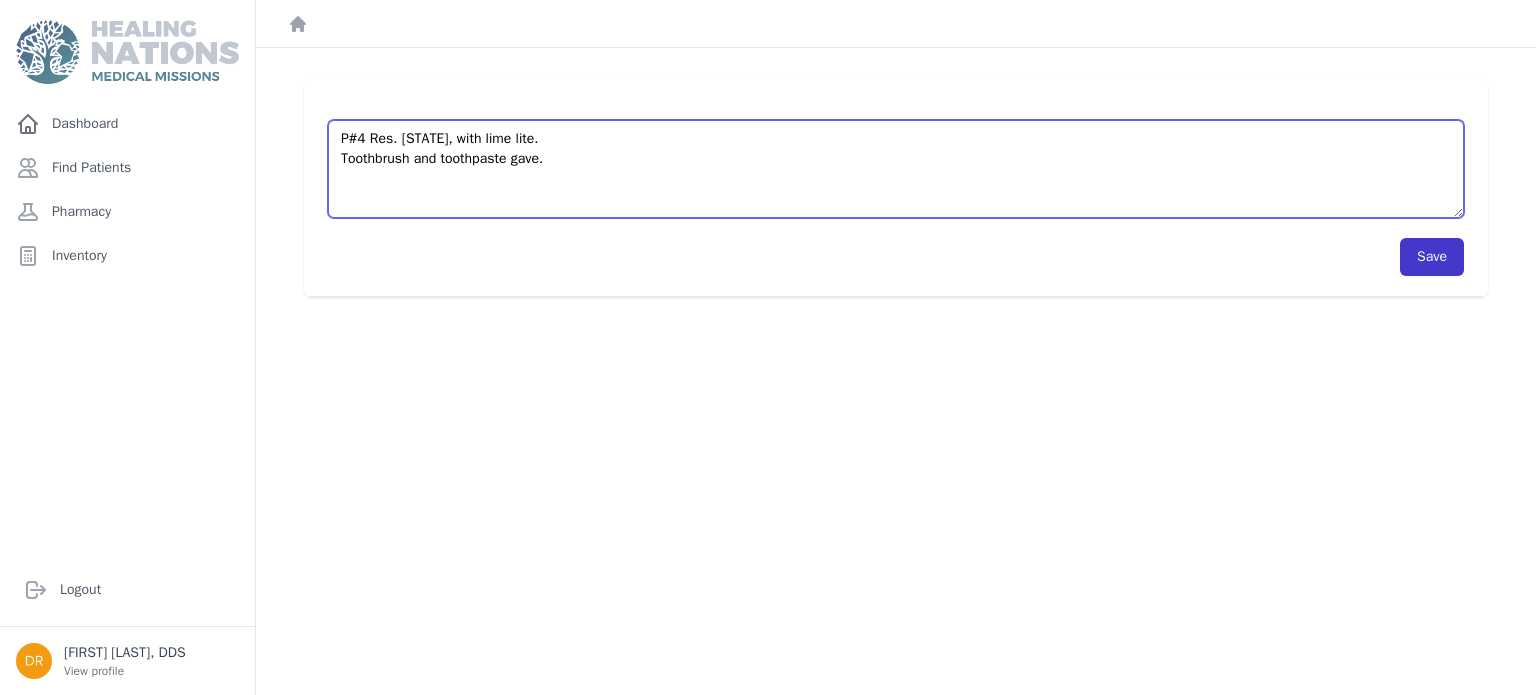 type on "P#4 Res. [STATE], with lime lite.
Toothbrush and toothpaste gave." 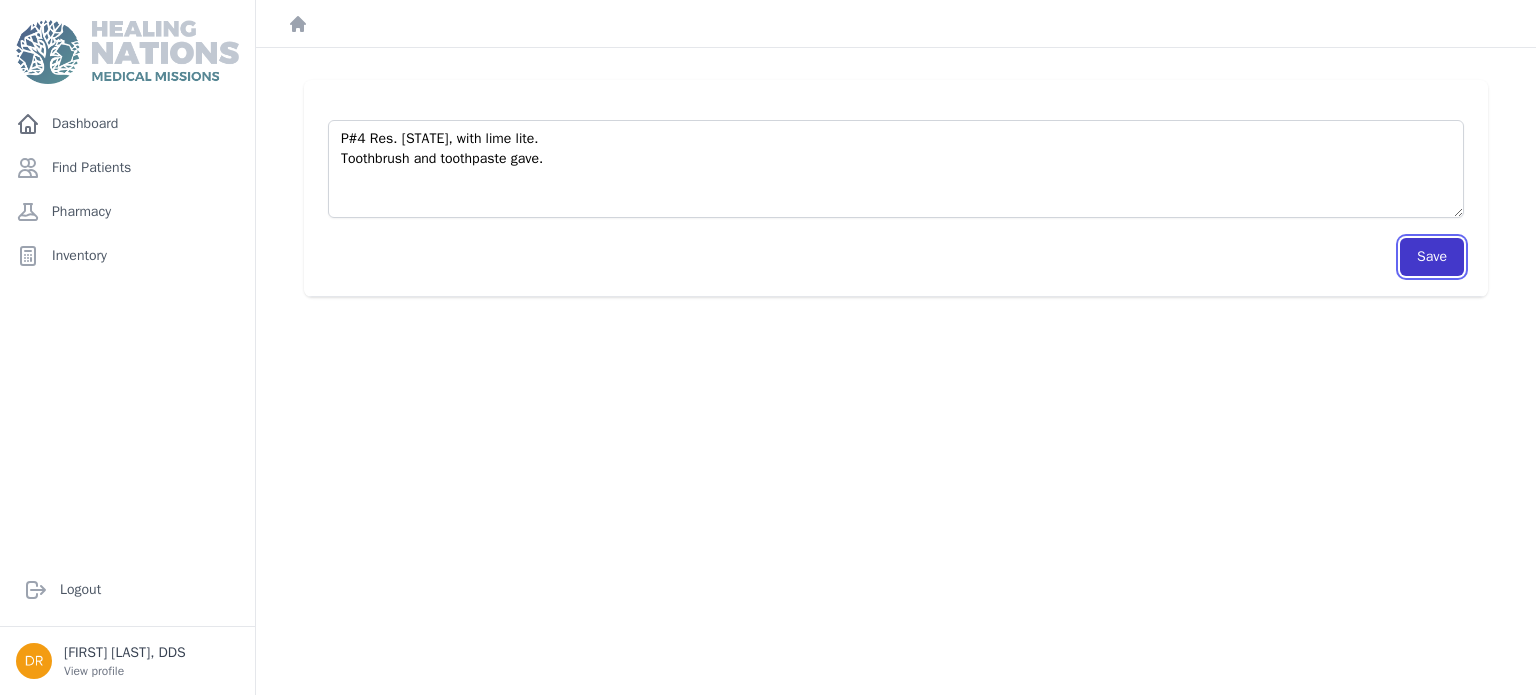click on "Save" at bounding box center (1432, 257) 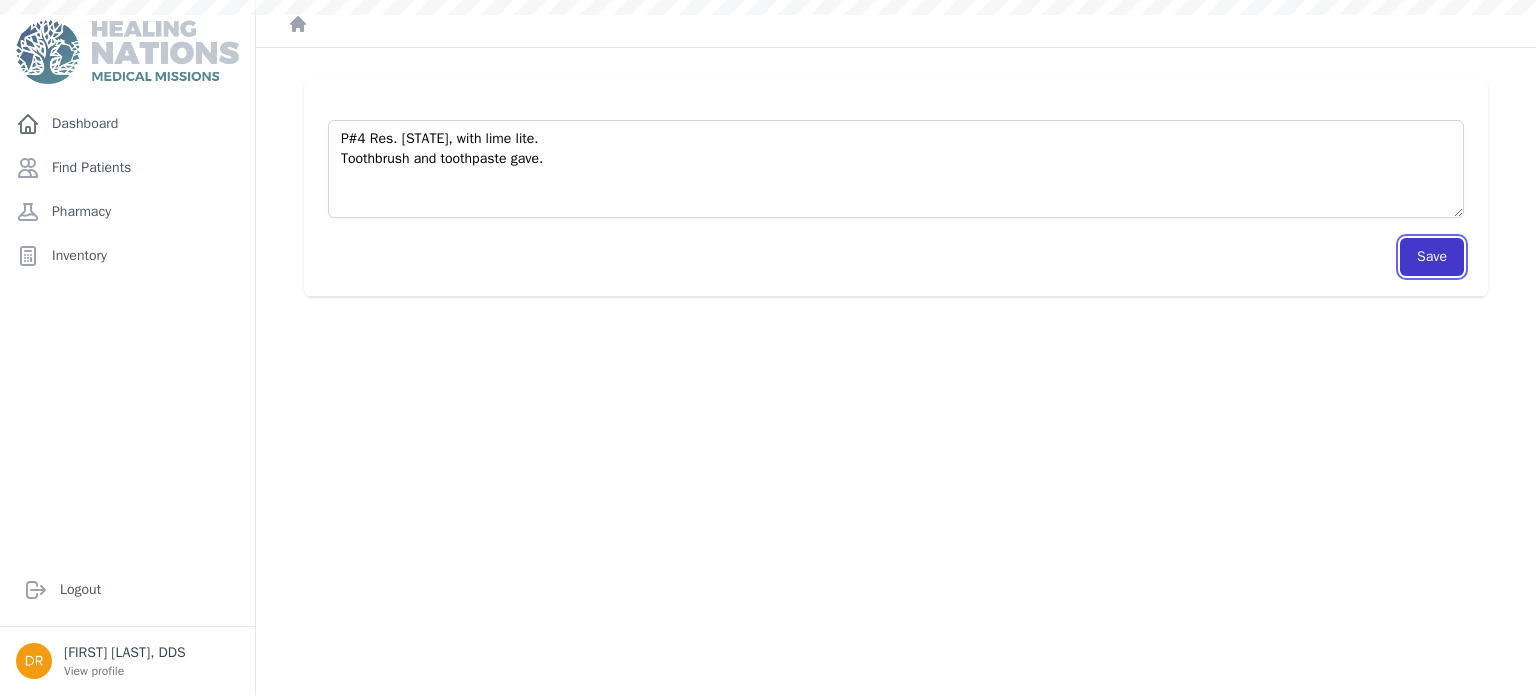 scroll, scrollTop: 0, scrollLeft: 0, axis: both 